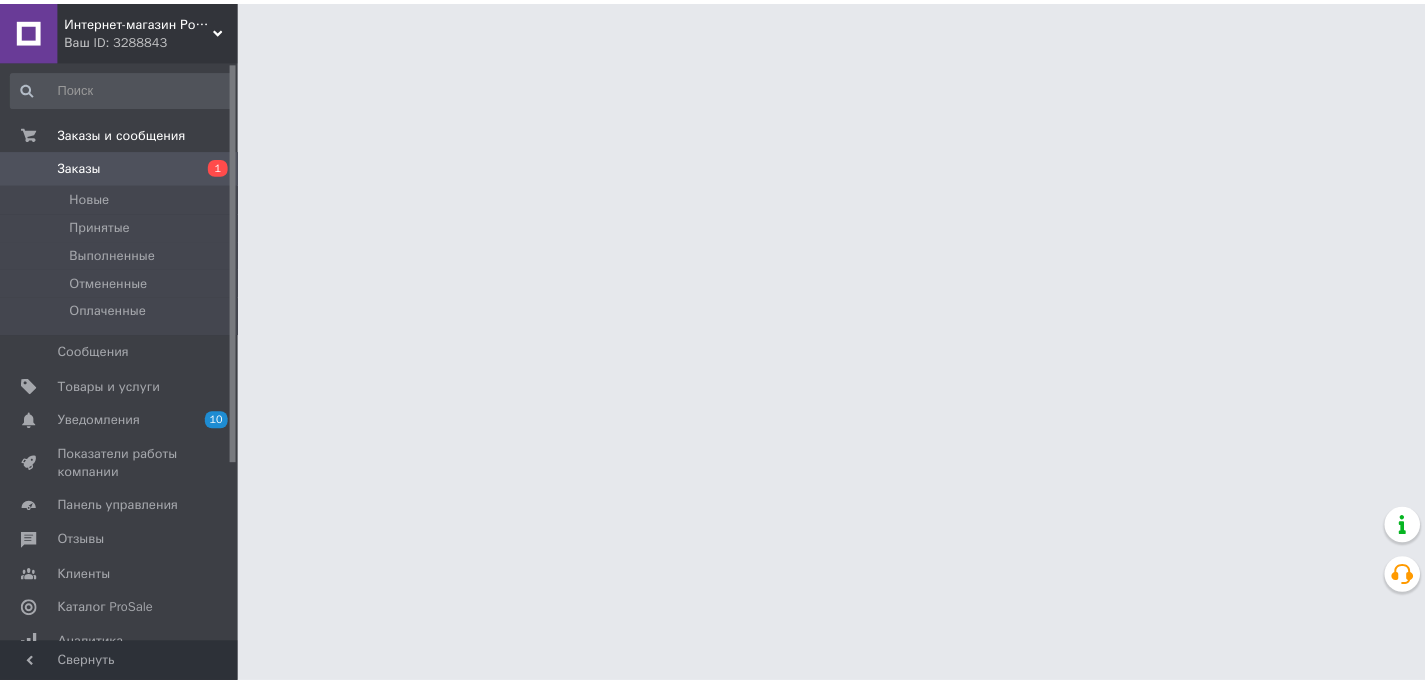 scroll, scrollTop: 0, scrollLeft: 0, axis: both 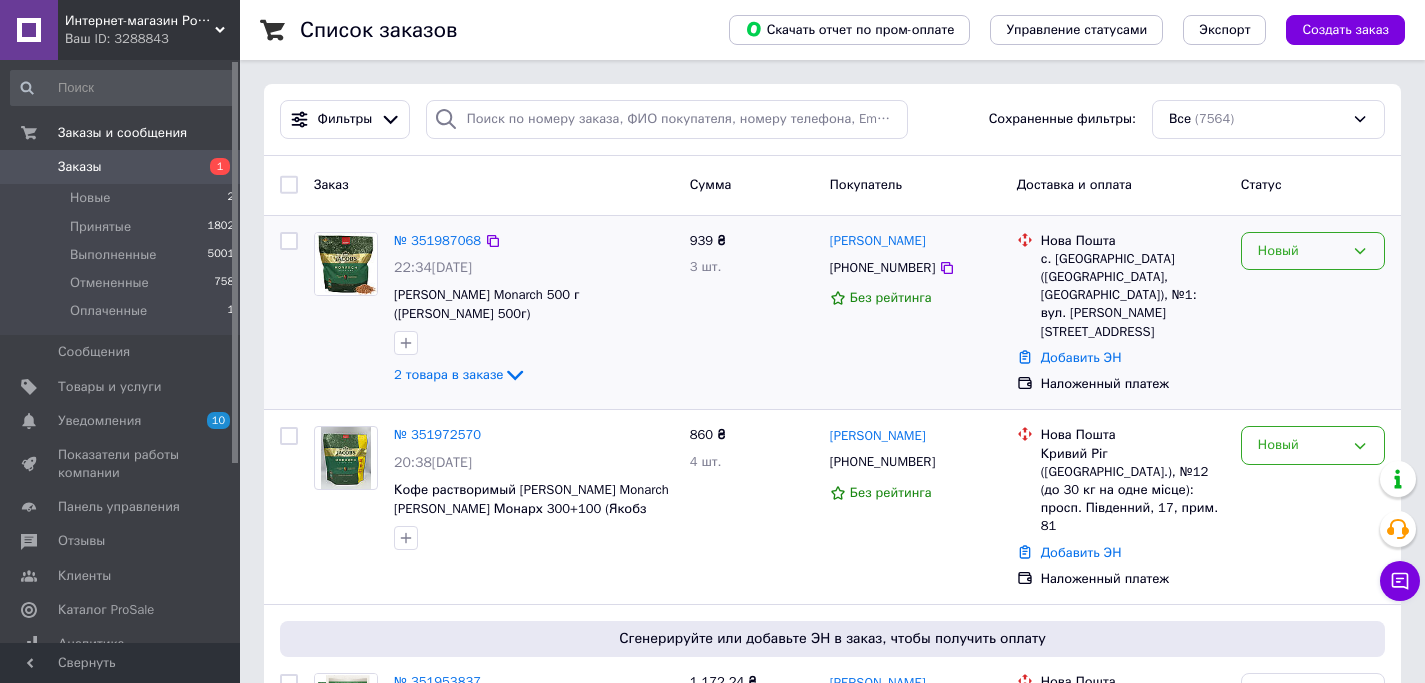 click on "Новый" at bounding box center (1301, 251) 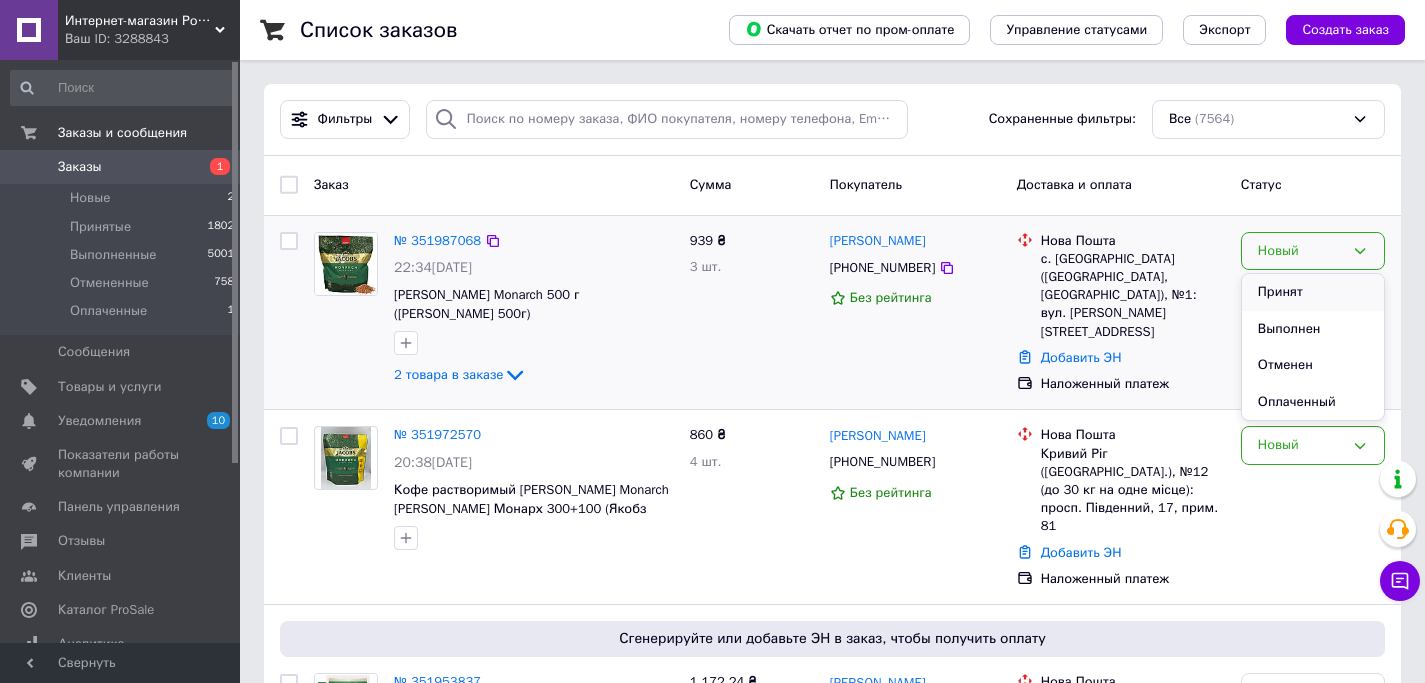 click on "Принят" at bounding box center [1313, 292] 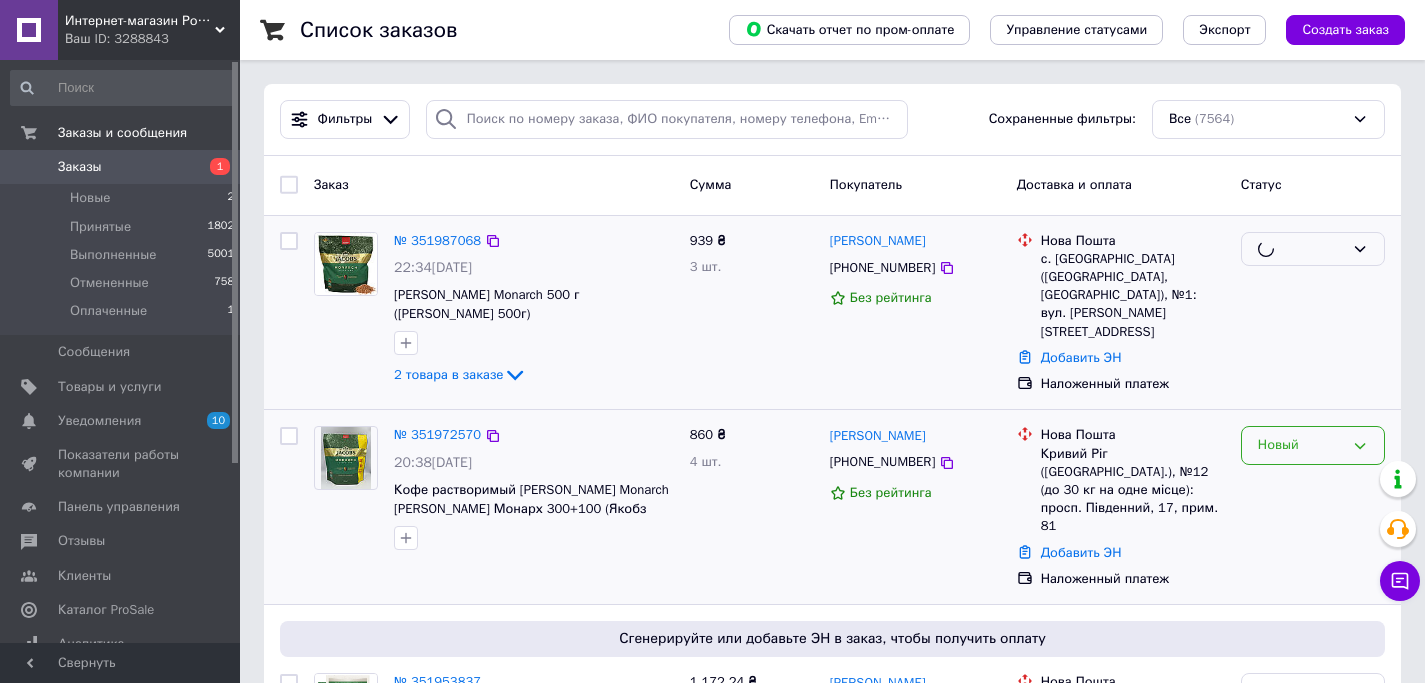 click on "Новый" at bounding box center [1301, 445] 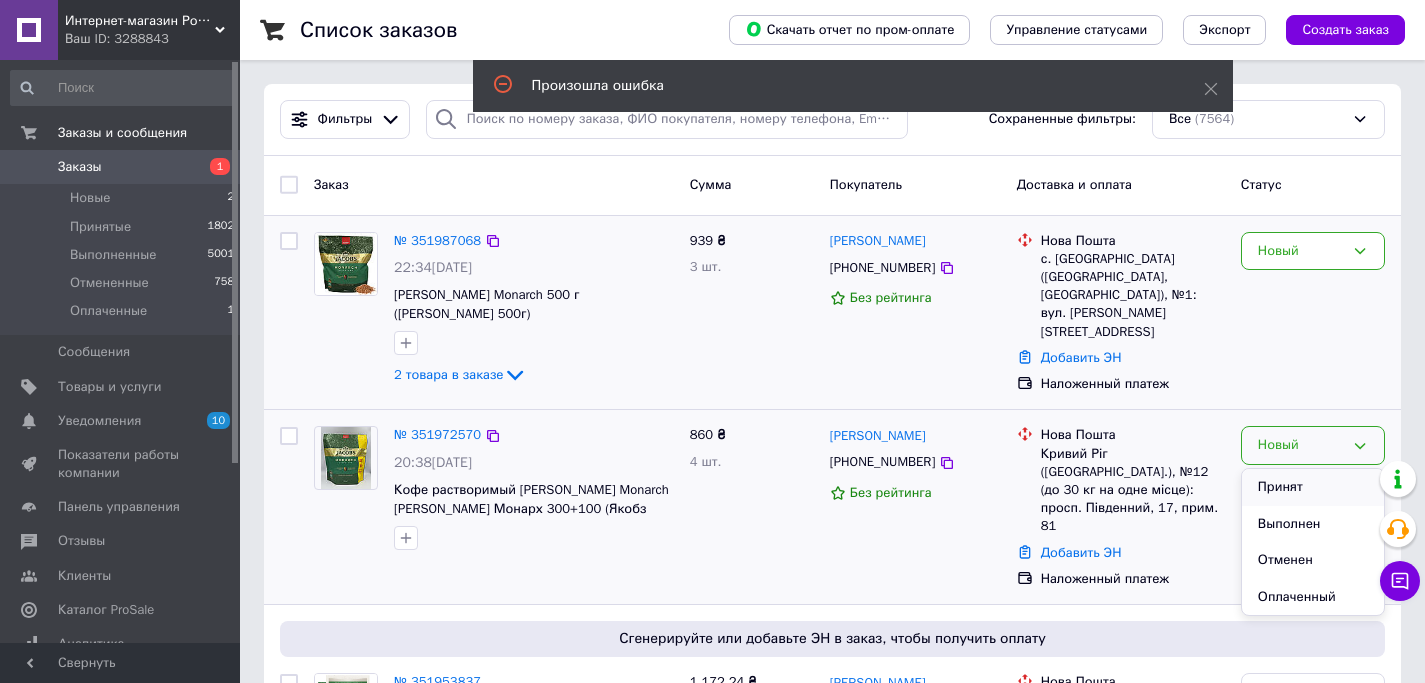 click on "Принят" at bounding box center [1313, 487] 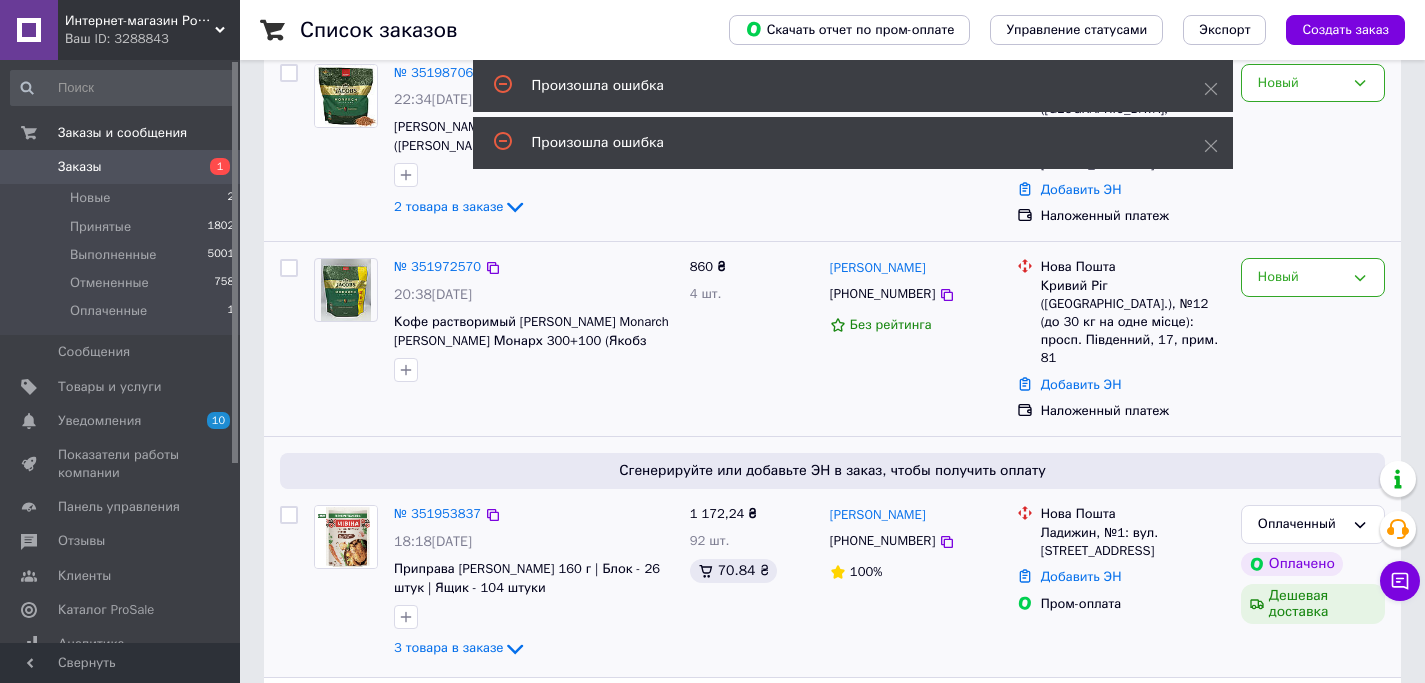 scroll, scrollTop: 349, scrollLeft: 0, axis: vertical 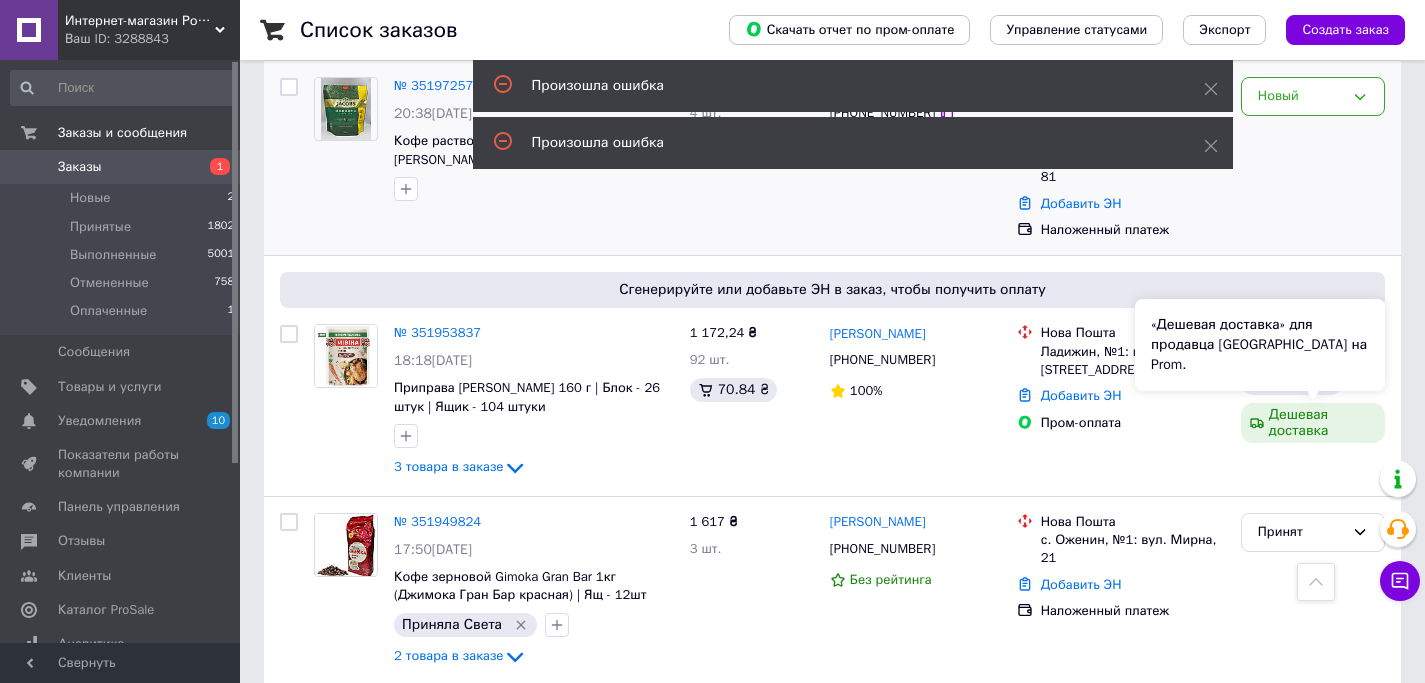 click on "«Дешевая доставка» для продавца Новой Почтой на Prom." at bounding box center [1260, 345] 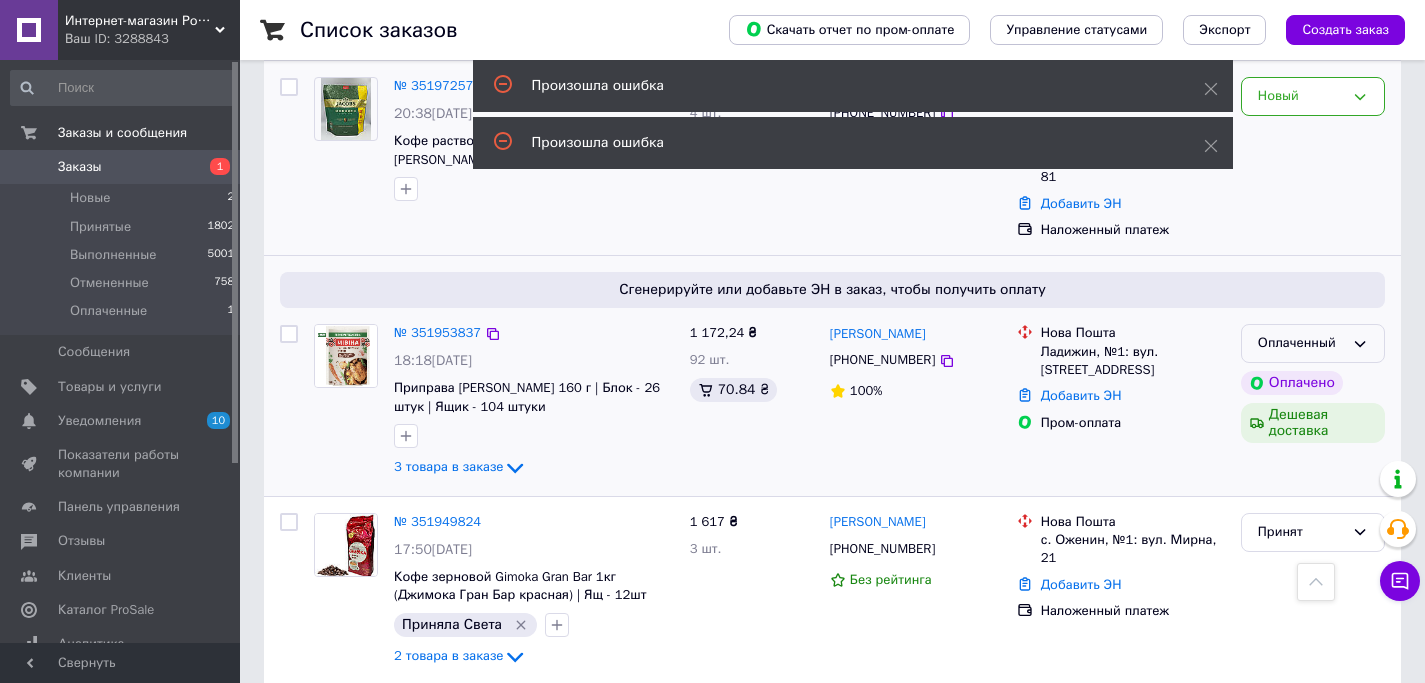 click on "Оплаченный" at bounding box center (1313, 343) 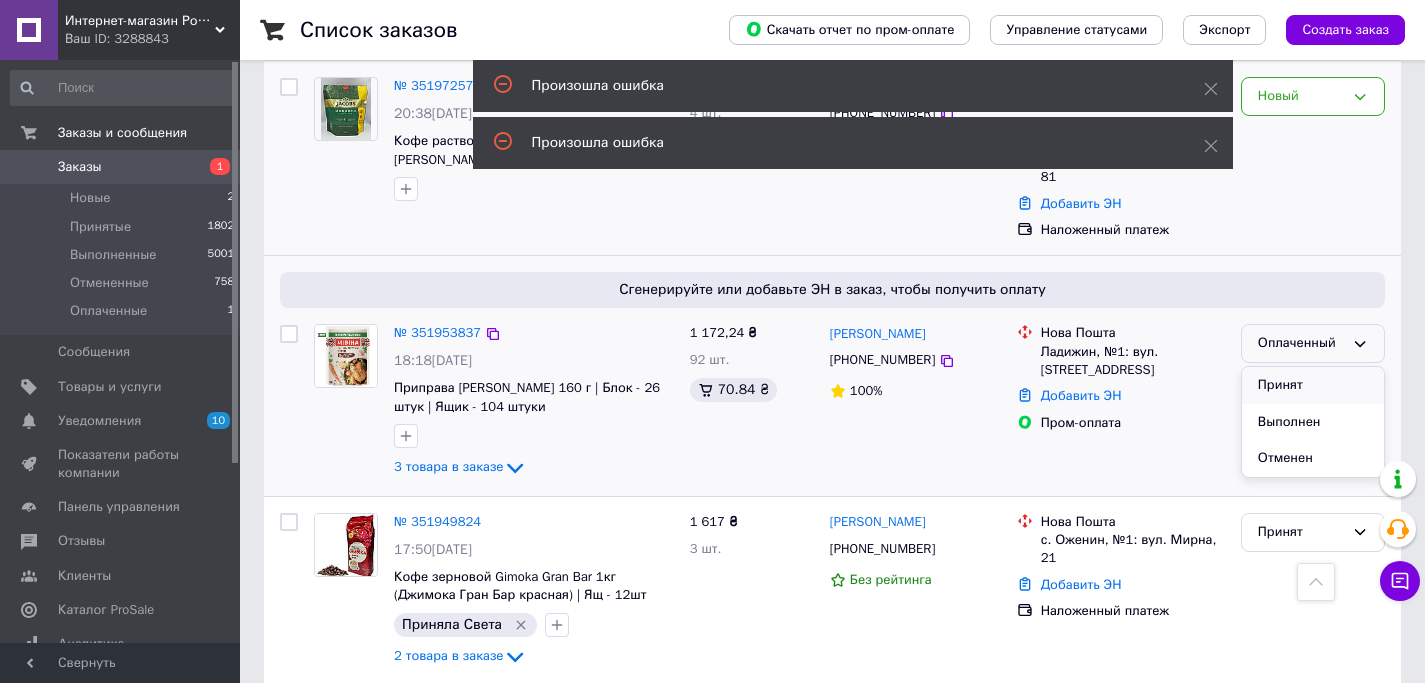 click on "Принят" at bounding box center (1313, 385) 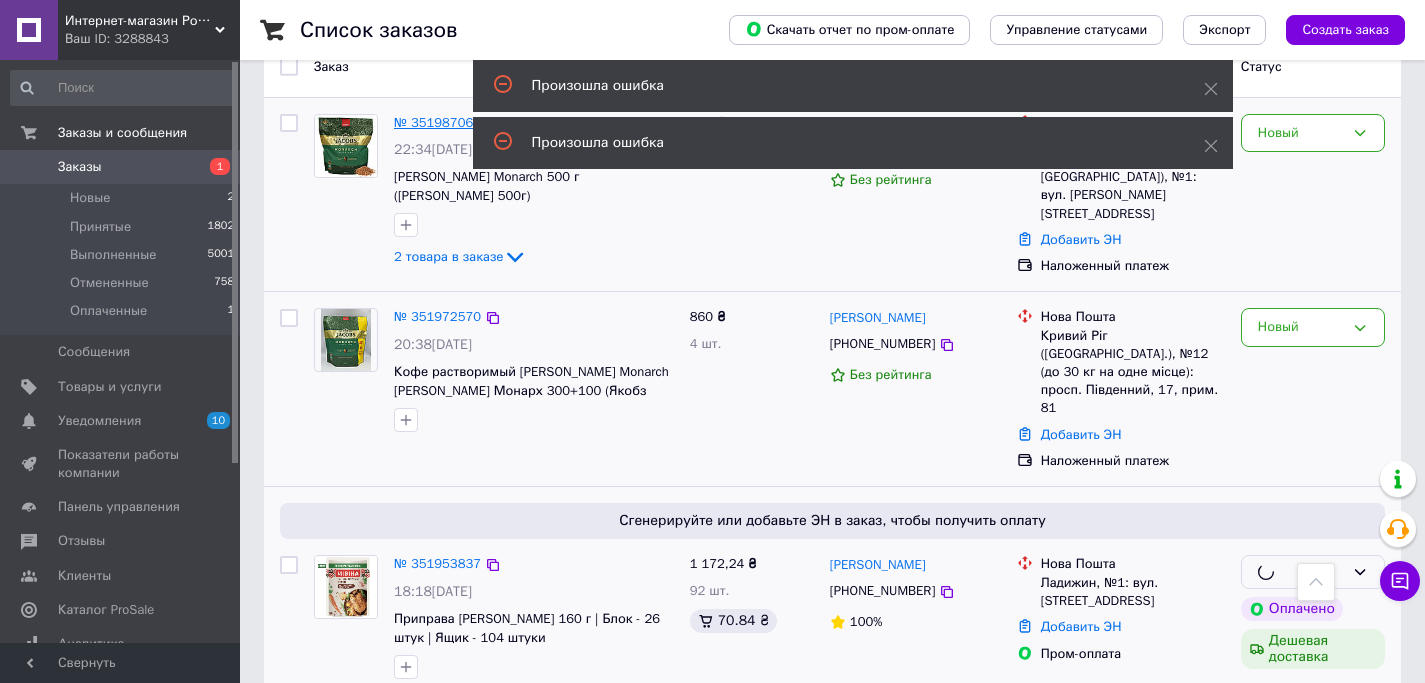 scroll, scrollTop: 0, scrollLeft: 0, axis: both 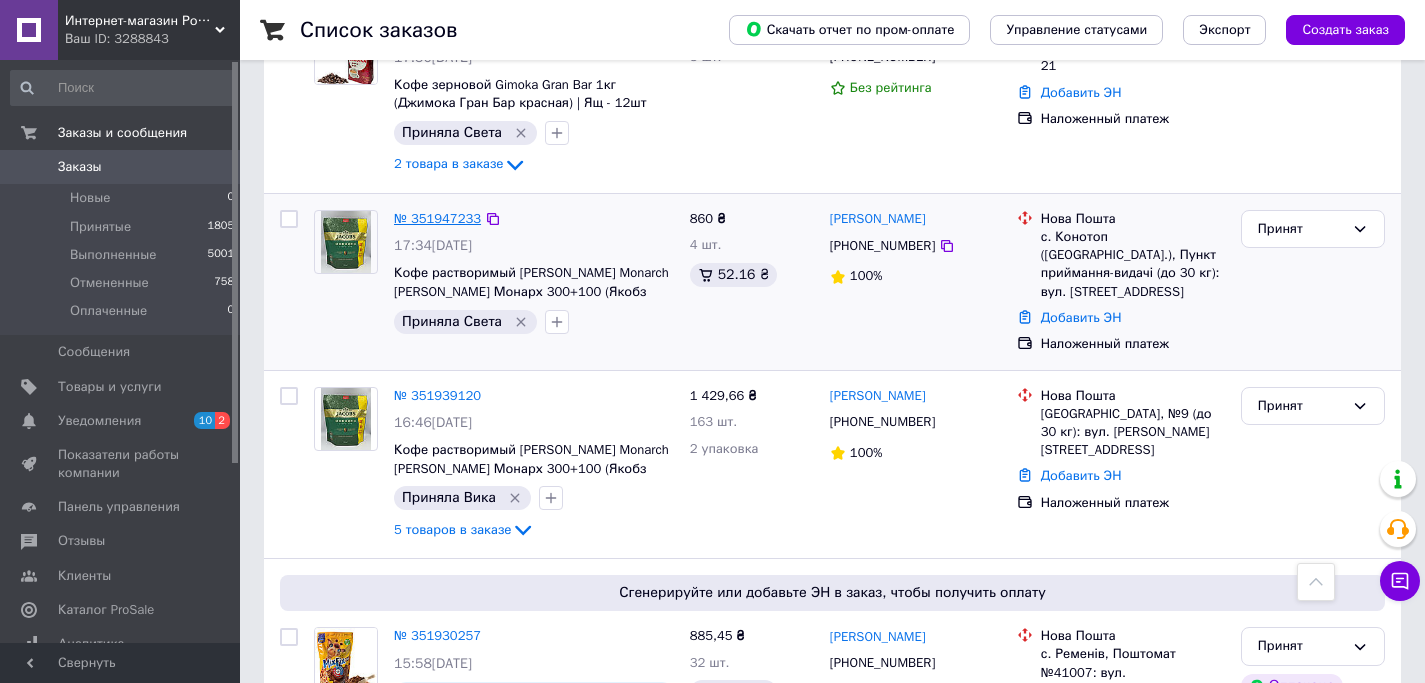 click on "№ 351947233" at bounding box center [437, 218] 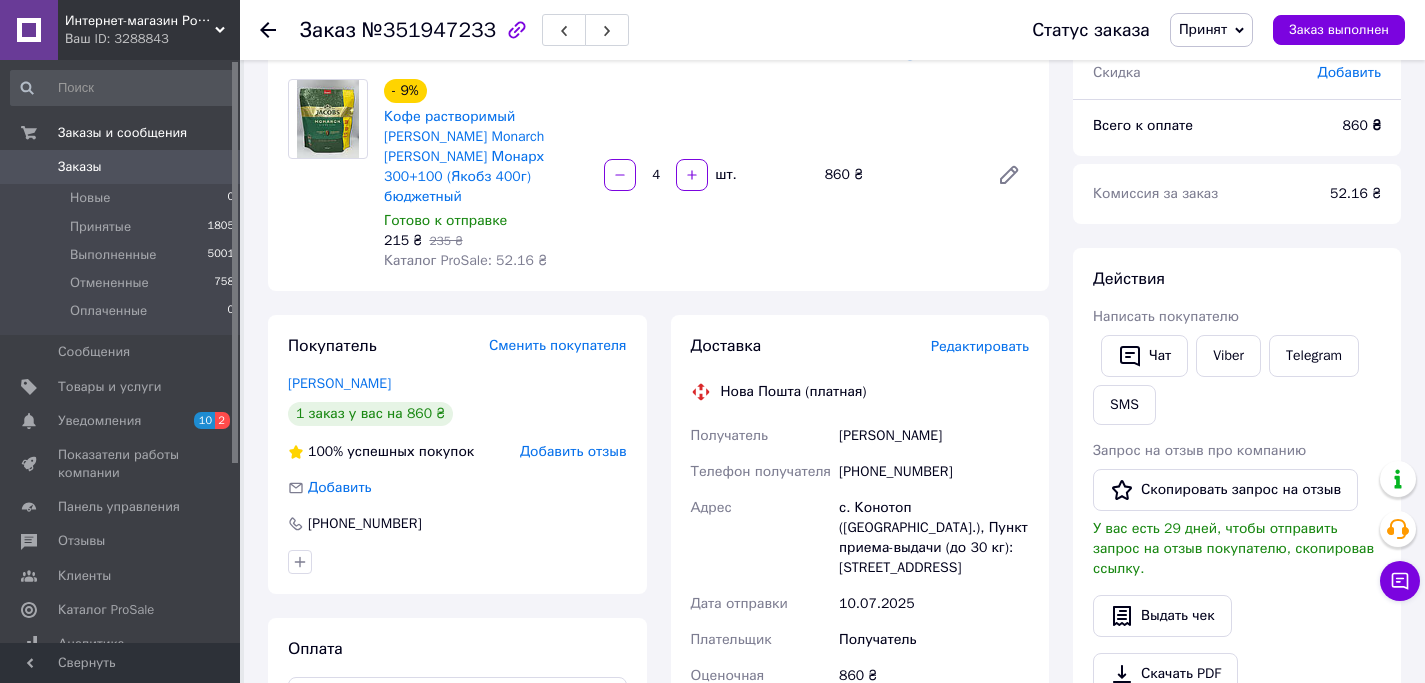 scroll, scrollTop: 154, scrollLeft: 0, axis: vertical 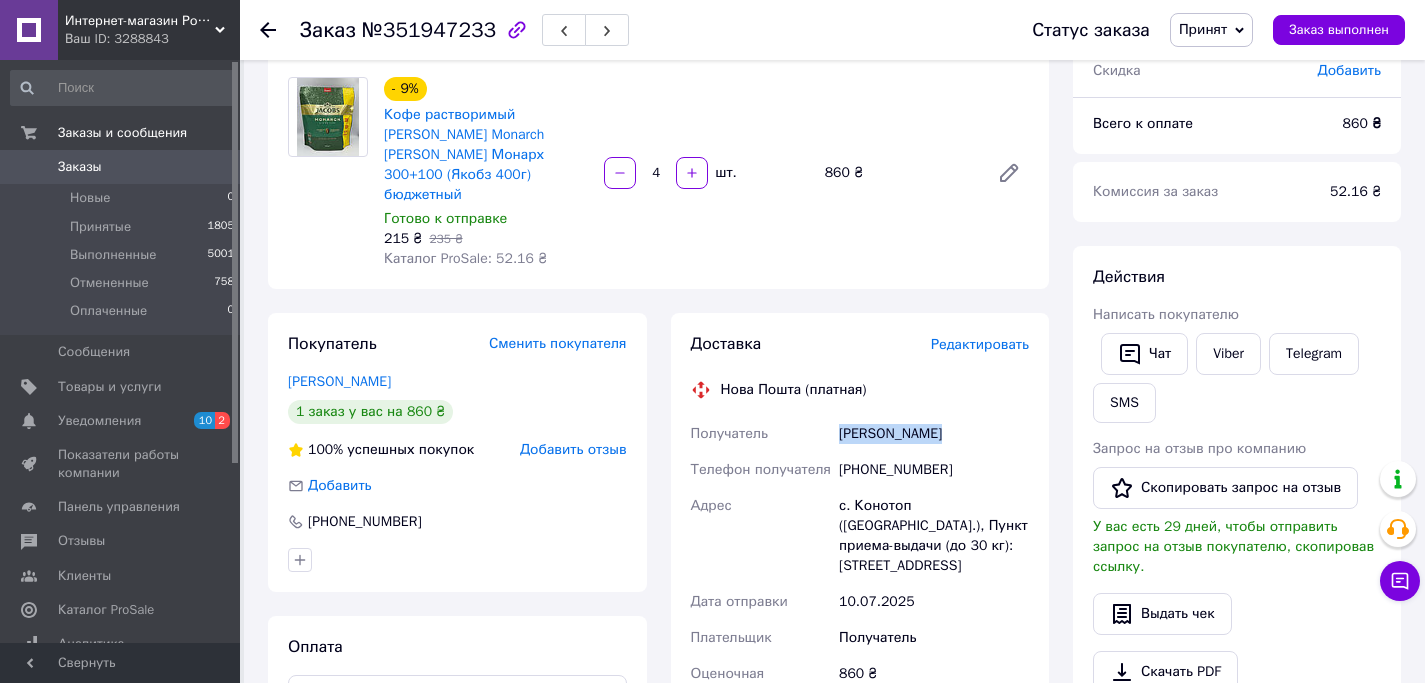 drag, startPoint x: 952, startPoint y: 409, endPoint x: 837, endPoint y: 402, distance: 115.212845 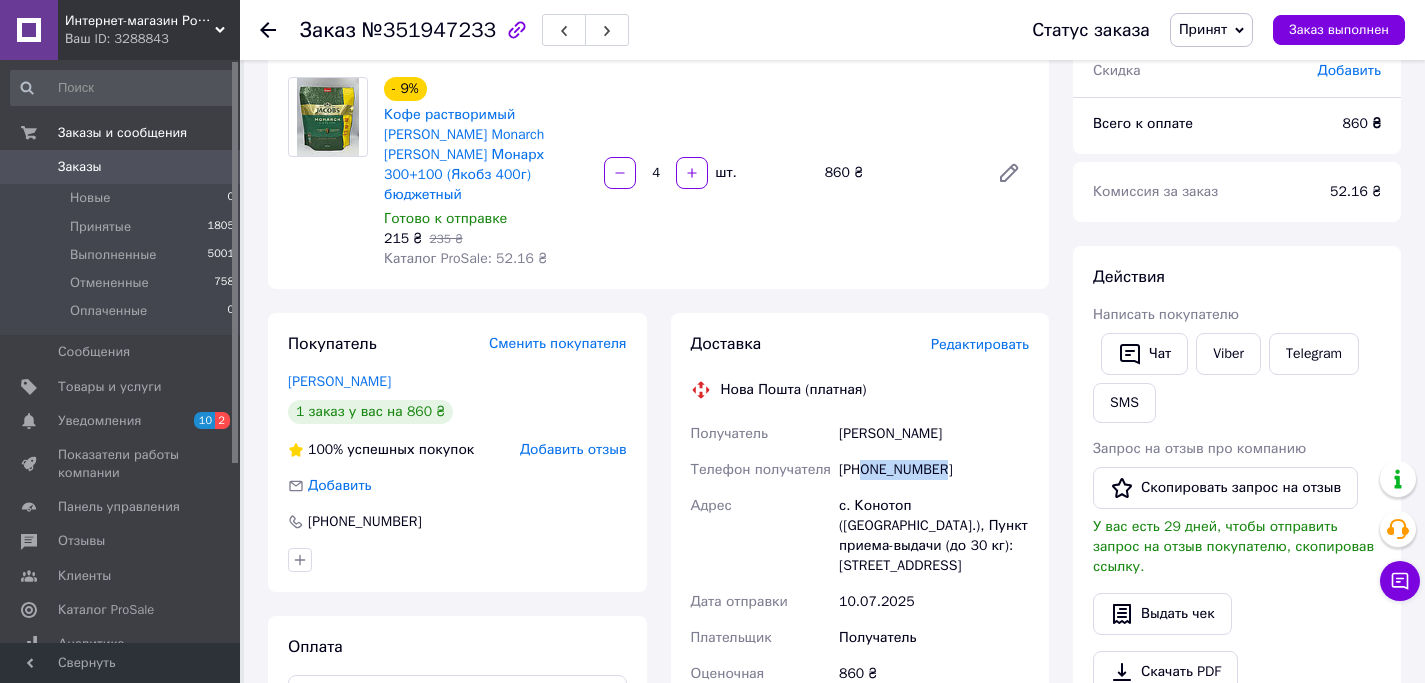 drag, startPoint x: 960, startPoint y: 451, endPoint x: 867, endPoint y: 451, distance: 93 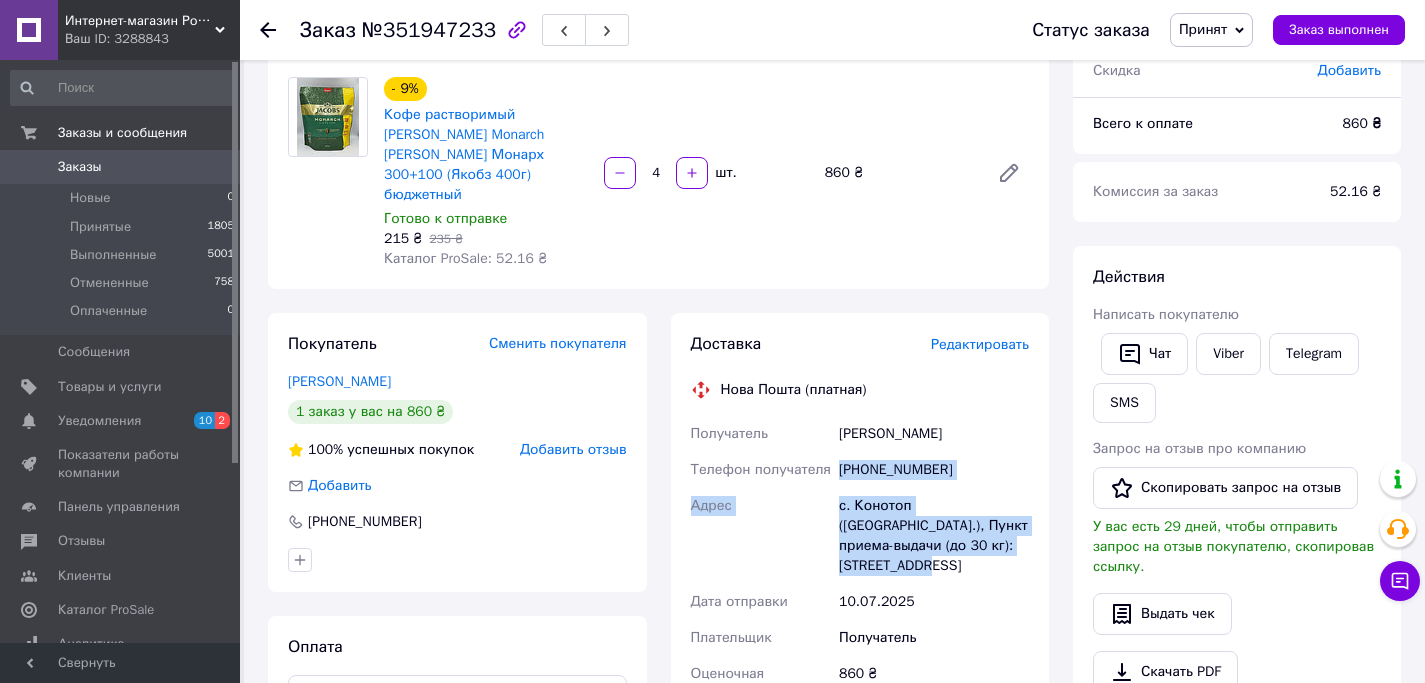 drag, startPoint x: 894, startPoint y: 539, endPoint x: 841, endPoint y: 457, distance: 97.637085 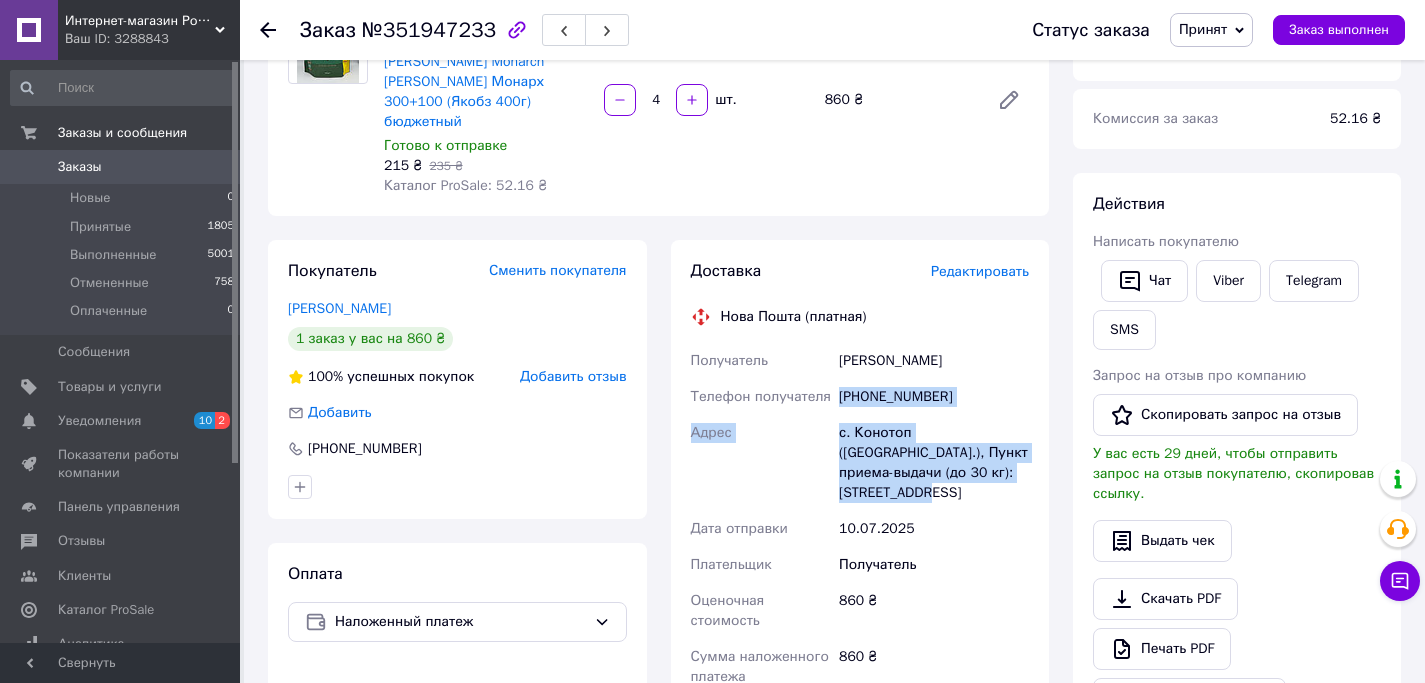 scroll, scrollTop: 133, scrollLeft: 0, axis: vertical 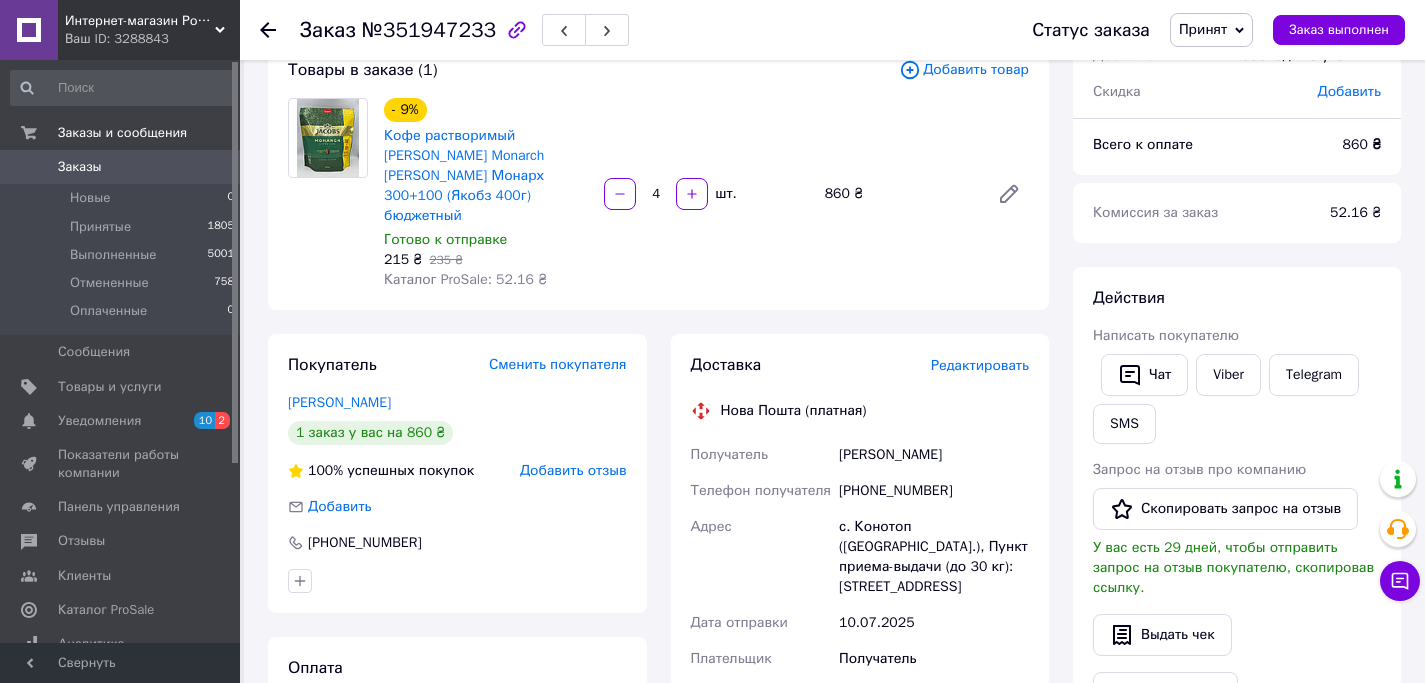 click 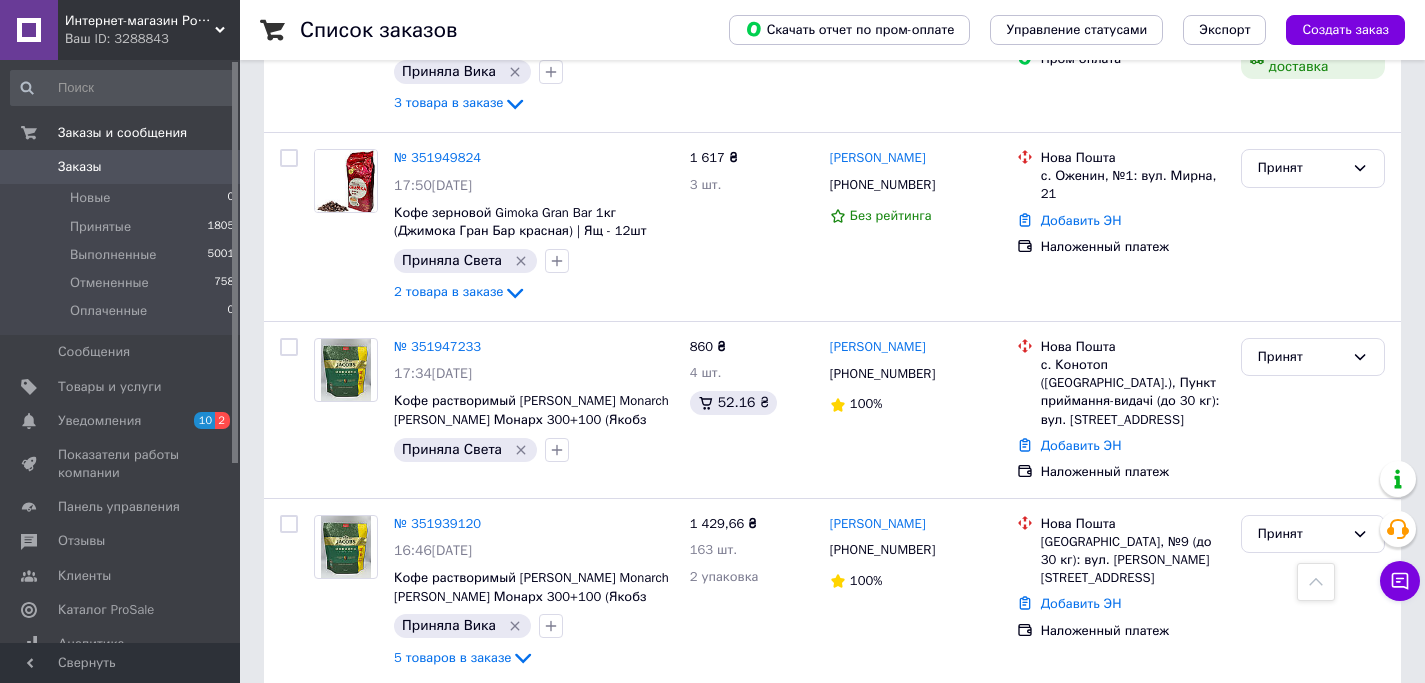 scroll, scrollTop: 611, scrollLeft: 0, axis: vertical 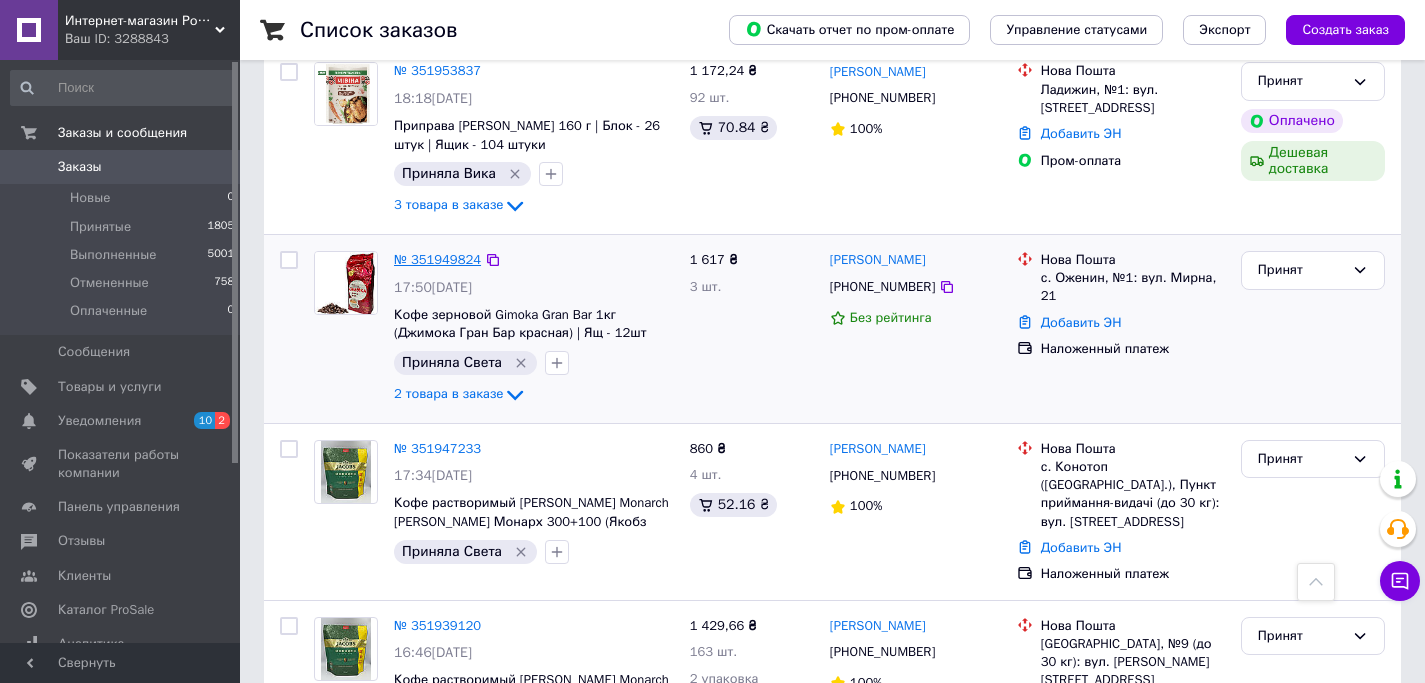 click on "№ 351949824" at bounding box center [437, 259] 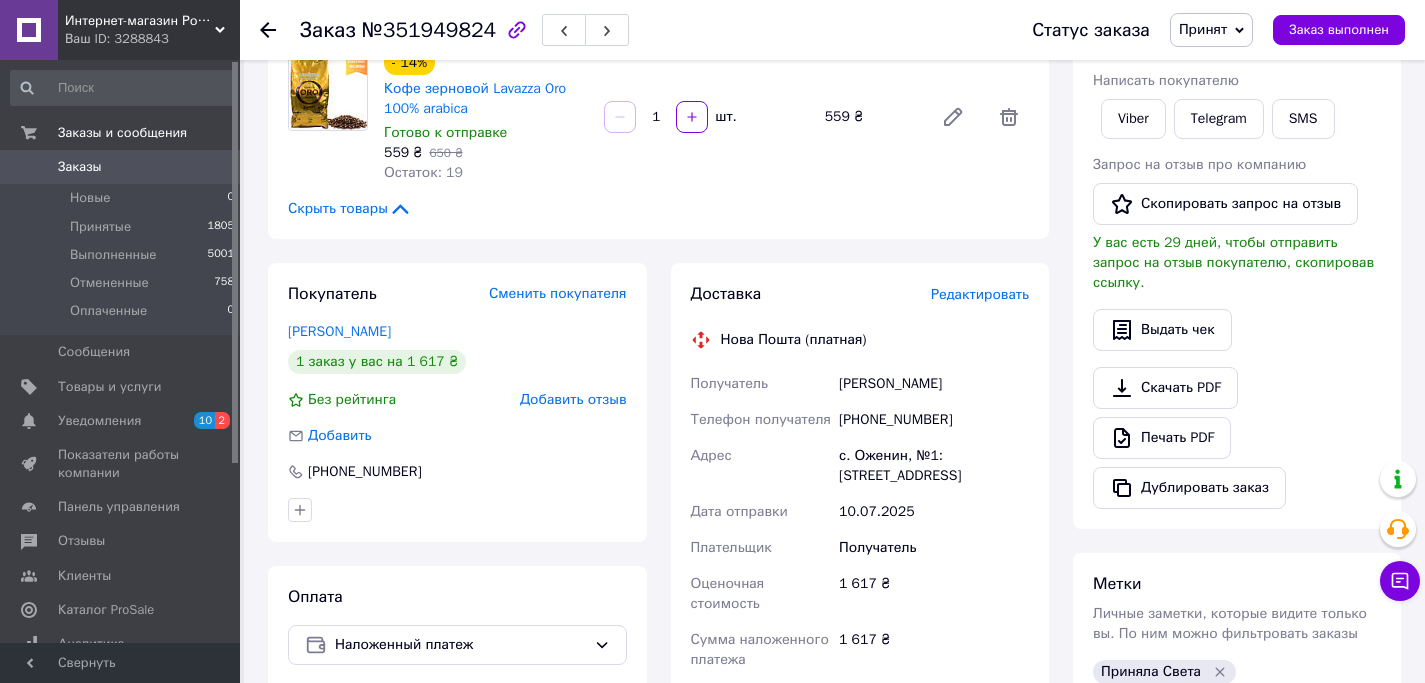 scroll, scrollTop: 312, scrollLeft: 0, axis: vertical 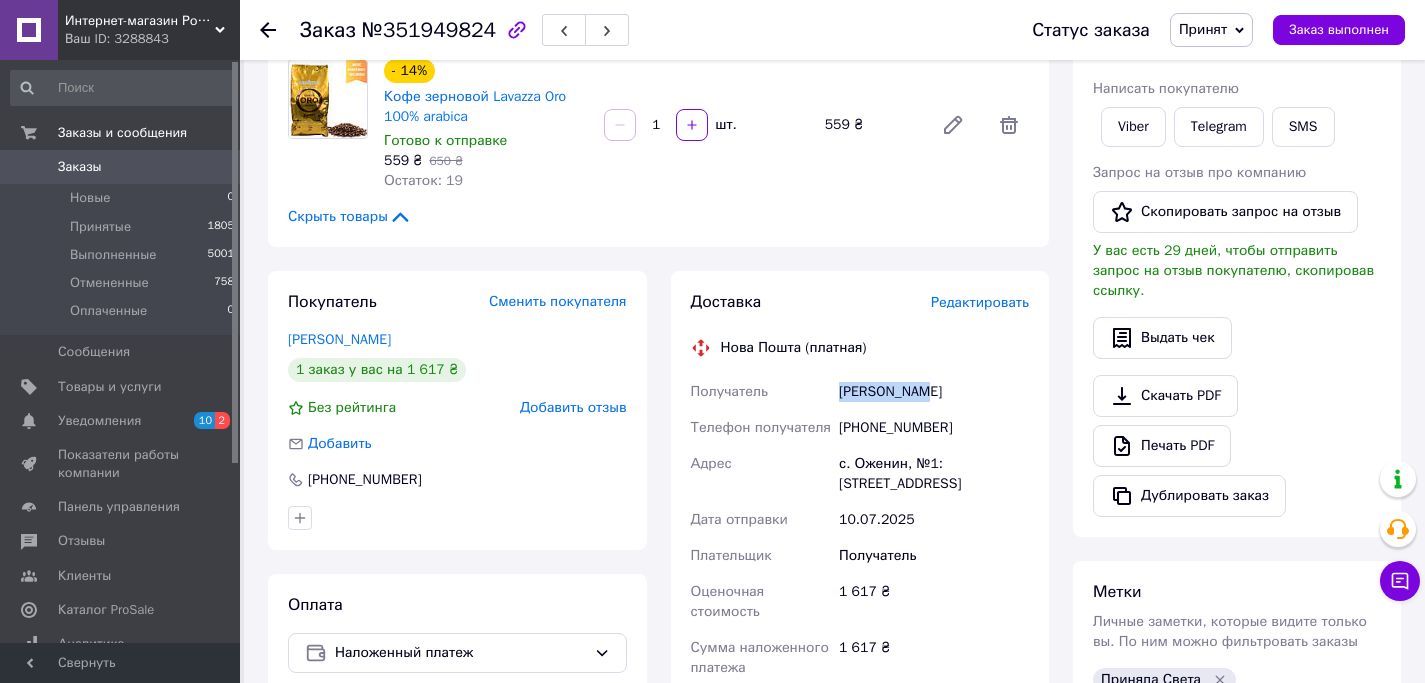 drag, startPoint x: 892, startPoint y: 388, endPoint x: 823, endPoint y: 388, distance: 69 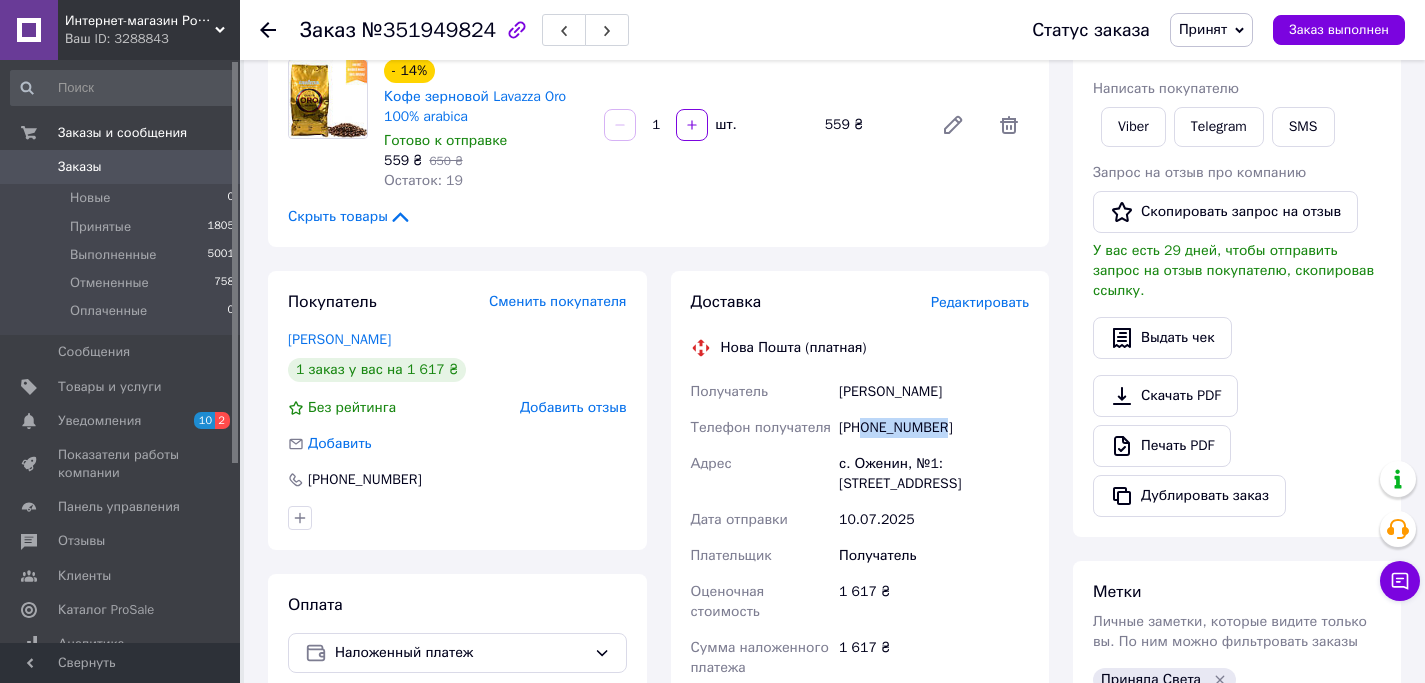 drag, startPoint x: 946, startPoint y: 426, endPoint x: 869, endPoint y: 429, distance: 77.05842 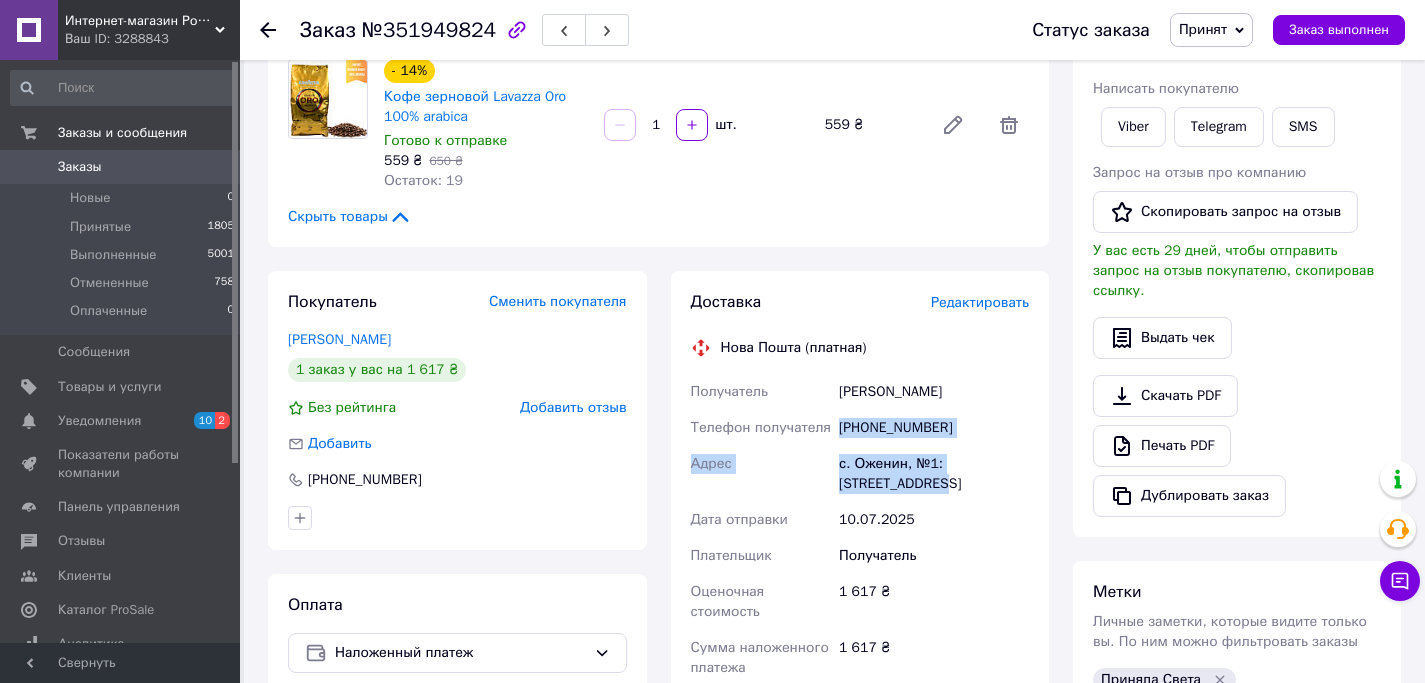 drag, startPoint x: 858, startPoint y: 492, endPoint x: 837, endPoint y: 423, distance: 72.12489 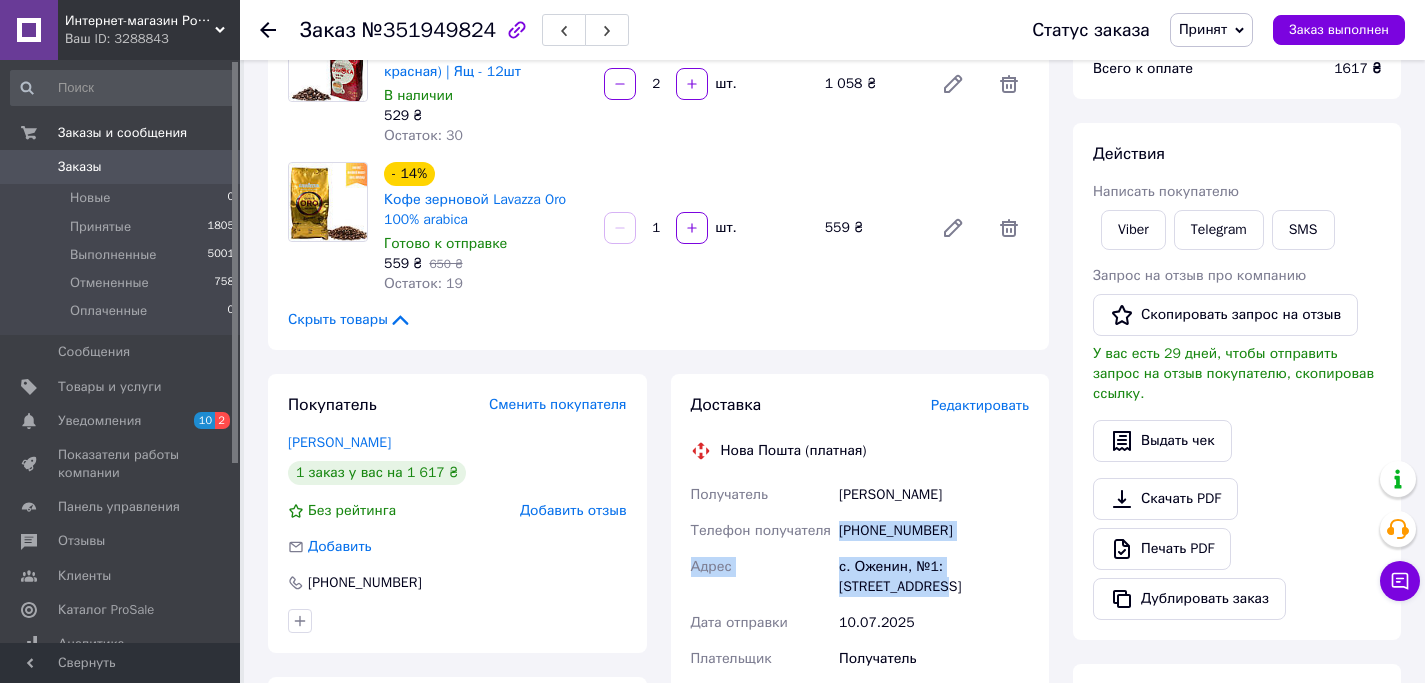 scroll, scrollTop: 0, scrollLeft: 0, axis: both 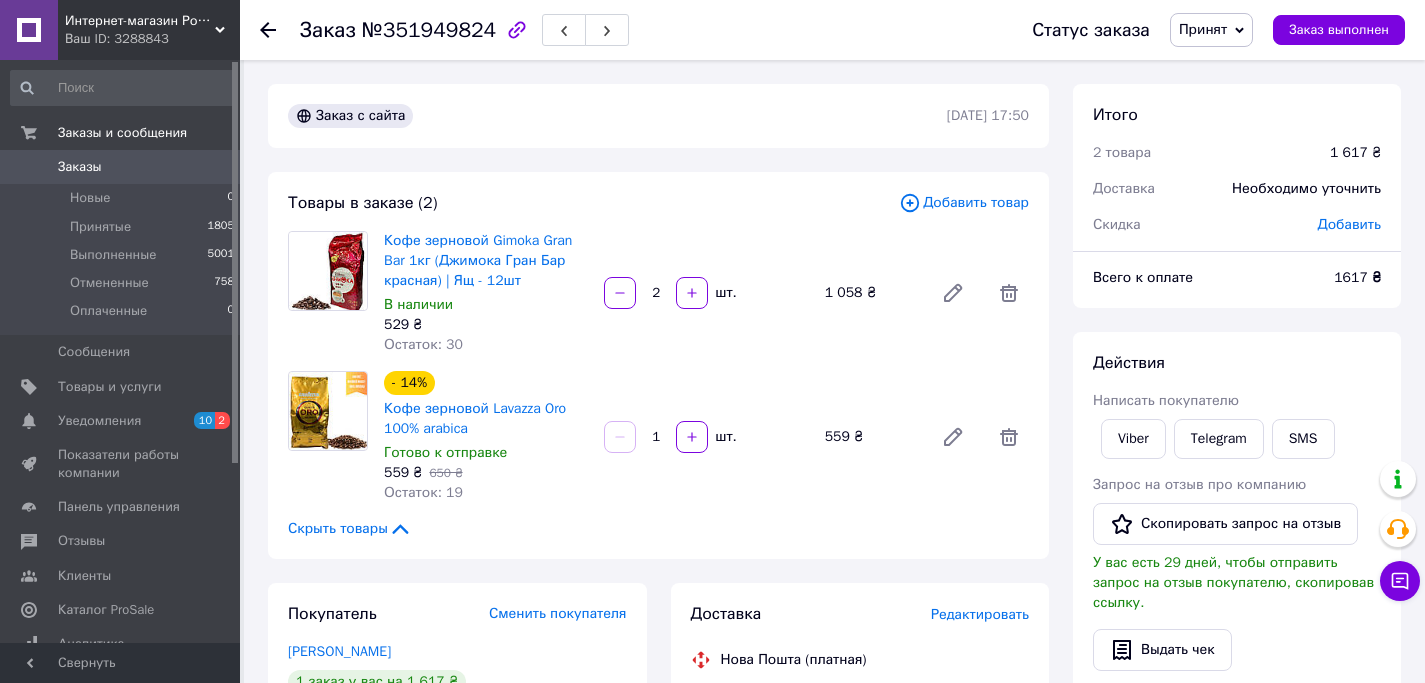 drag, startPoint x: 255, startPoint y: 32, endPoint x: 266, endPoint y: 35, distance: 11.401754 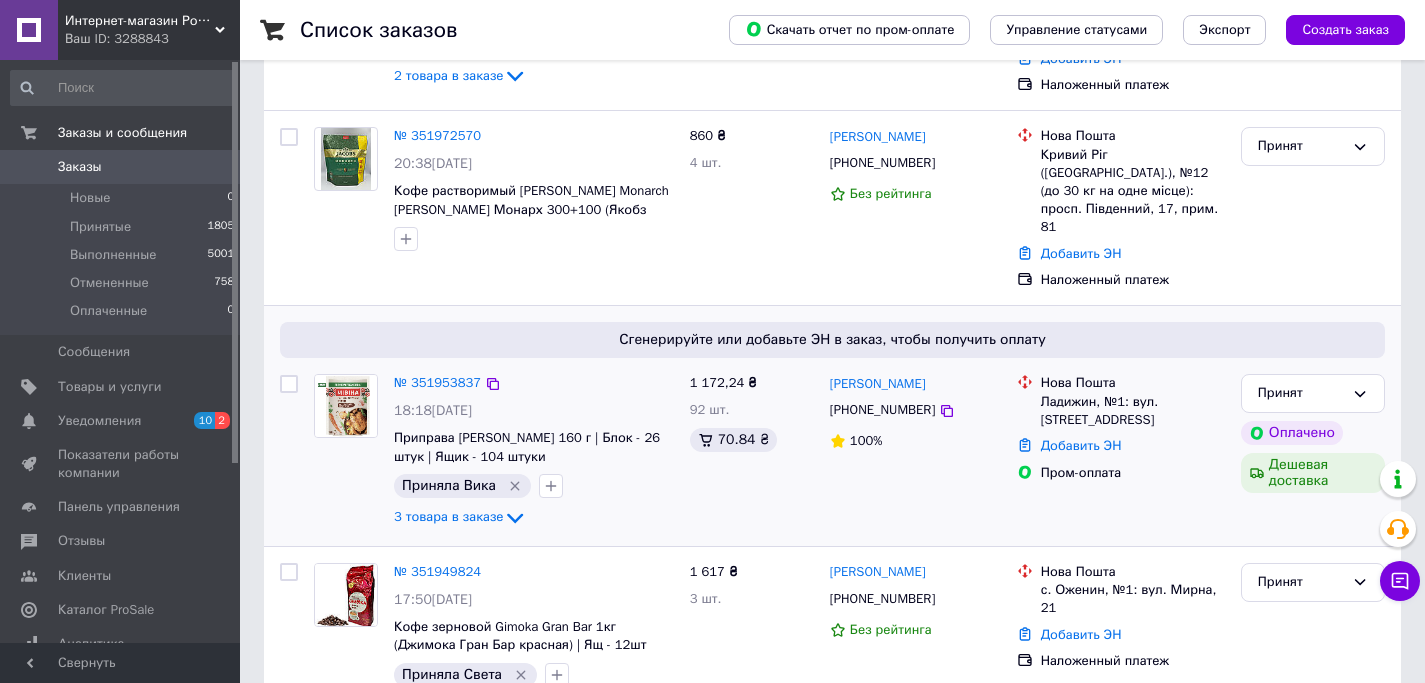 scroll, scrollTop: 150, scrollLeft: 0, axis: vertical 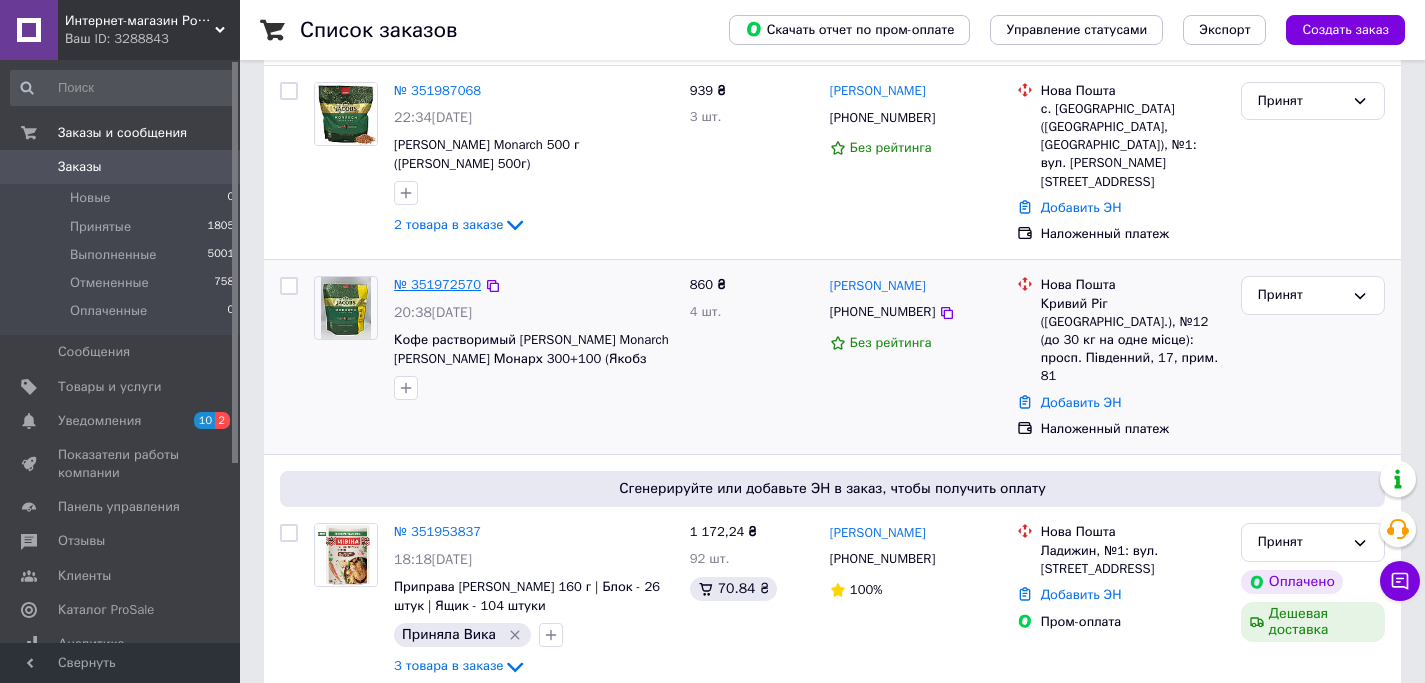 click on "№ 351972570" at bounding box center [437, 284] 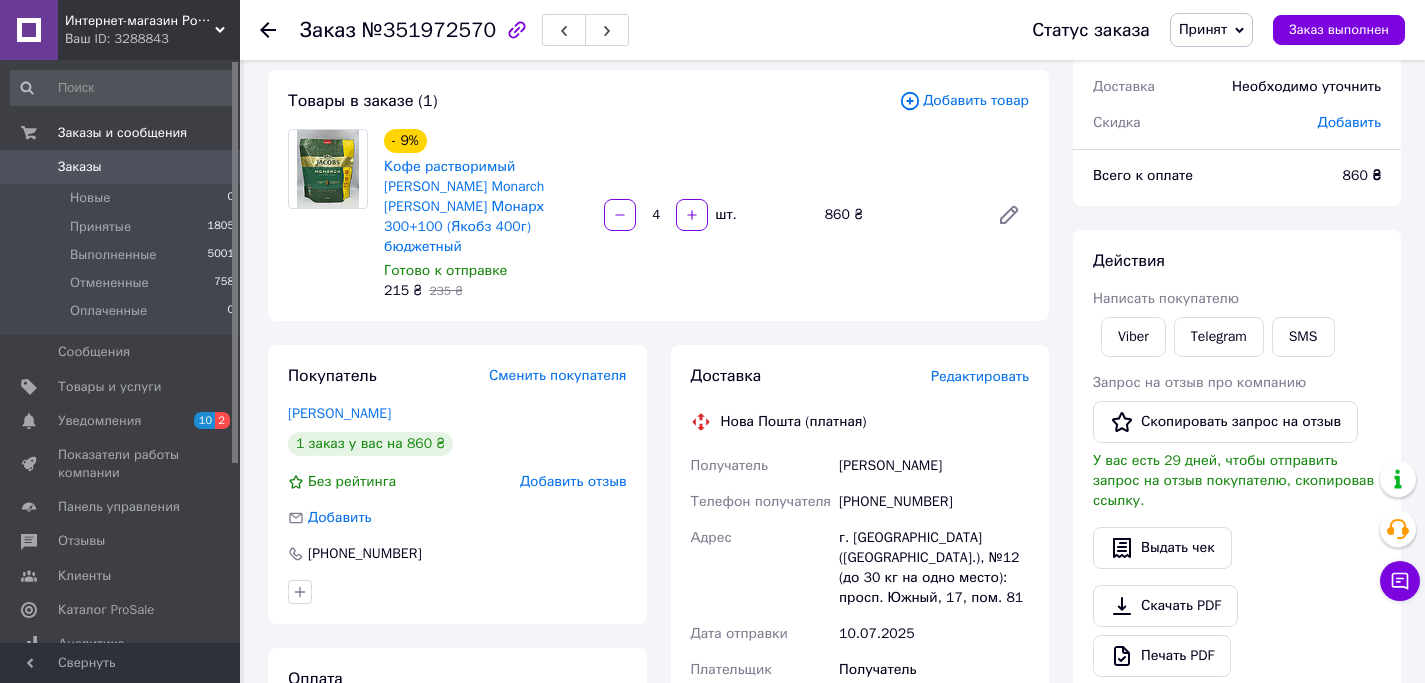 scroll, scrollTop: 101, scrollLeft: 0, axis: vertical 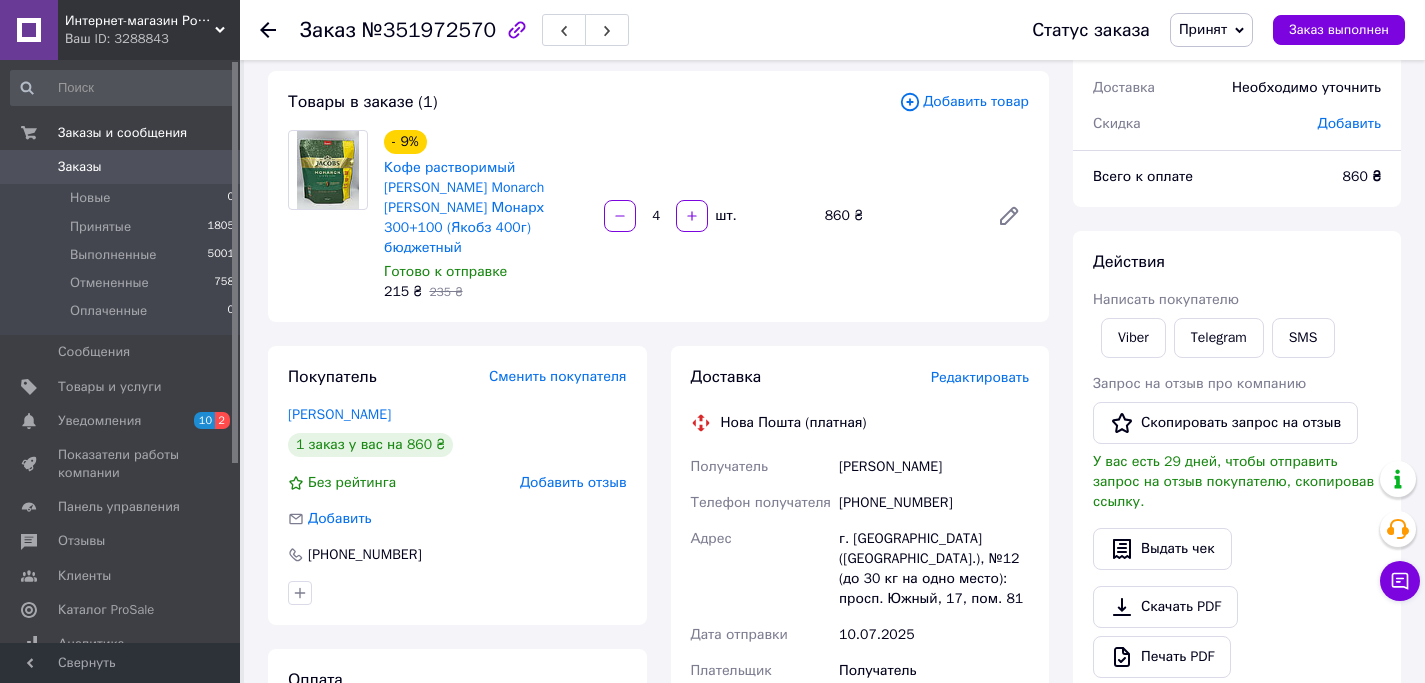 drag, startPoint x: 960, startPoint y: 443, endPoint x: 858, endPoint y: 450, distance: 102.239914 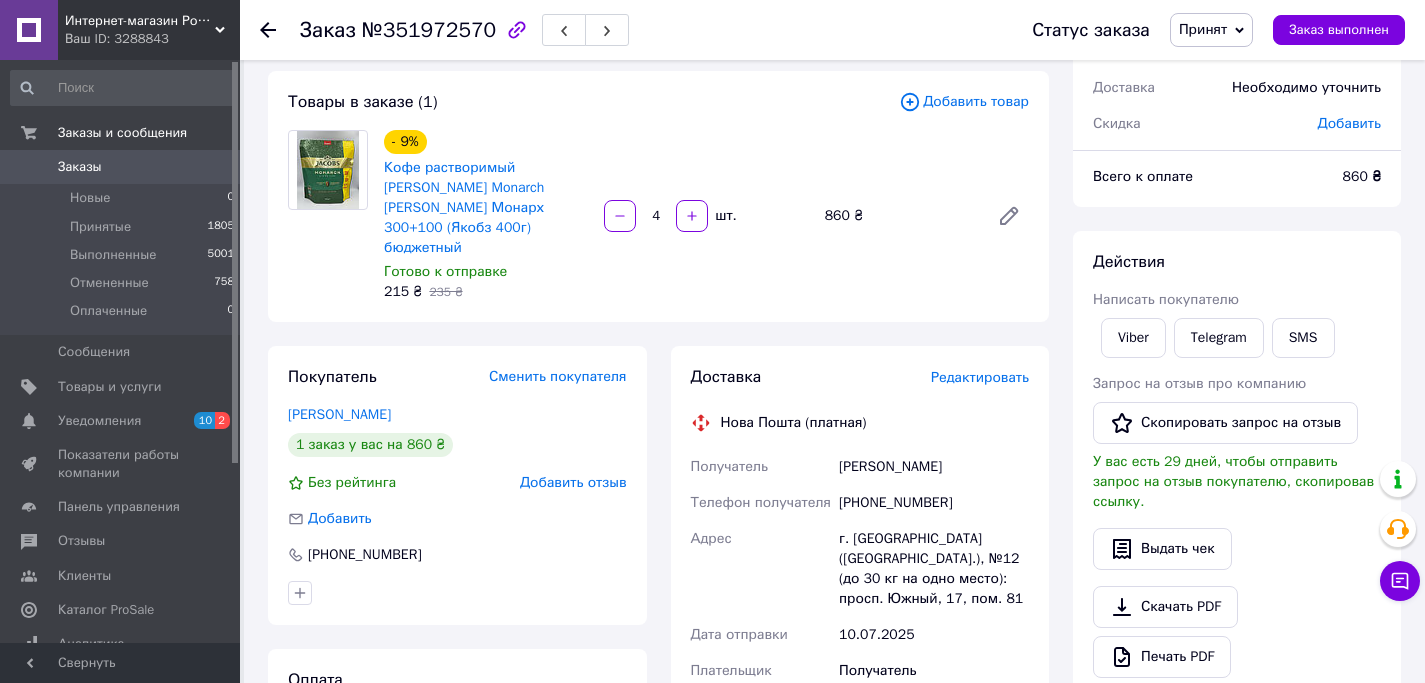copy on "Руденко Наталья" 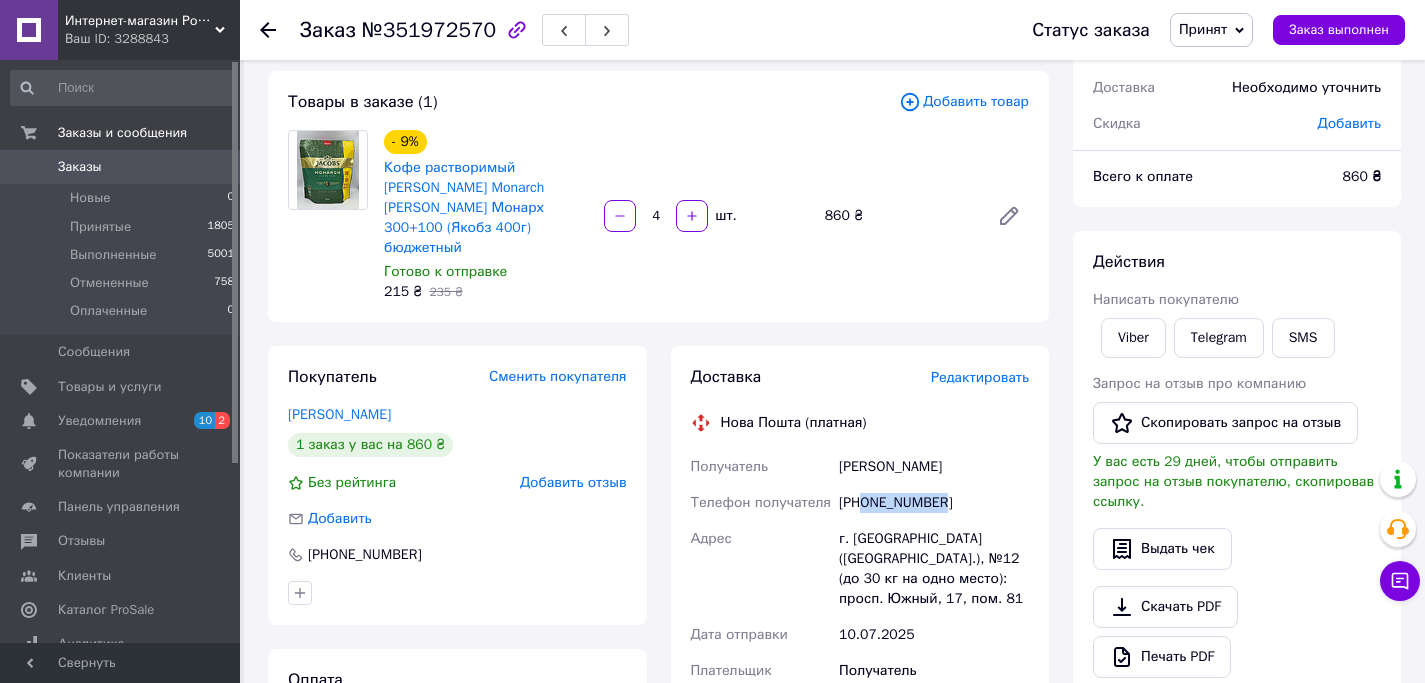 drag, startPoint x: 961, startPoint y: 482, endPoint x: 864, endPoint y: 482, distance: 97 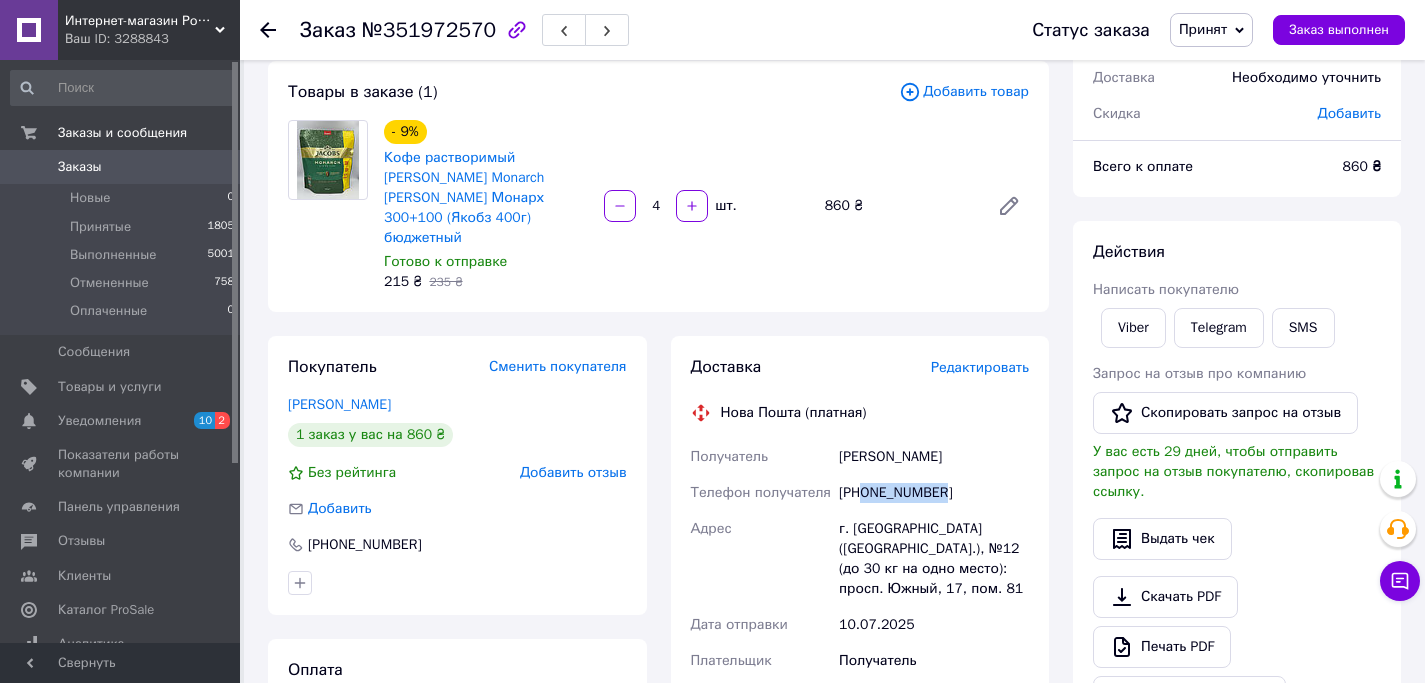 scroll, scrollTop: 136, scrollLeft: 0, axis: vertical 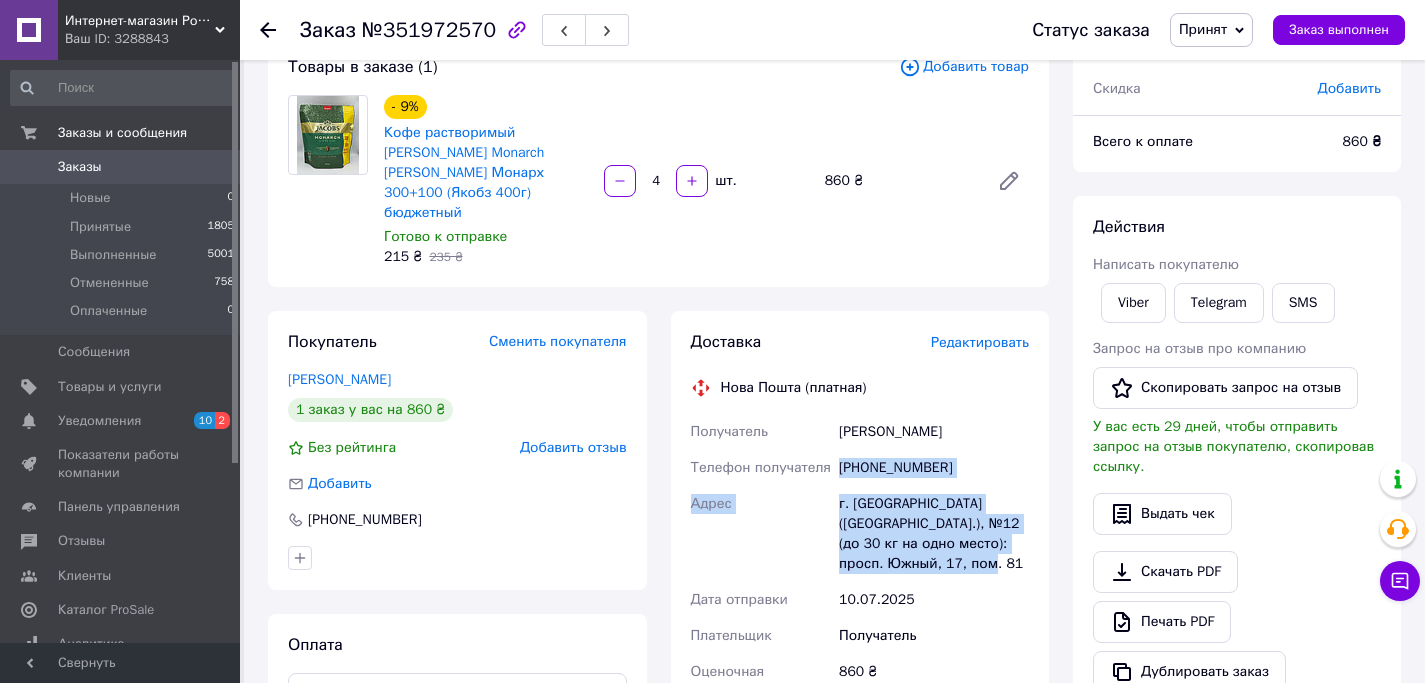 drag, startPoint x: 899, startPoint y: 564, endPoint x: 841, endPoint y: 454, distance: 124.35433 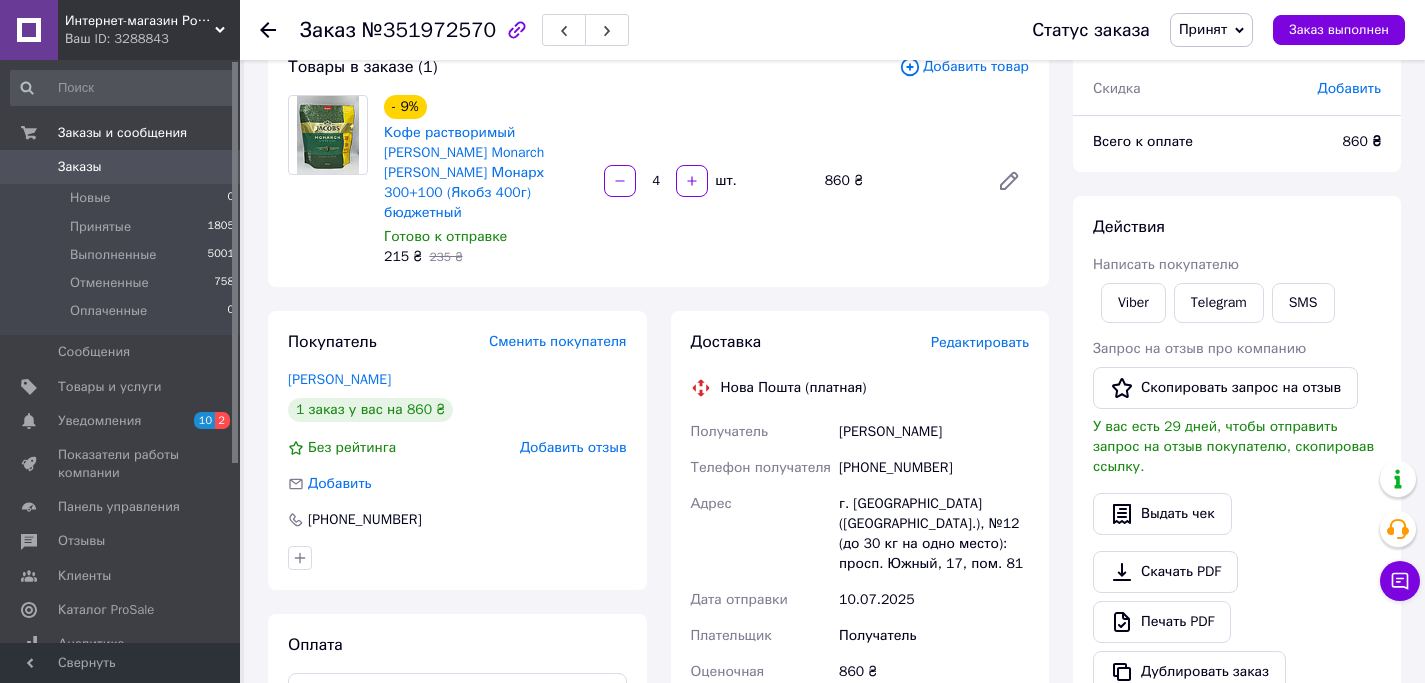 click 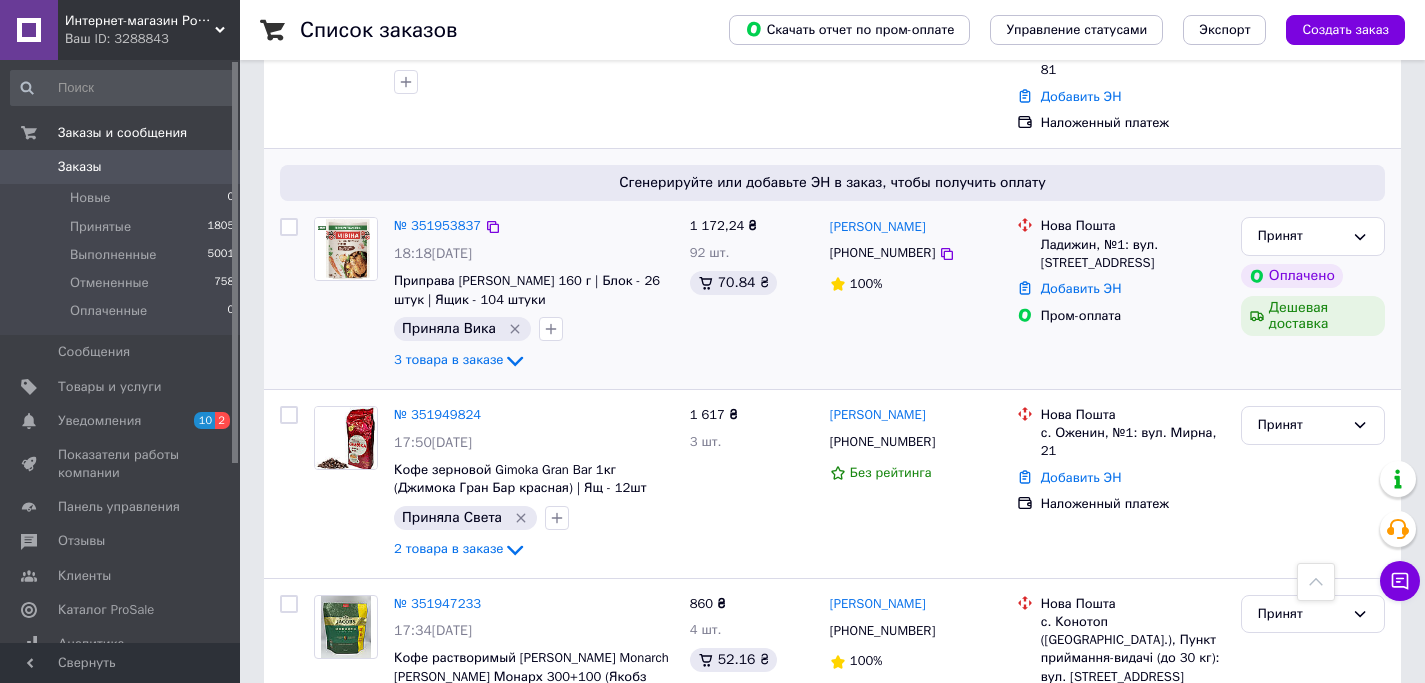 scroll, scrollTop: 354, scrollLeft: 0, axis: vertical 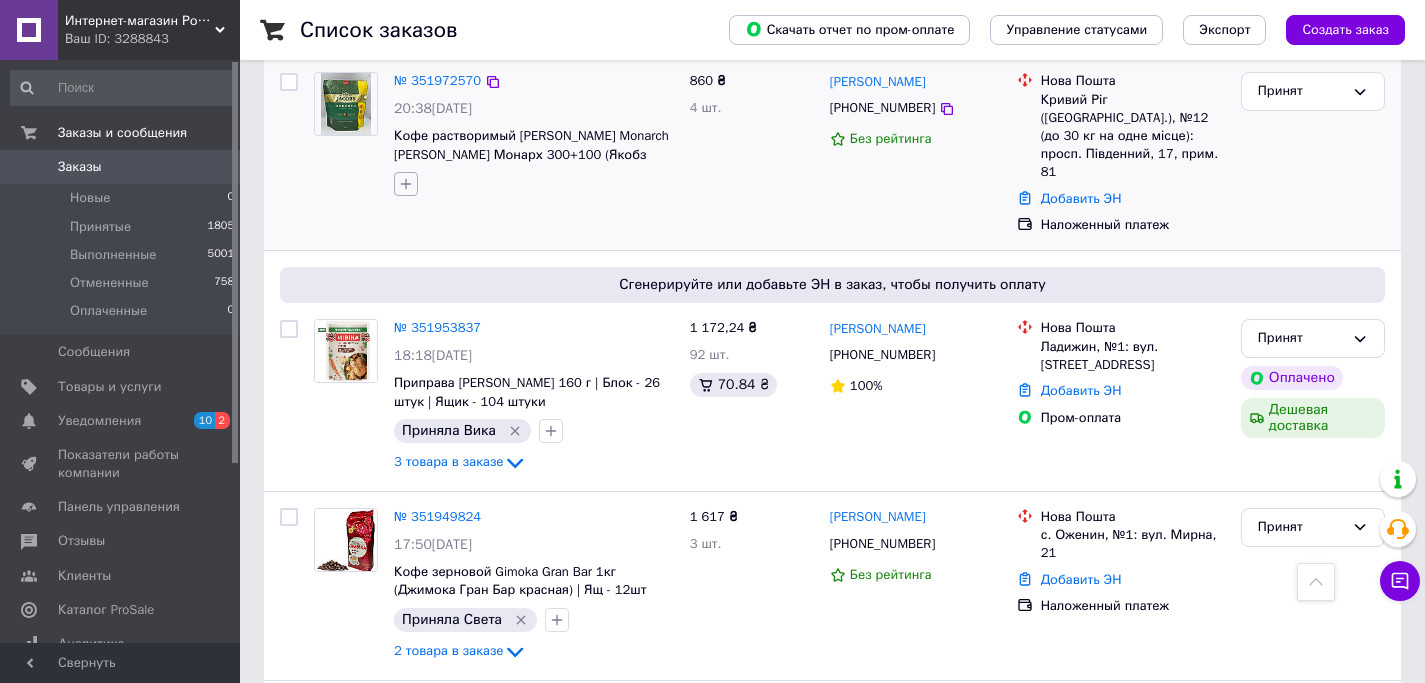 click at bounding box center (406, 184) 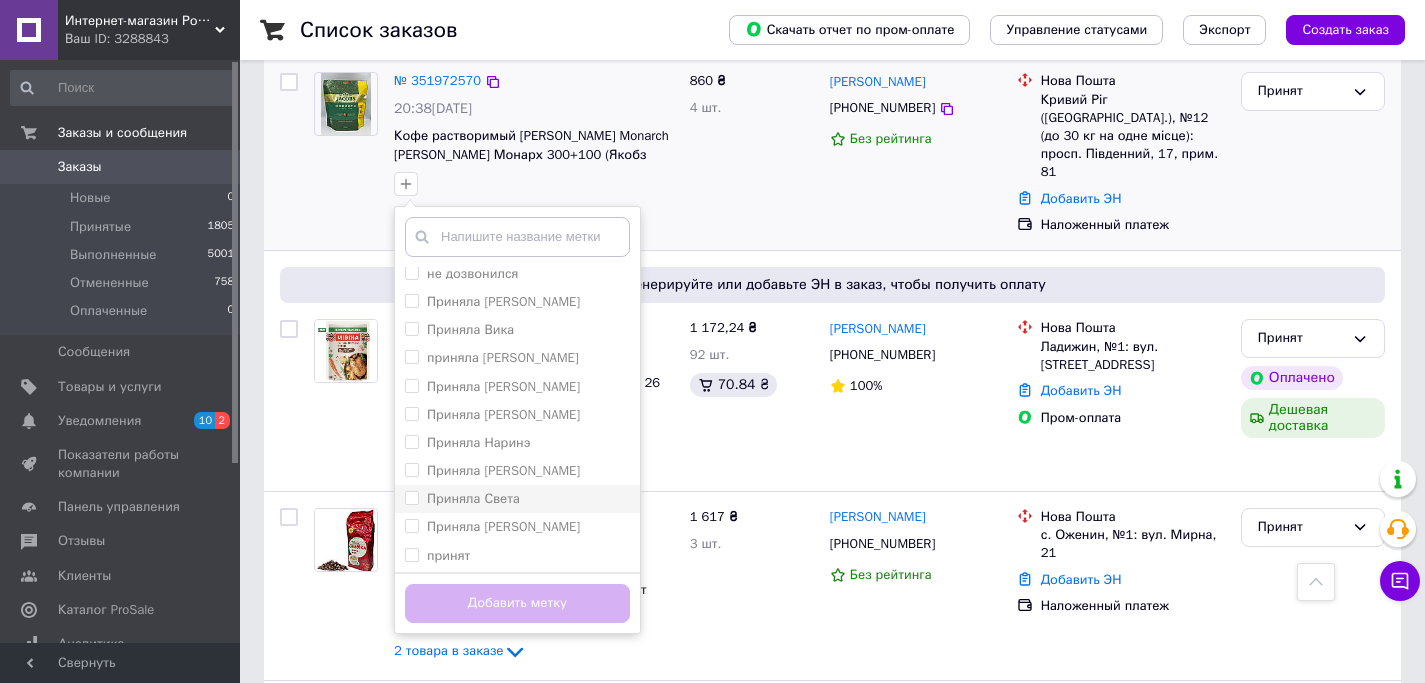 scroll, scrollTop: 95, scrollLeft: 0, axis: vertical 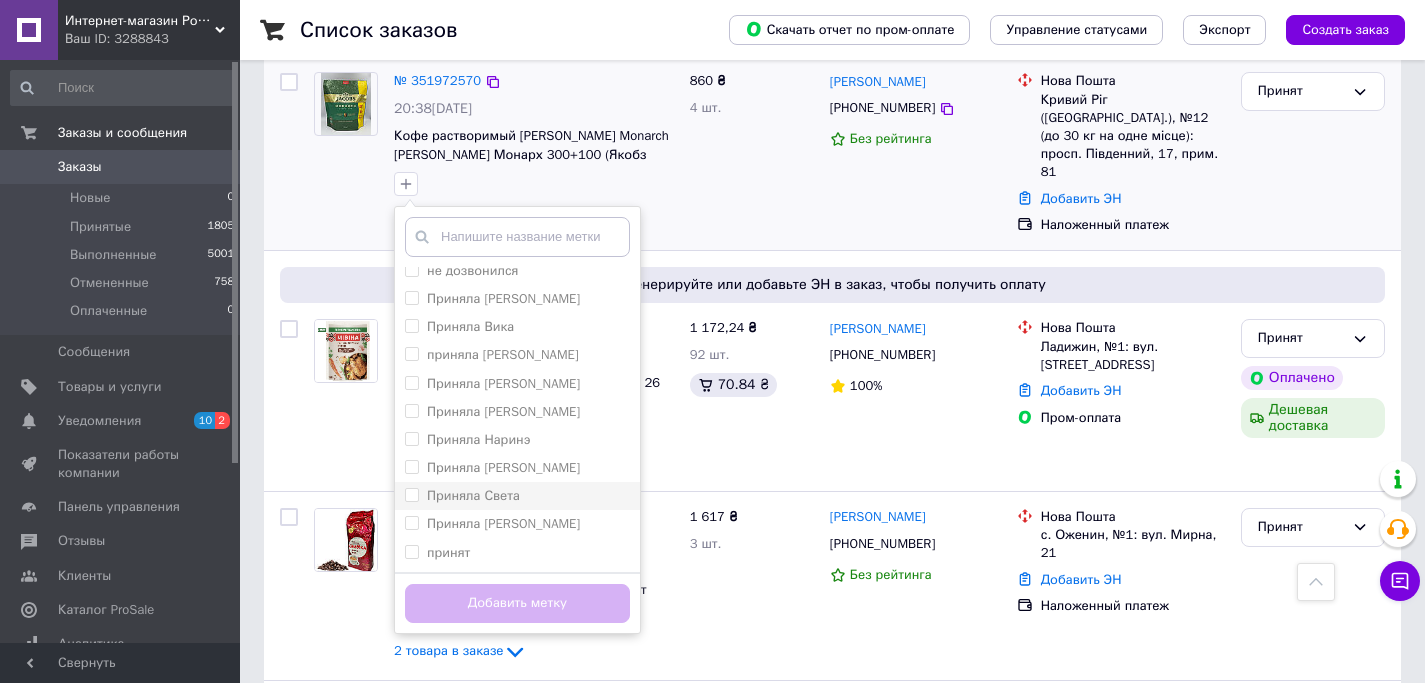 click on "Приняла Света" at bounding box center (517, 496) 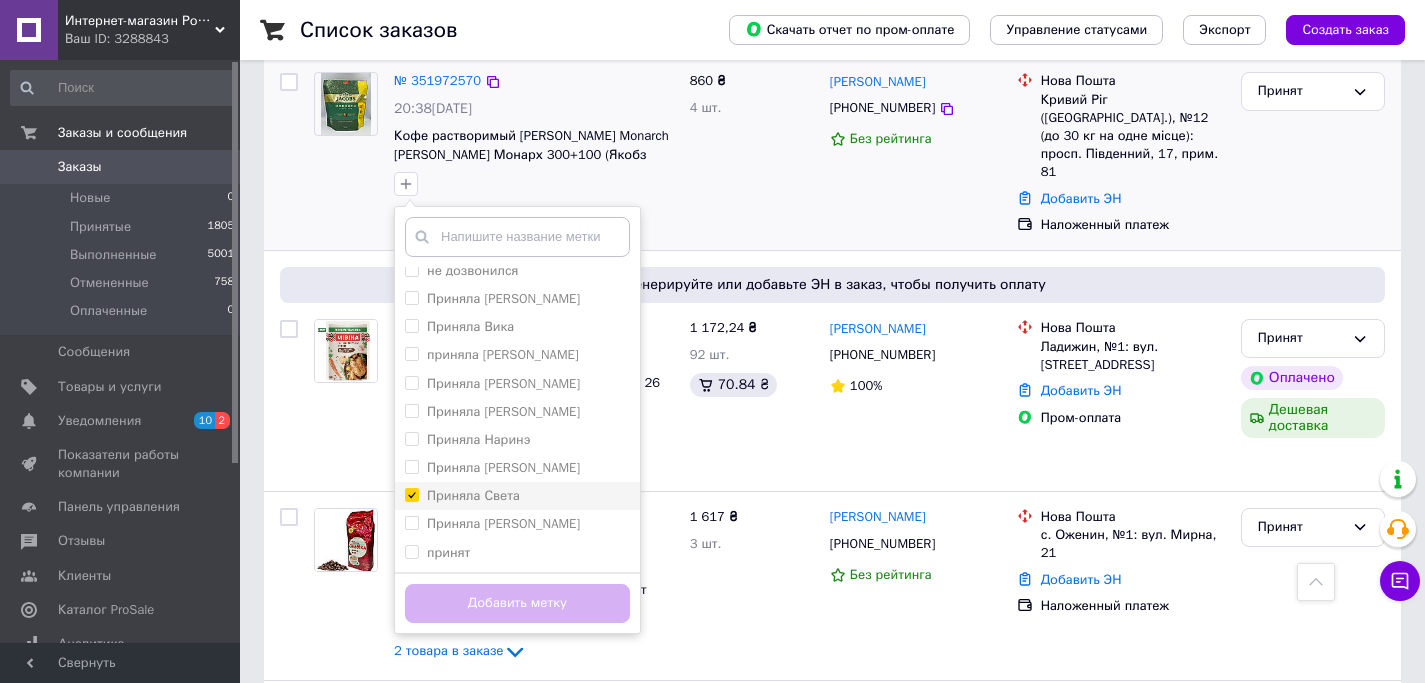 checkbox on "true" 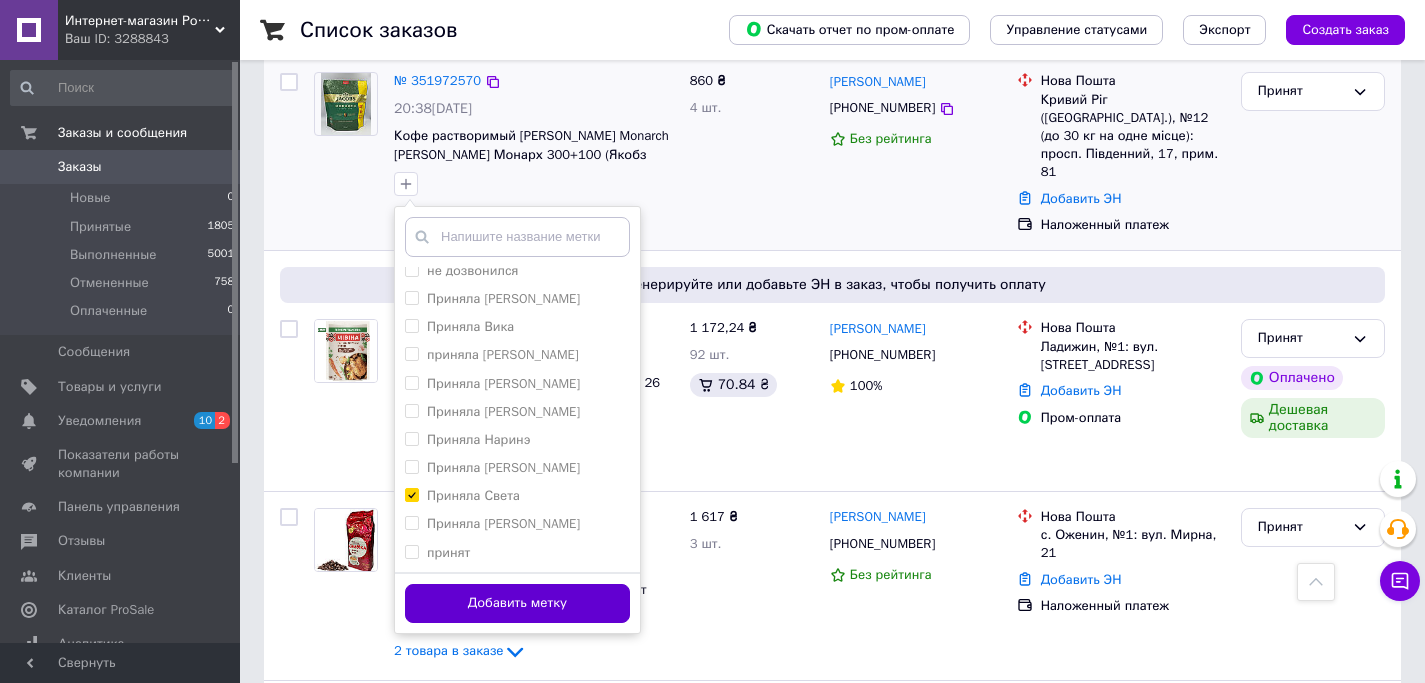 click on "Добавить метку" at bounding box center [517, 603] 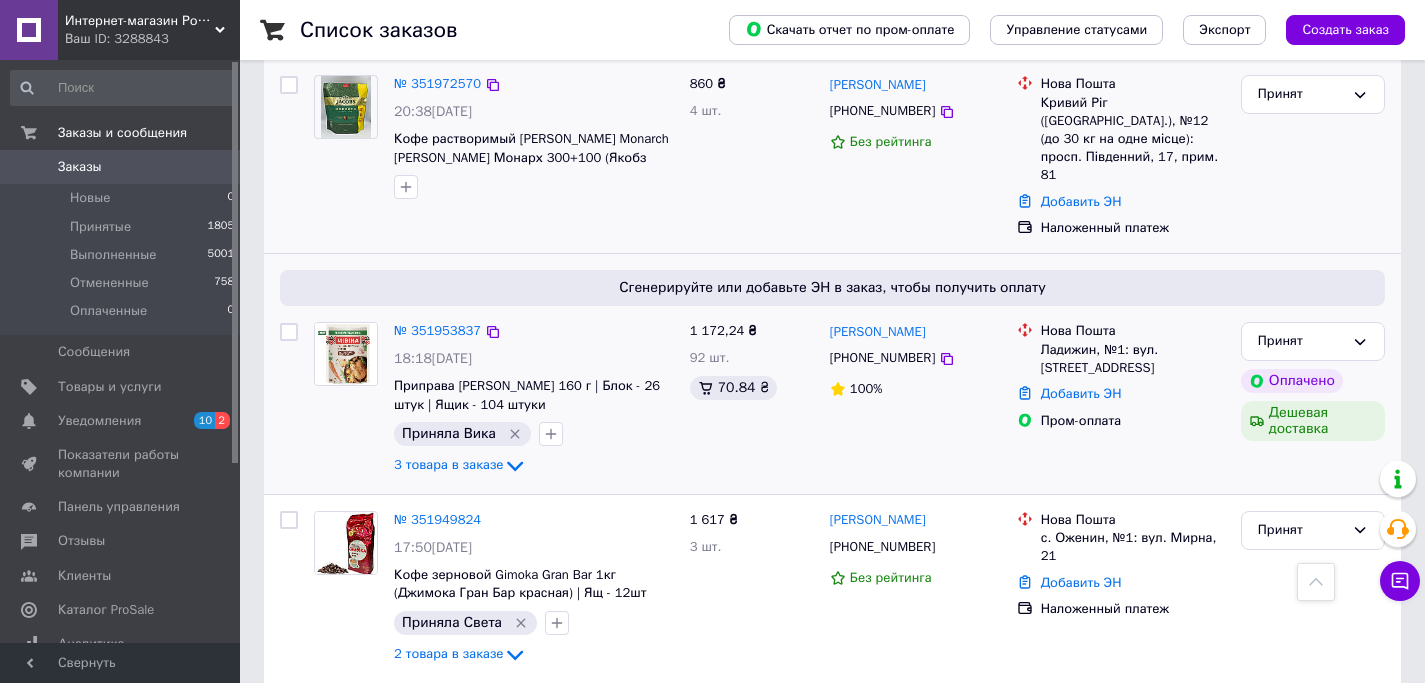 scroll, scrollTop: 0, scrollLeft: 0, axis: both 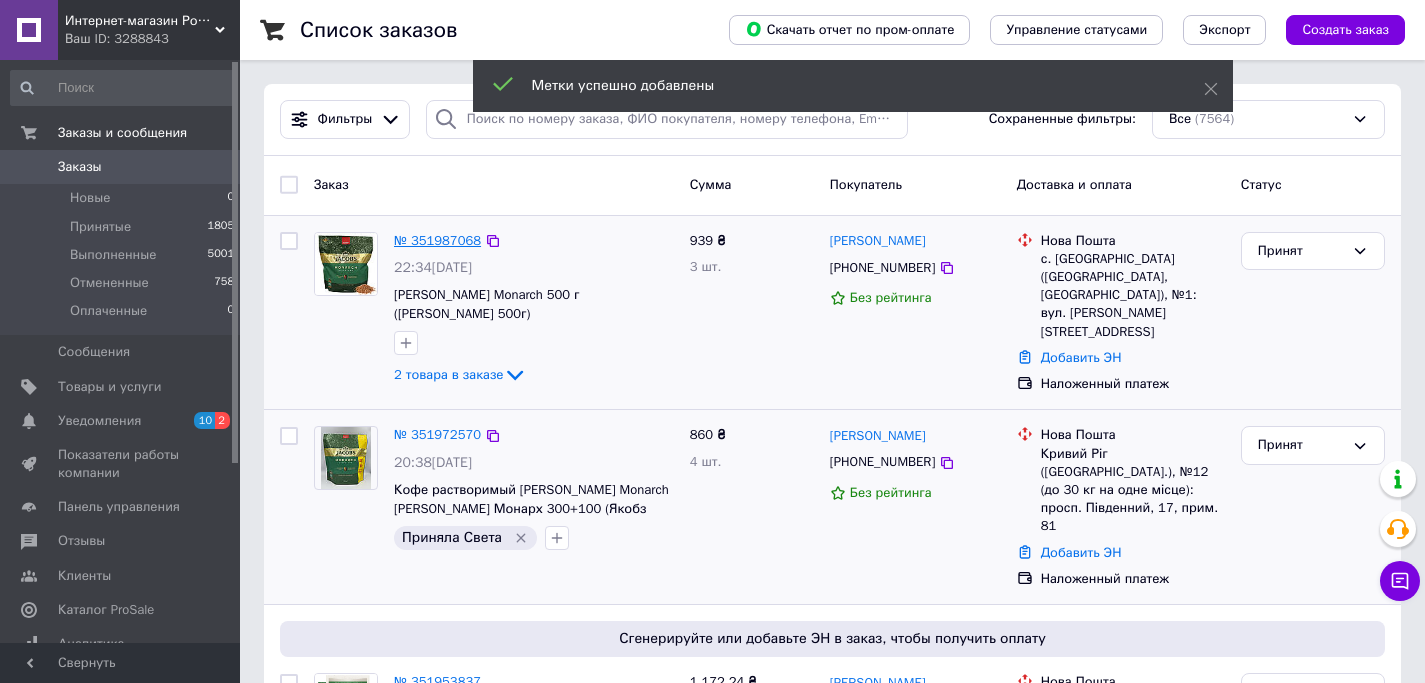 click on "№ 351987068" at bounding box center [437, 240] 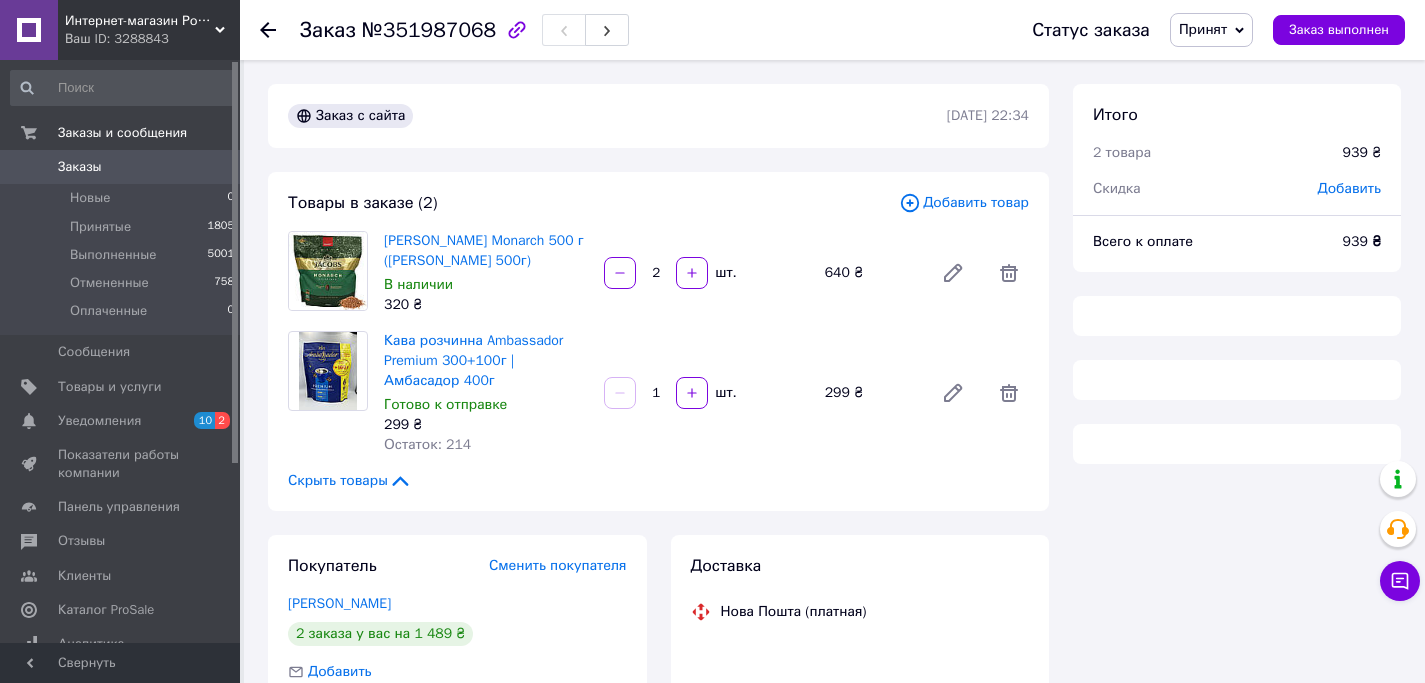 scroll, scrollTop: 4, scrollLeft: 0, axis: vertical 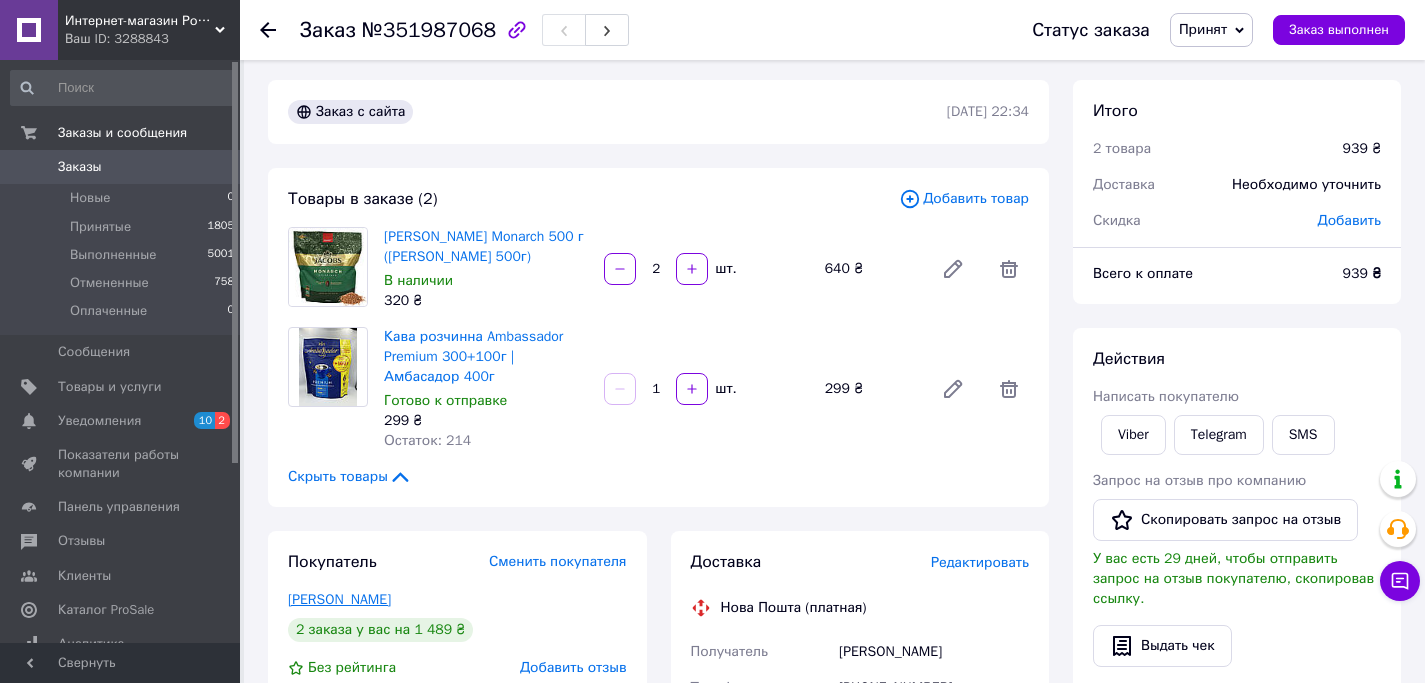 click on "Теліга Альона" at bounding box center (339, 599) 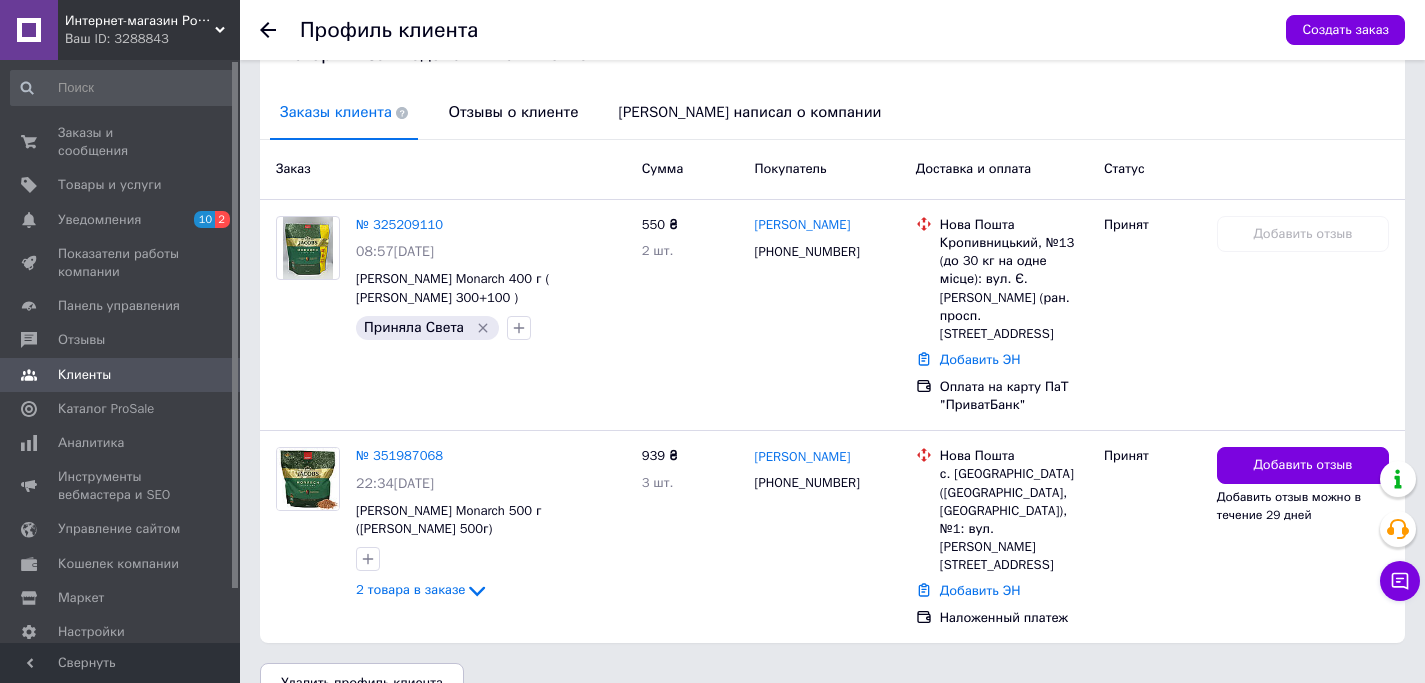 scroll, scrollTop: 481, scrollLeft: 0, axis: vertical 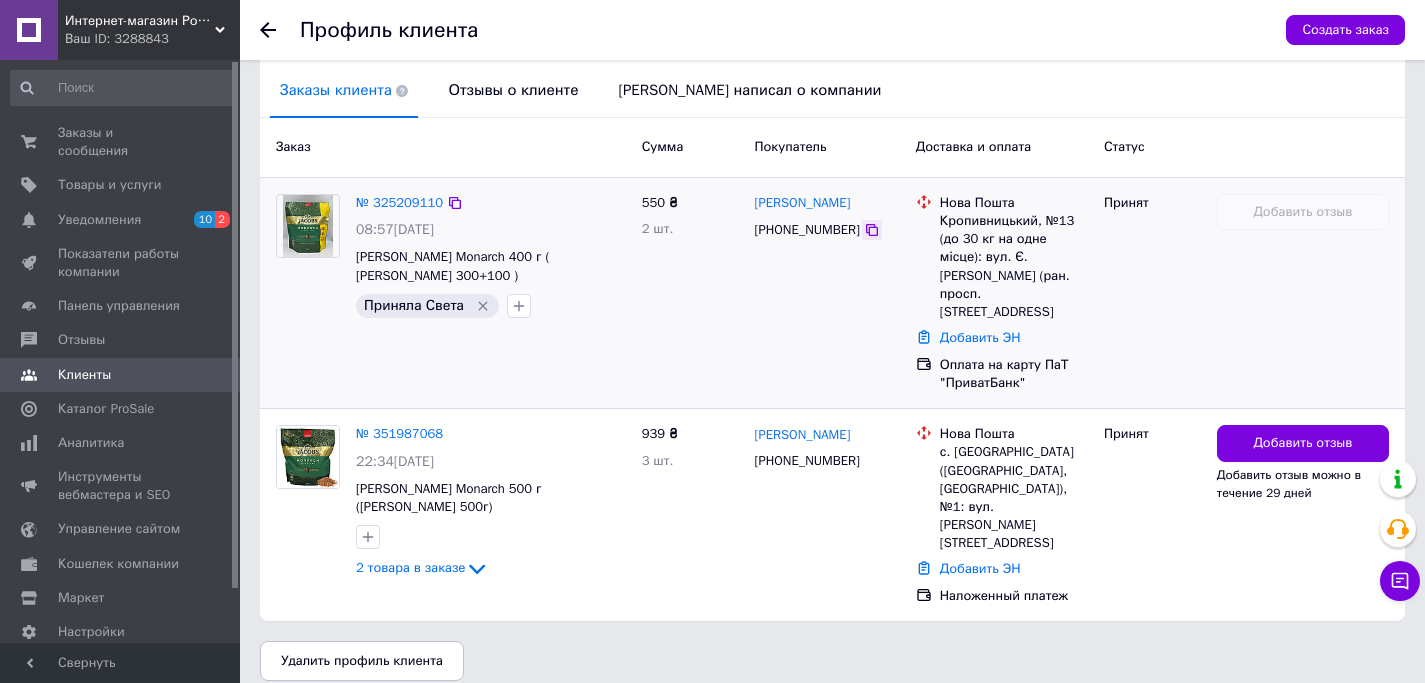 click 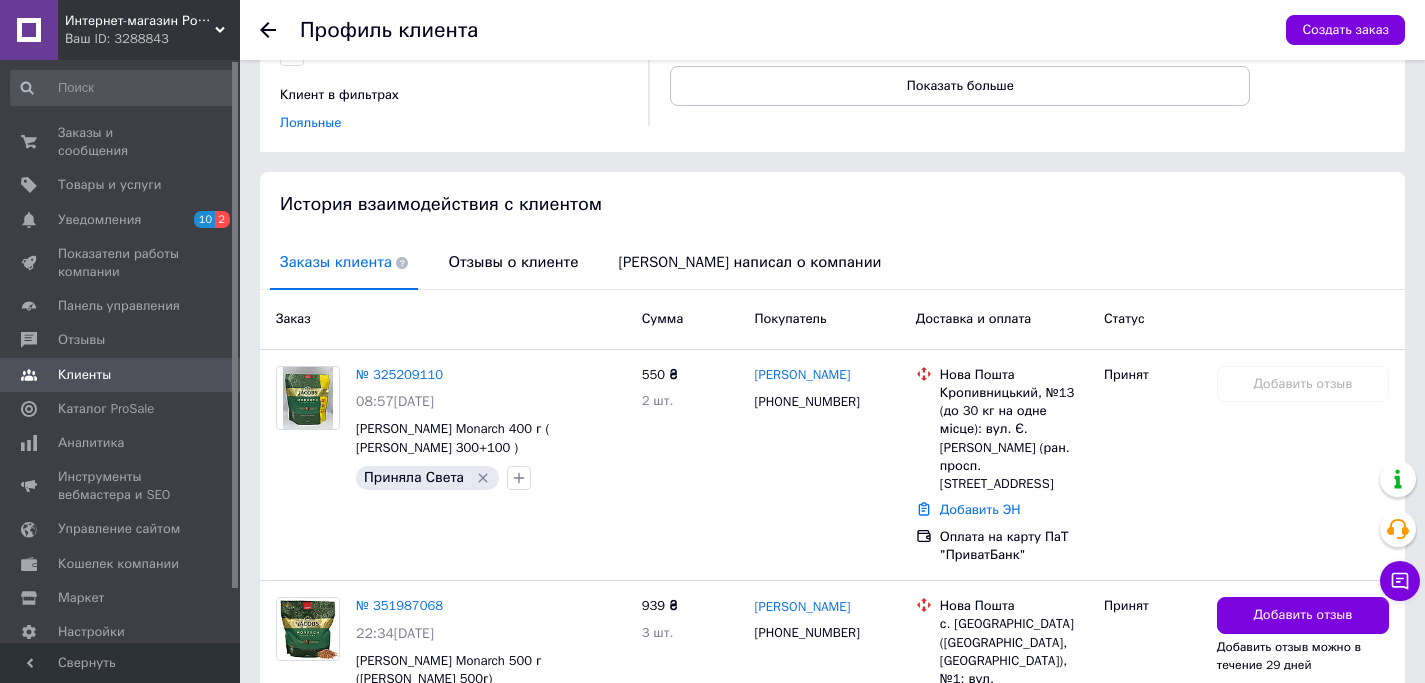 click 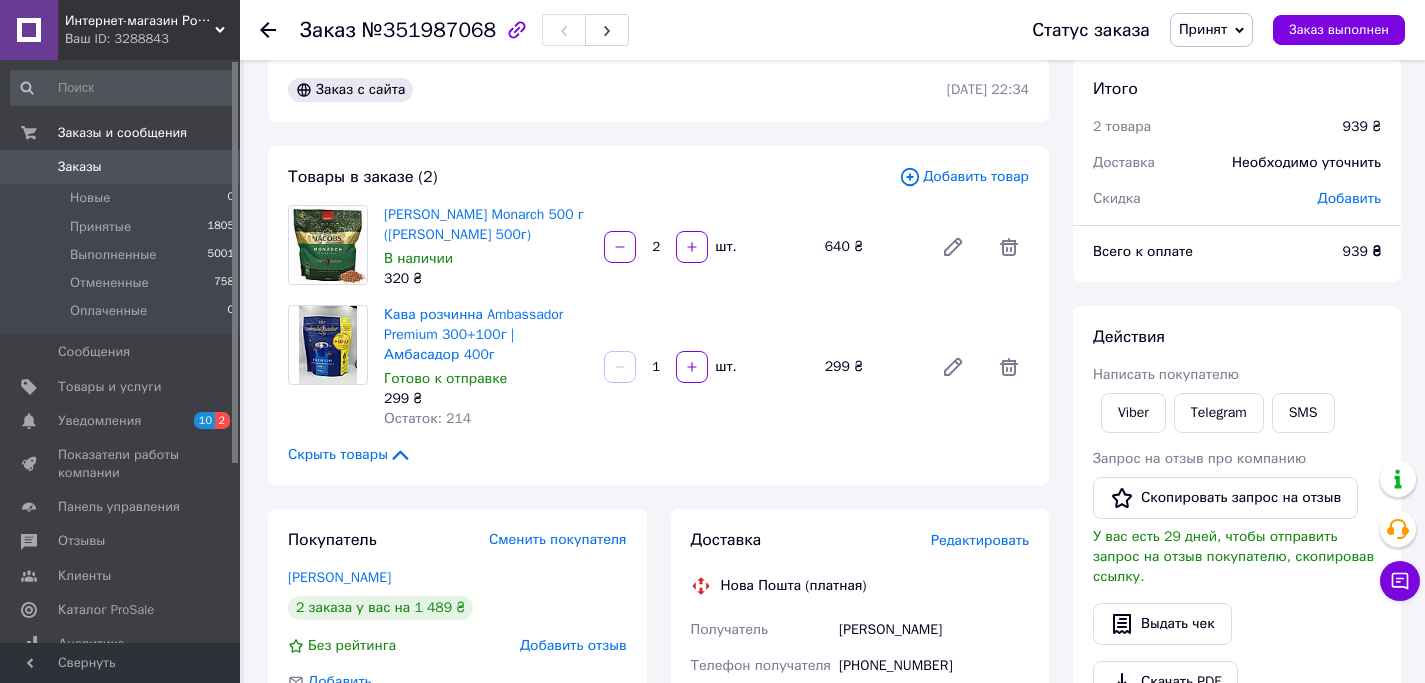 scroll, scrollTop: 436, scrollLeft: 0, axis: vertical 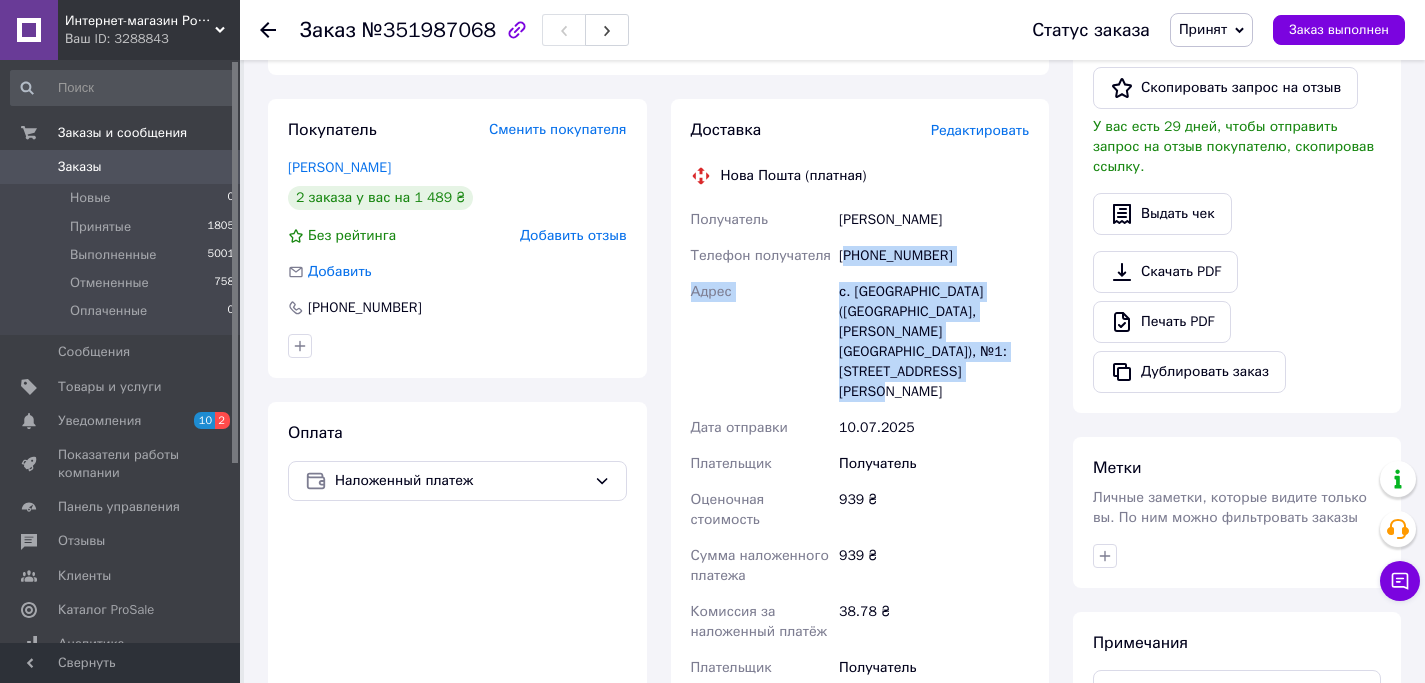 drag, startPoint x: 957, startPoint y: 354, endPoint x: 844, endPoint y: 256, distance: 149.57607 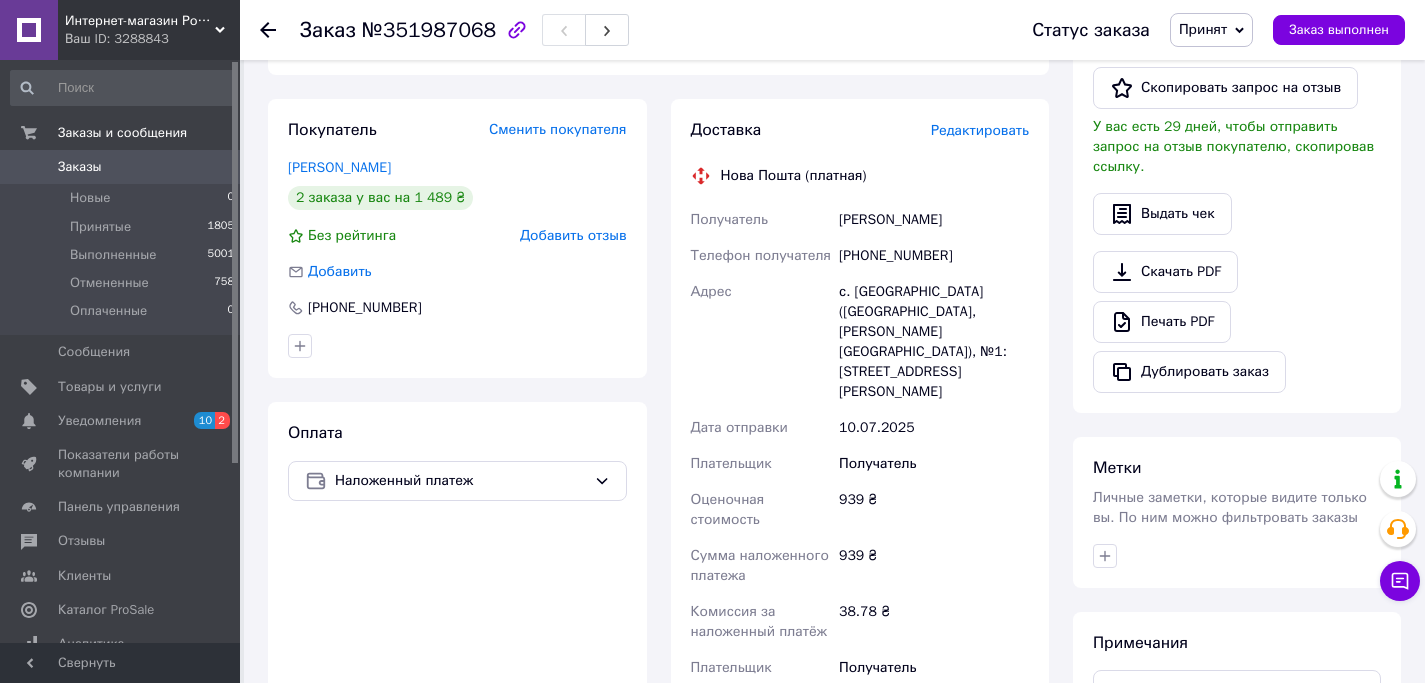 drag, startPoint x: 987, startPoint y: 365, endPoint x: 996, endPoint y: 378, distance: 15.811388 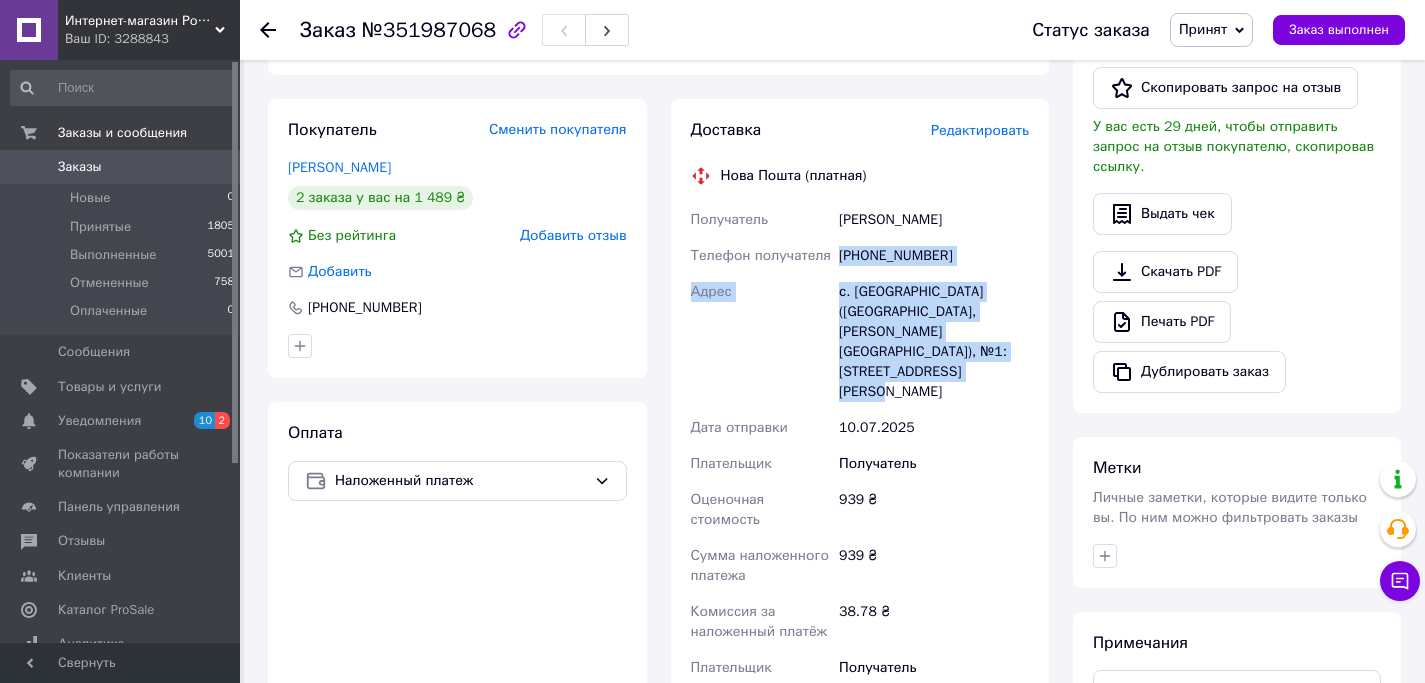 drag, startPoint x: 896, startPoint y: 320, endPoint x: 835, endPoint y: 252, distance: 91.350975 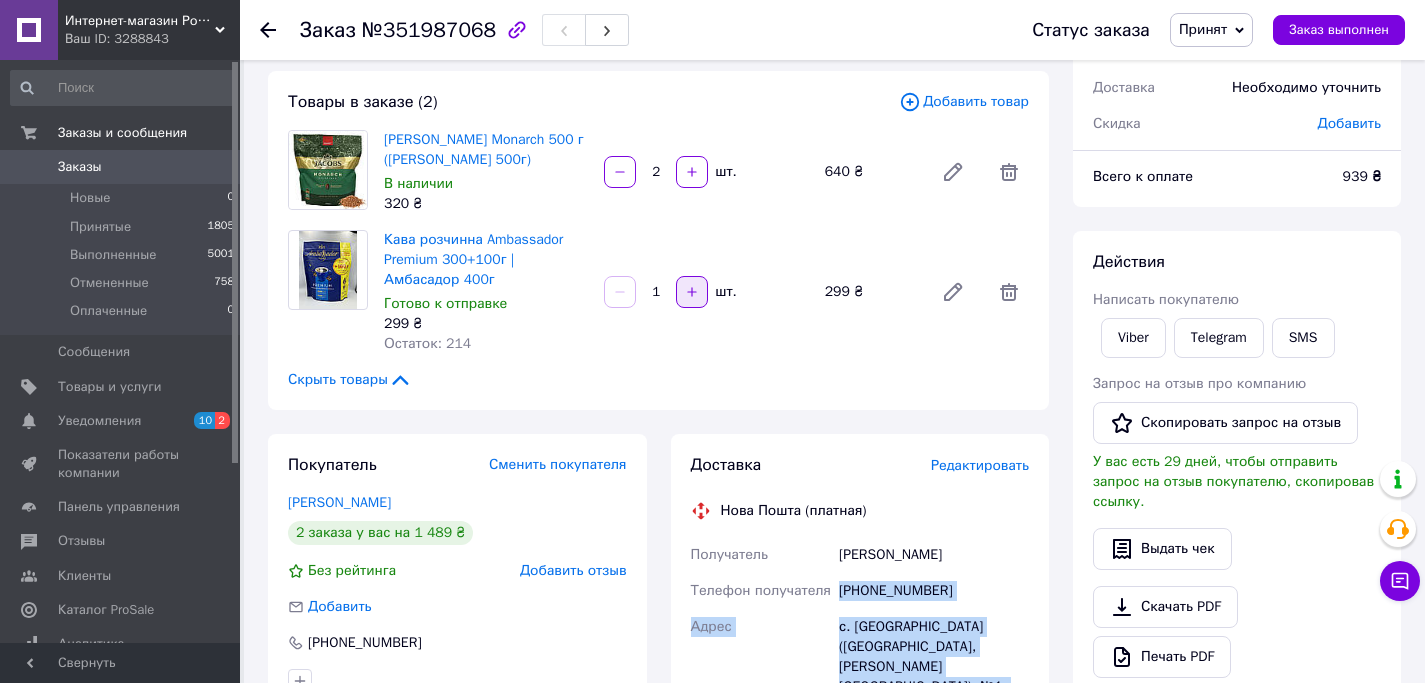 scroll, scrollTop: 114, scrollLeft: 0, axis: vertical 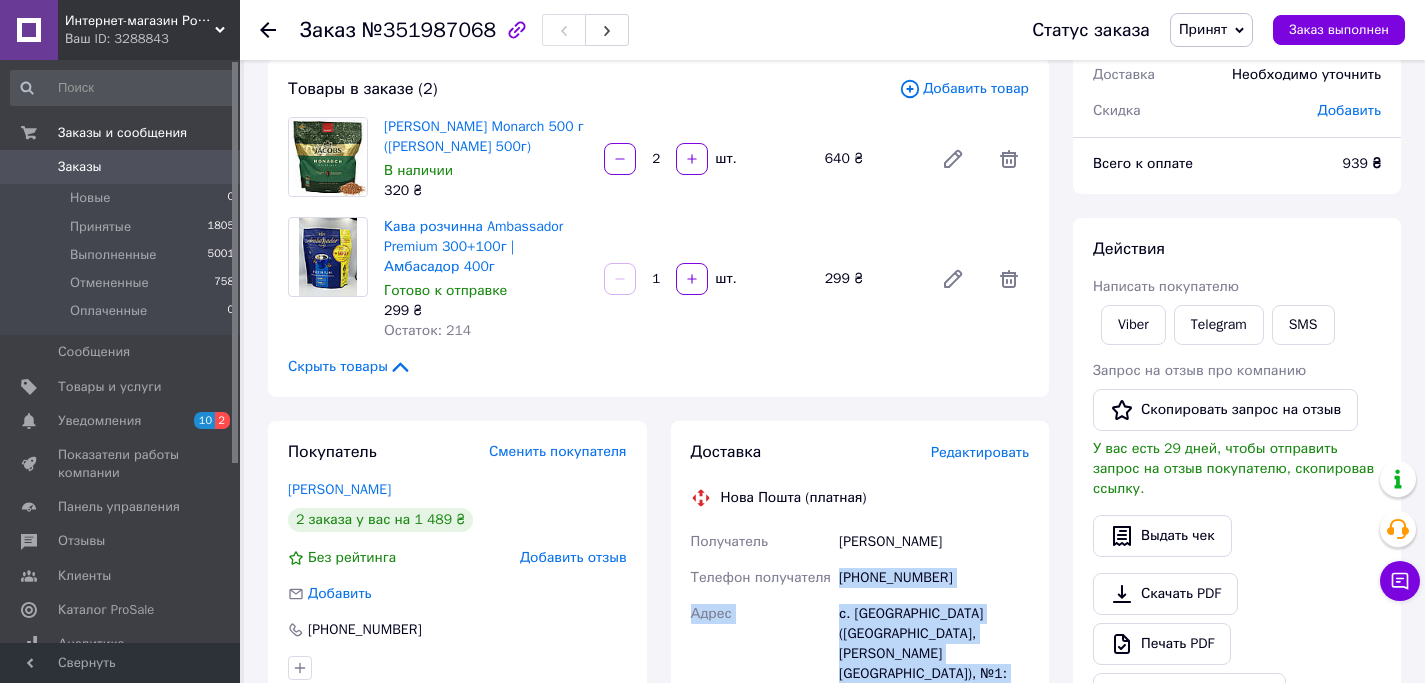 click on "0" at bounding box center (212, 167) 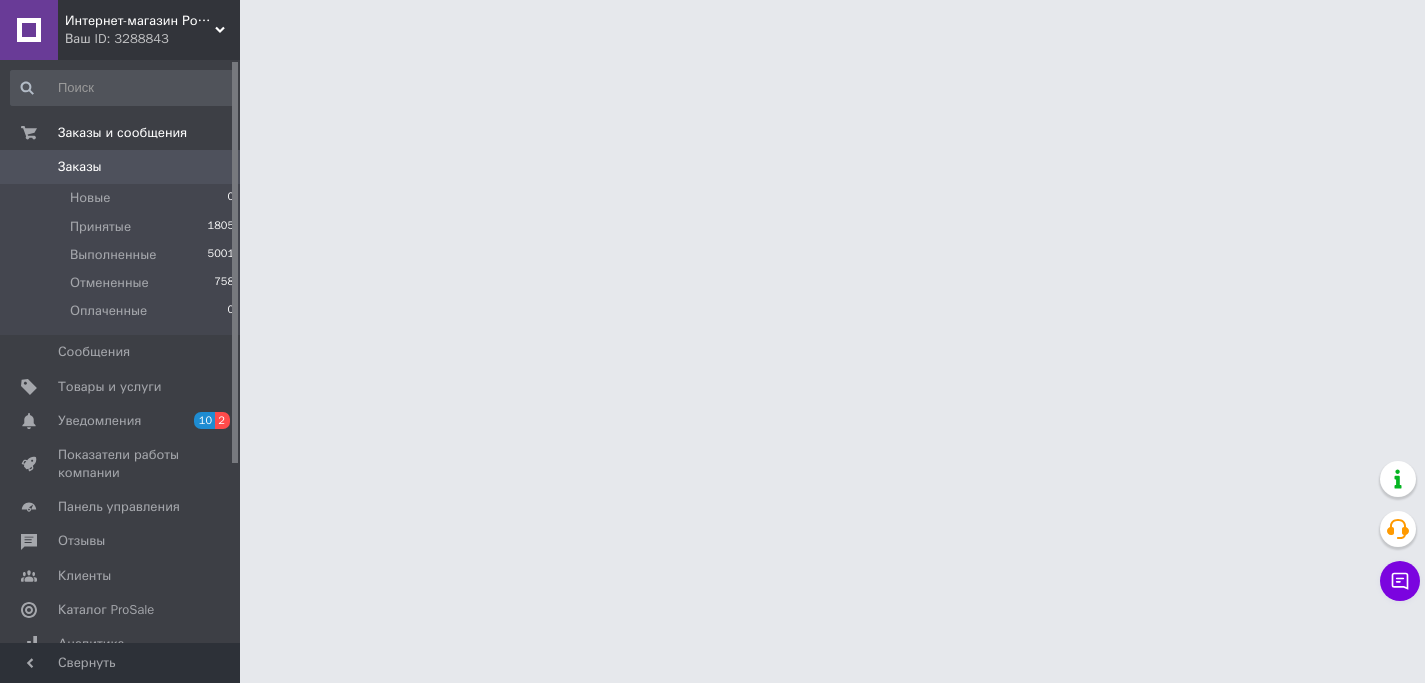 scroll, scrollTop: 0, scrollLeft: 0, axis: both 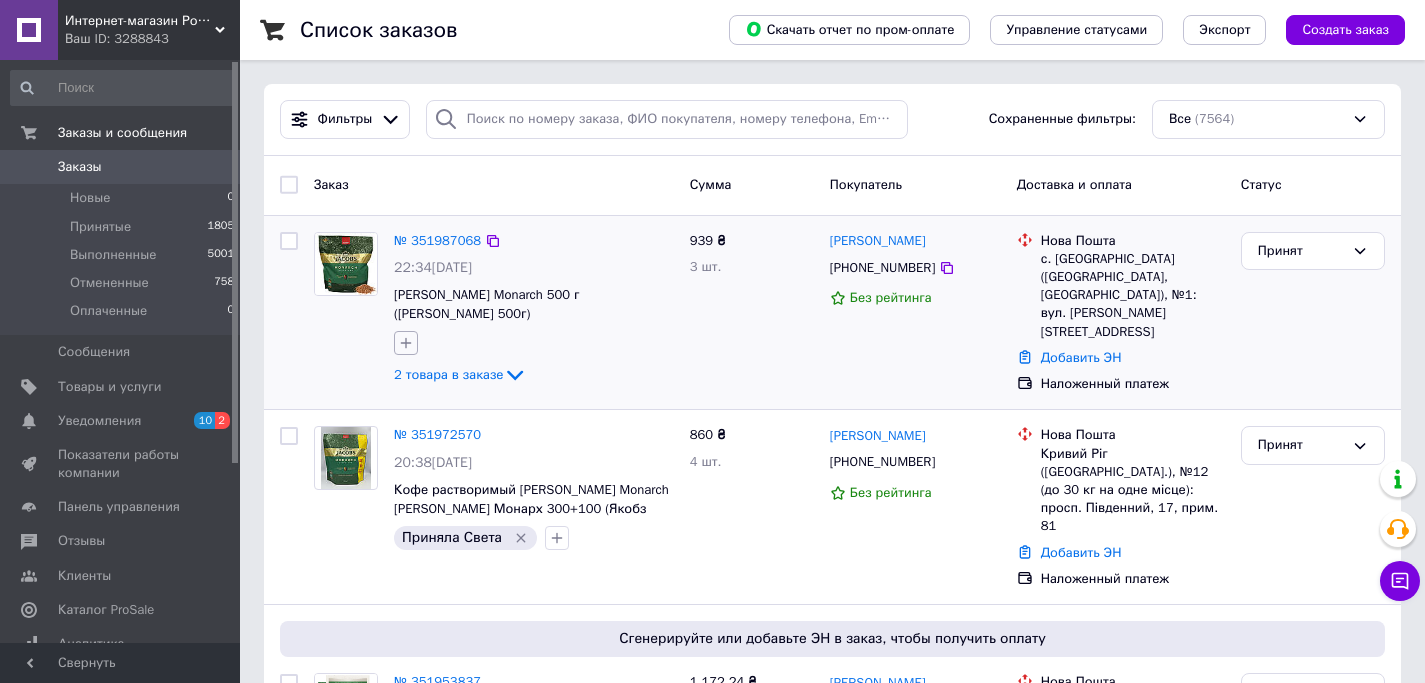 click 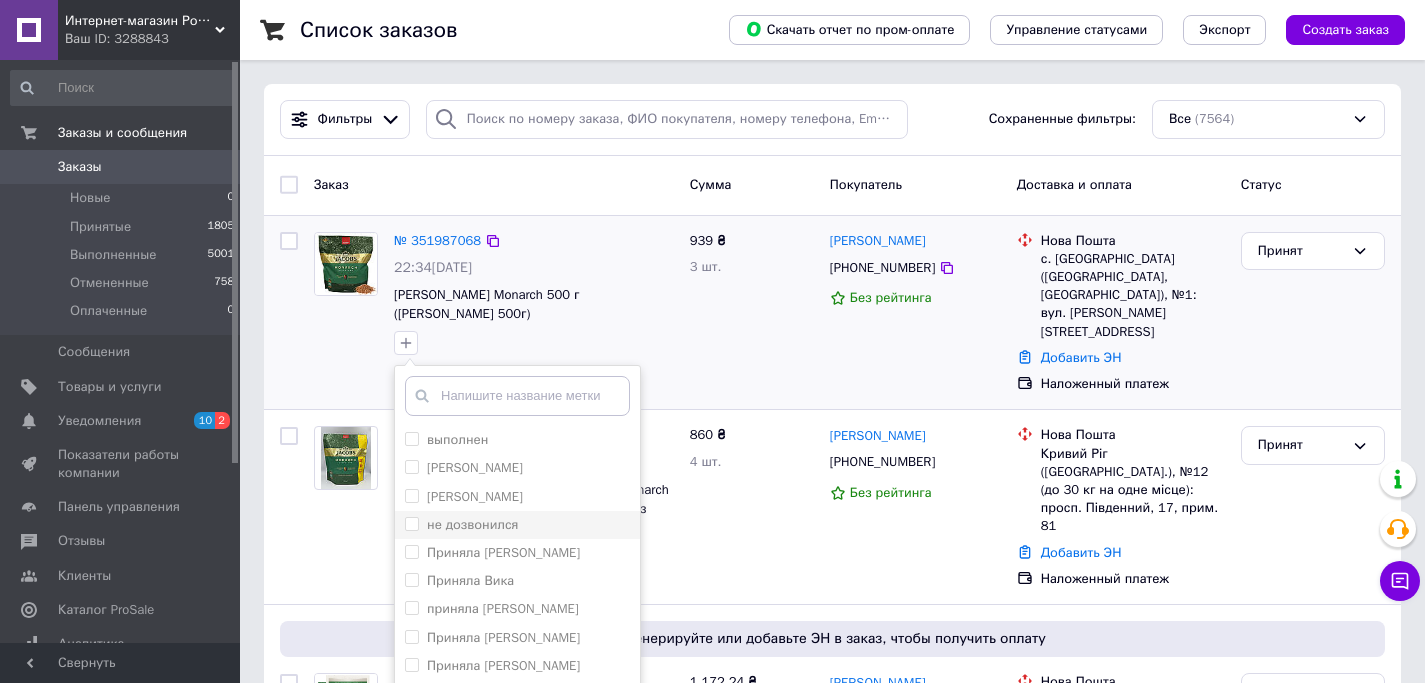 click on "не дозвонился" at bounding box center [473, 524] 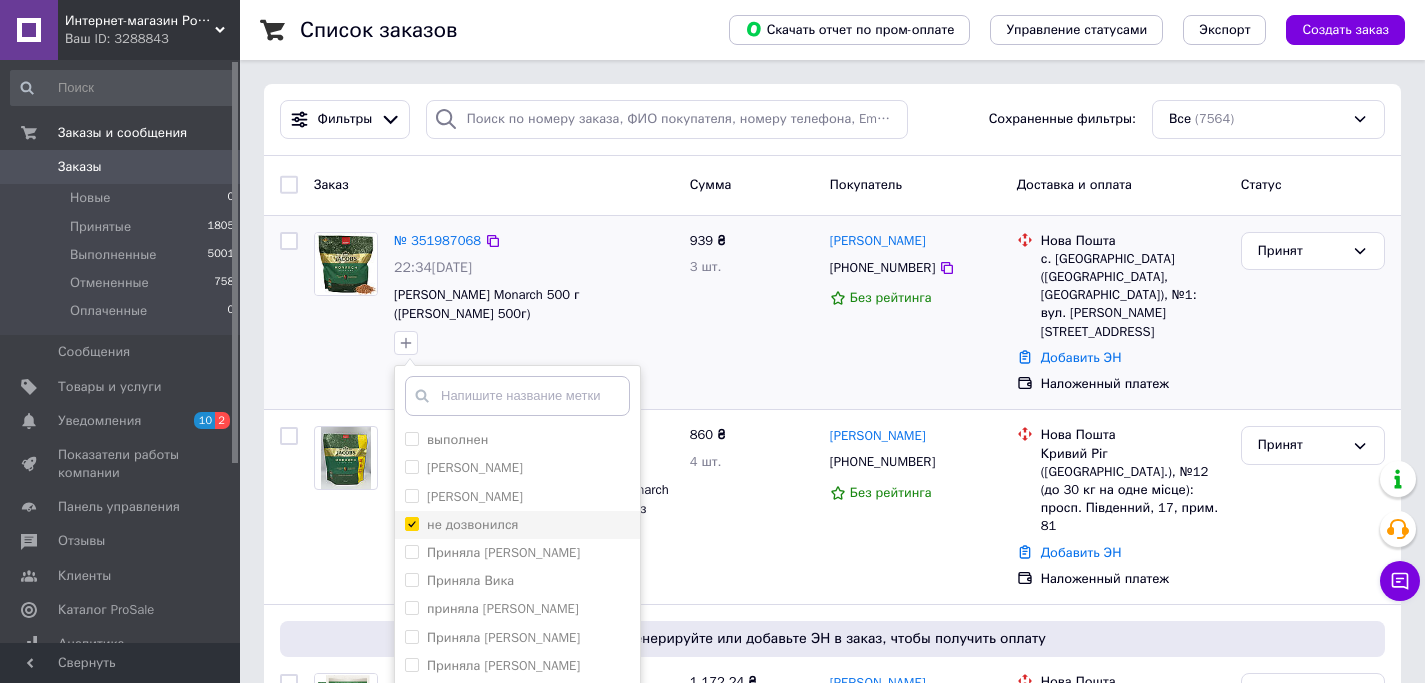 checkbox on "true" 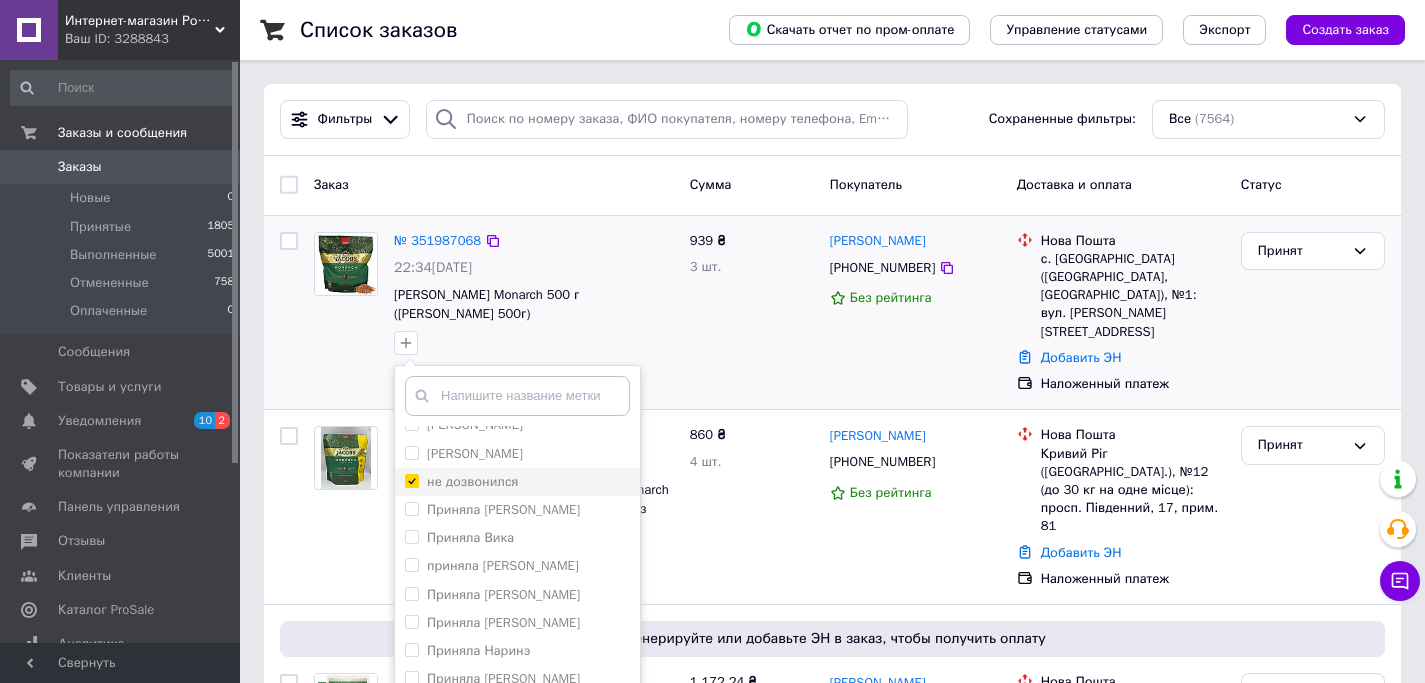 scroll, scrollTop: 95, scrollLeft: 0, axis: vertical 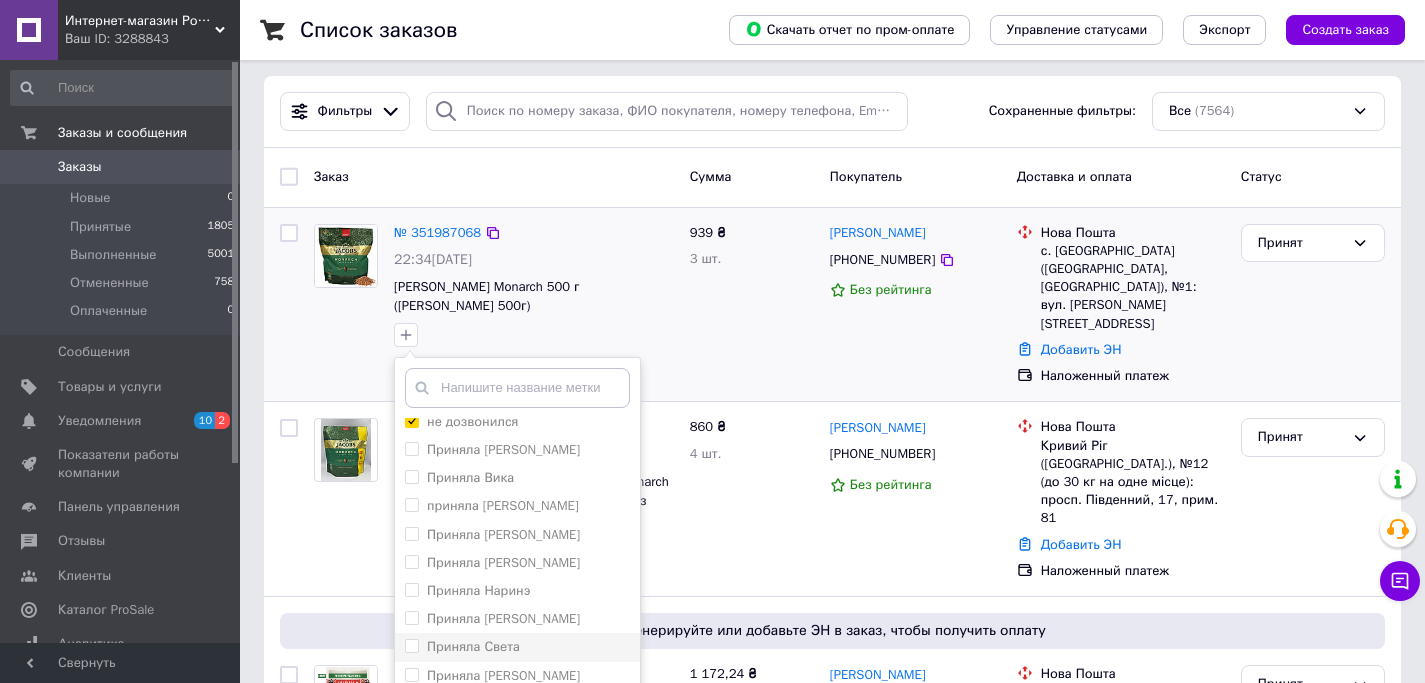 click on "Приняла Света" at bounding box center [473, 646] 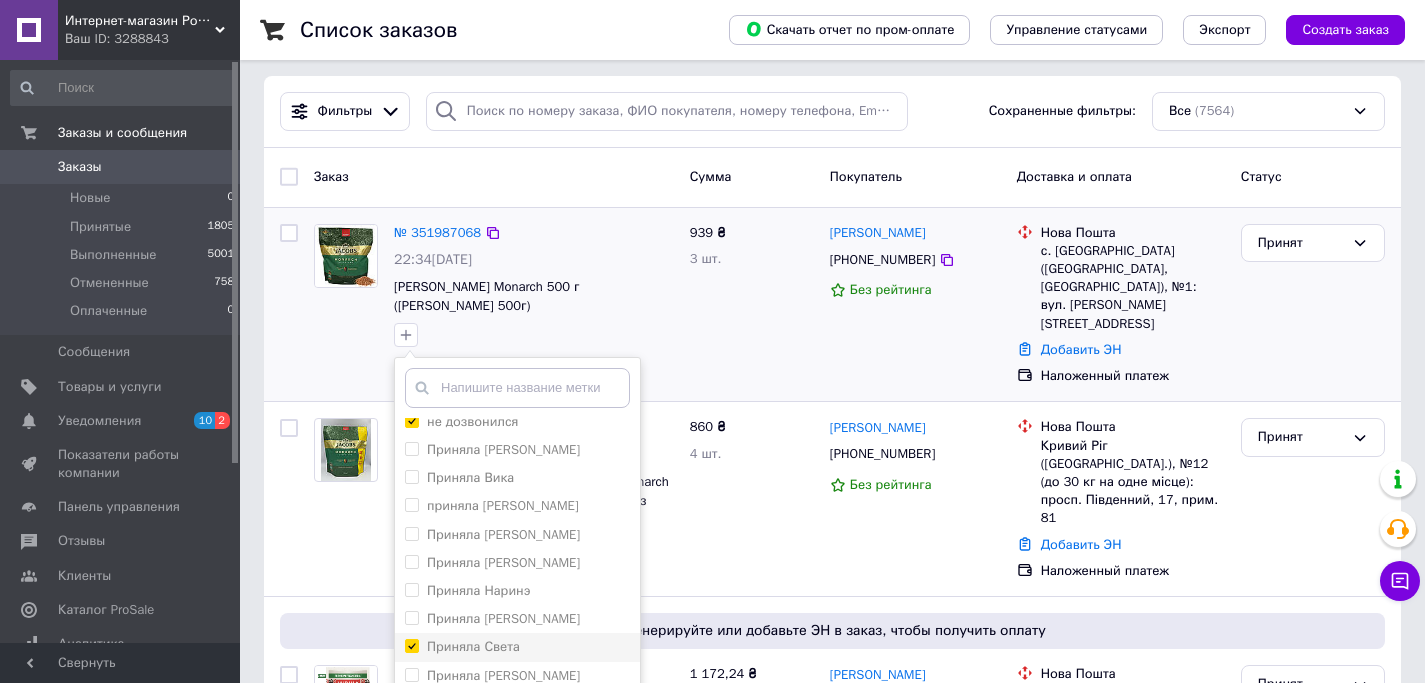 checkbox on "true" 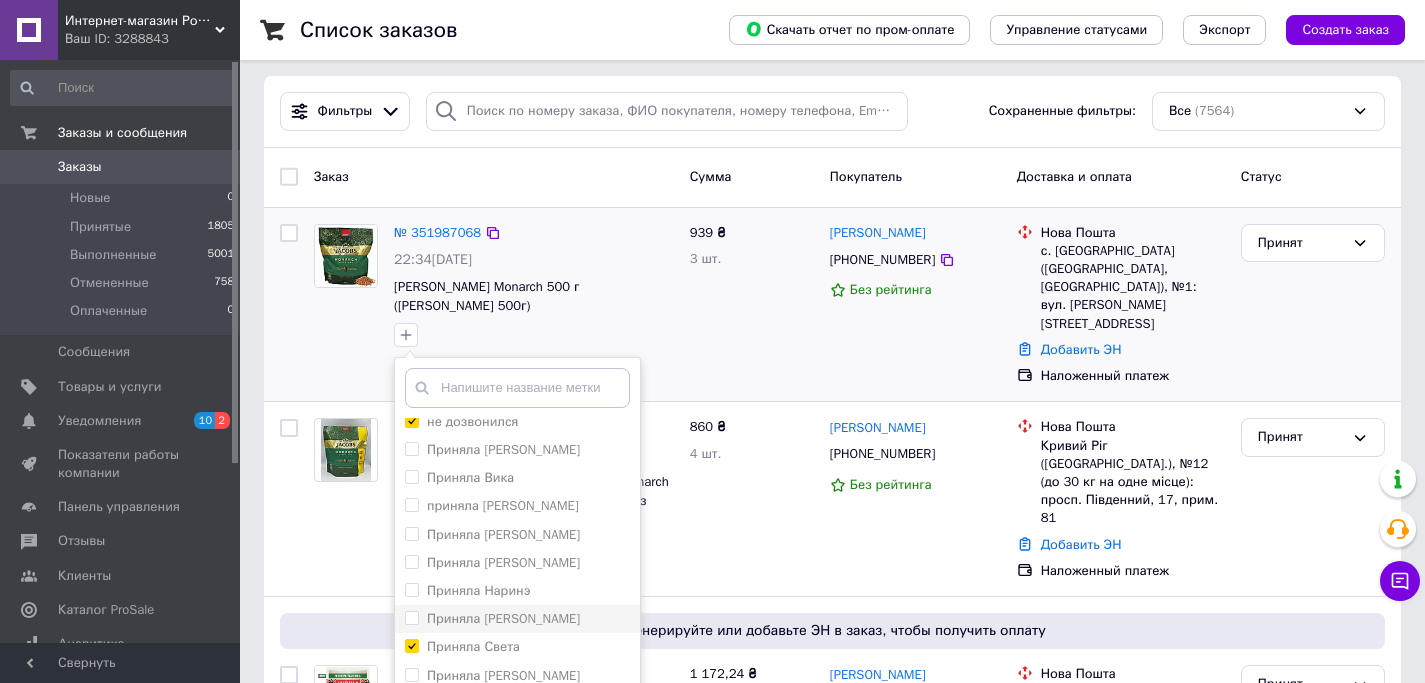 scroll, scrollTop: 344, scrollLeft: 0, axis: vertical 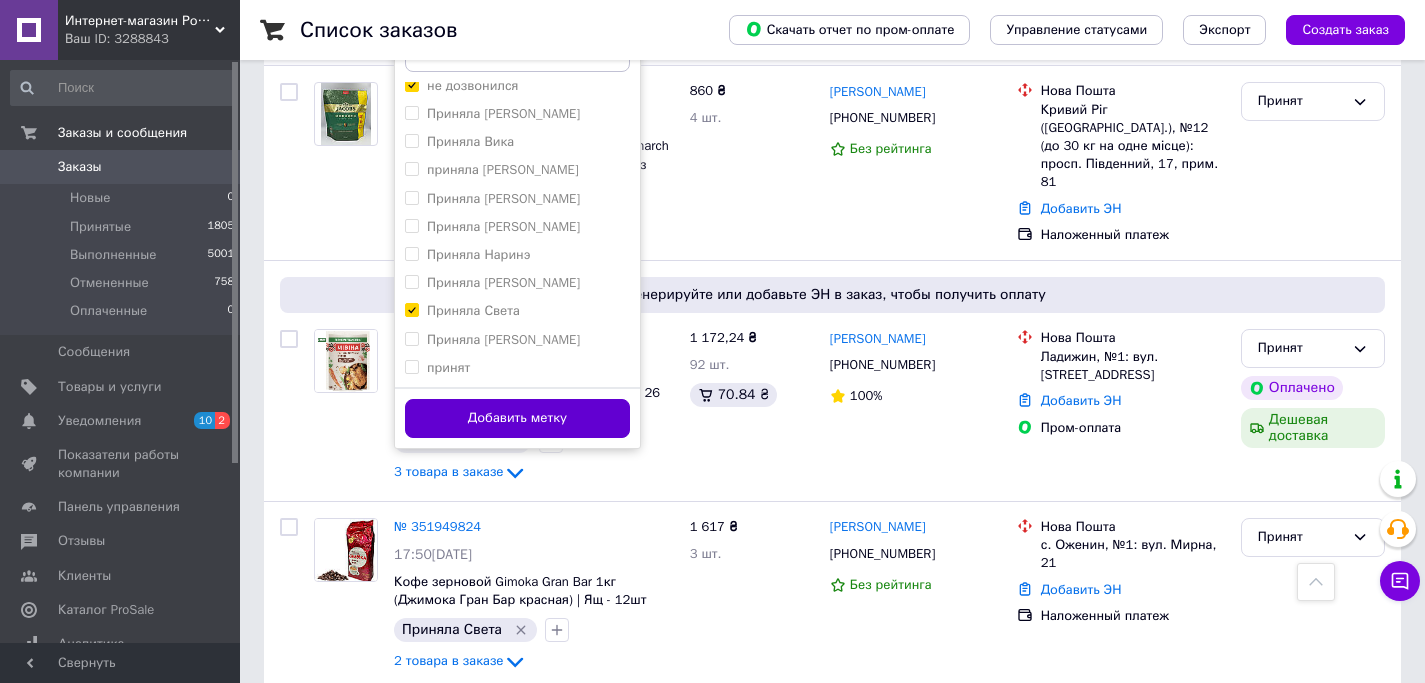 click on "Добавить метку" at bounding box center (517, 418) 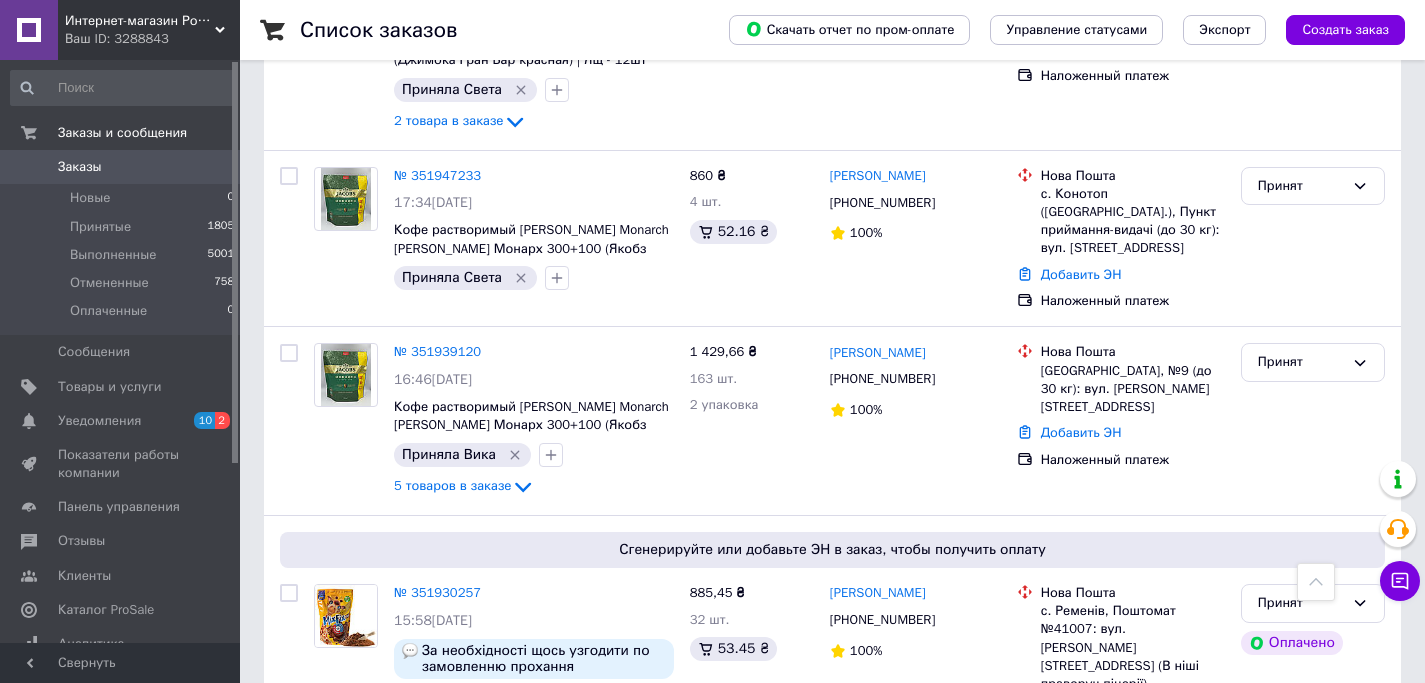 scroll, scrollTop: 0, scrollLeft: 0, axis: both 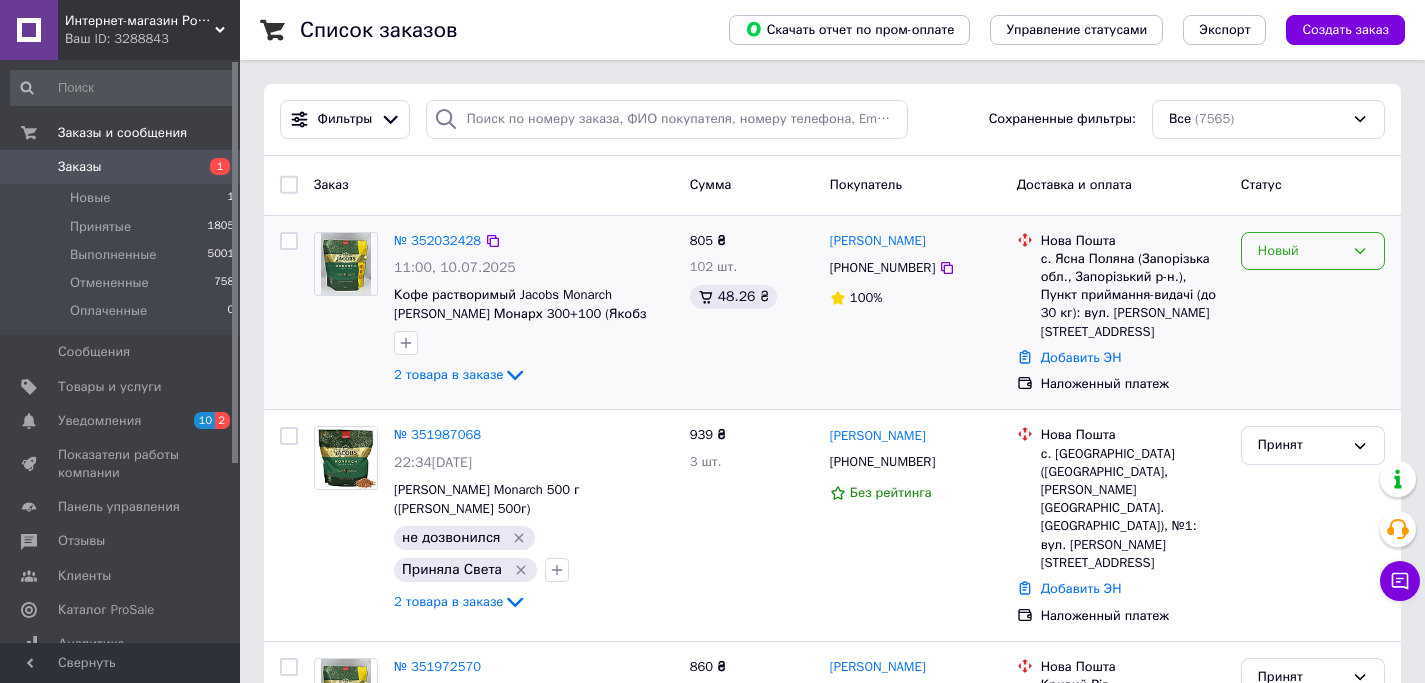 click on "Новый" at bounding box center [1301, 251] 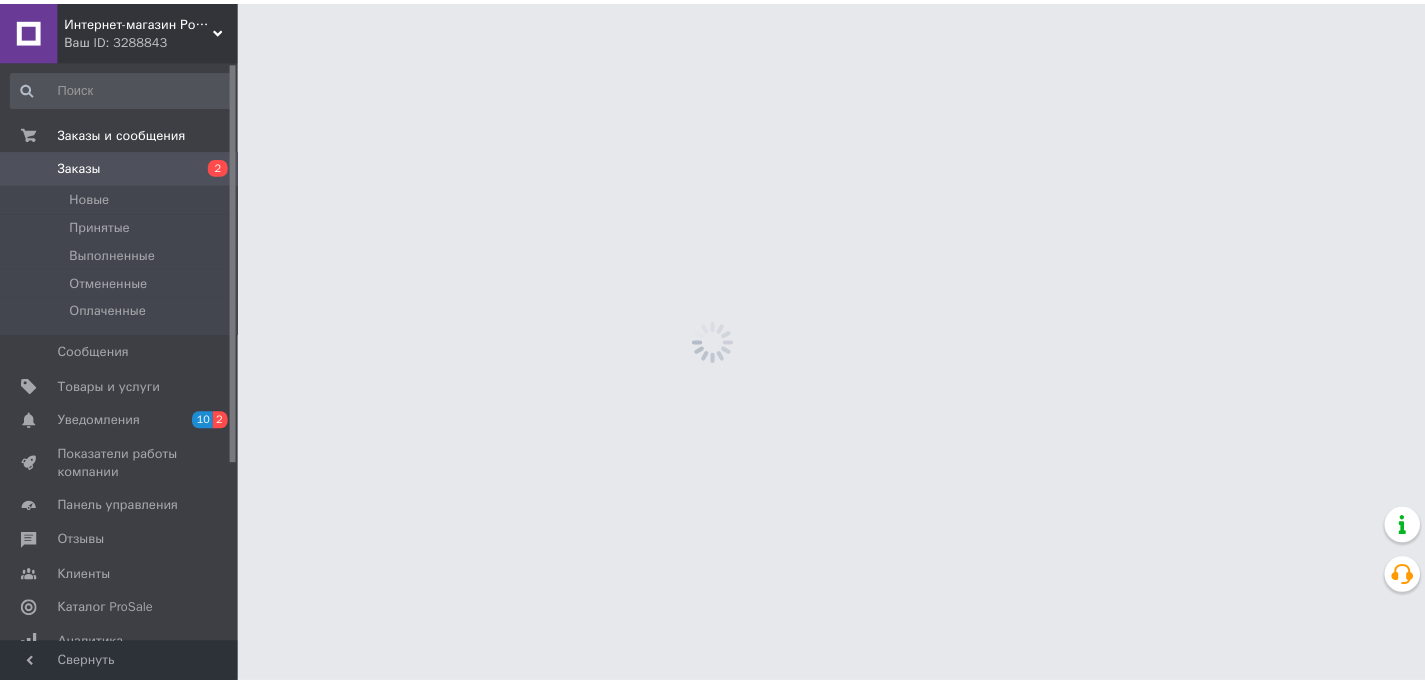 scroll, scrollTop: 0, scrollLeft: 0, axis: both 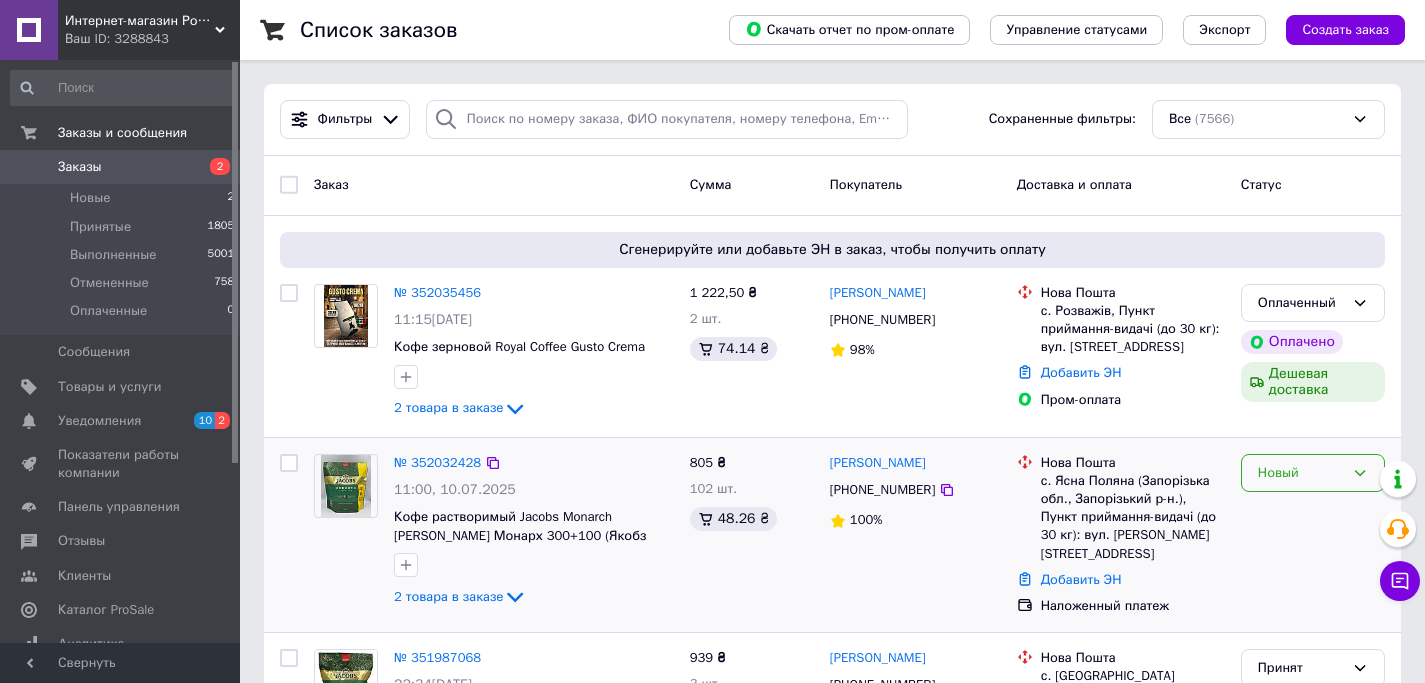 click on "Новый" at bounding box center [1301, 473] 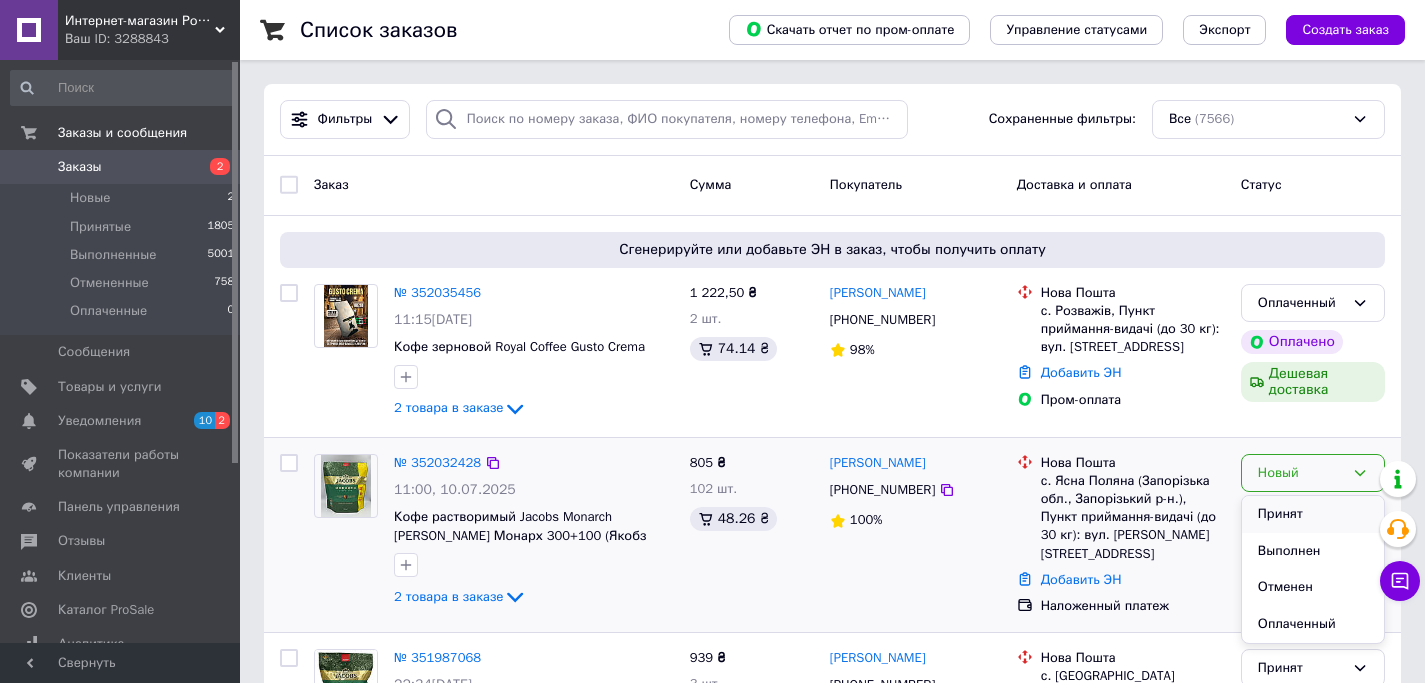 click on "Принят" at bounding box center [1313, 514] 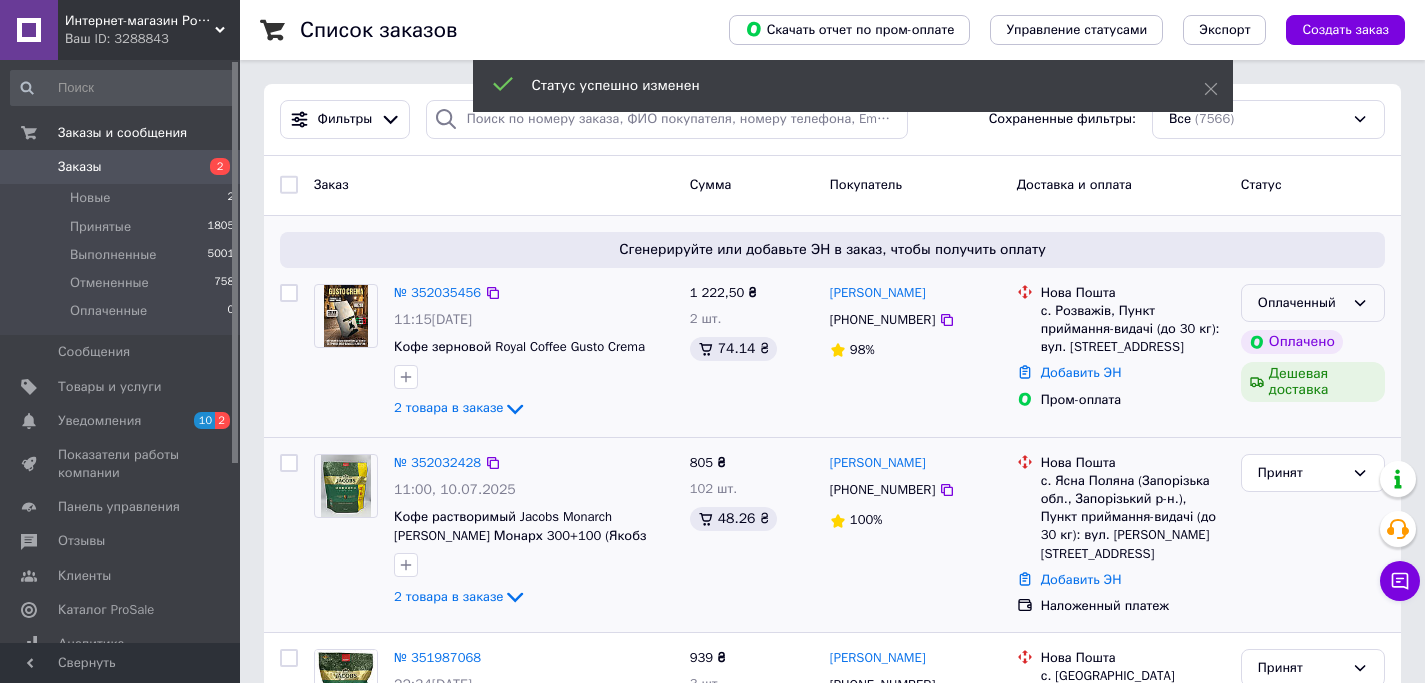 click 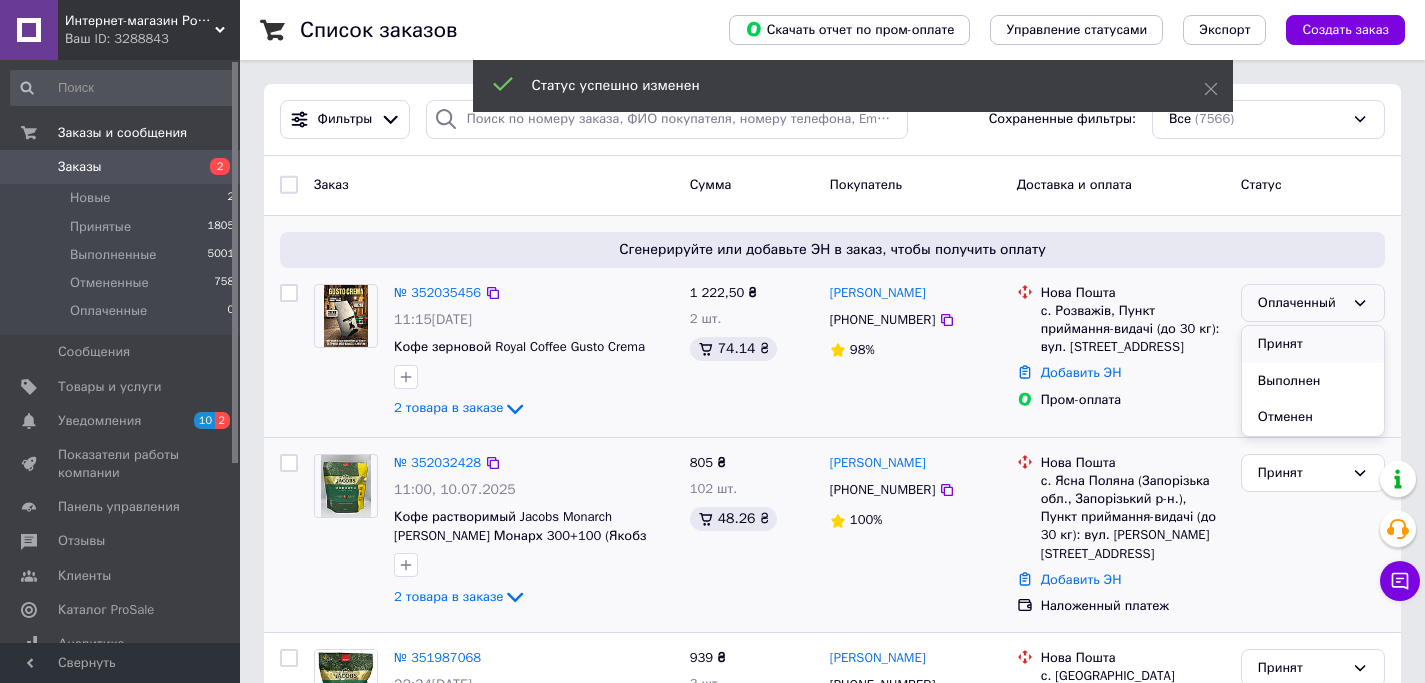 click on "Принят" at bounding box center [1313, 344] 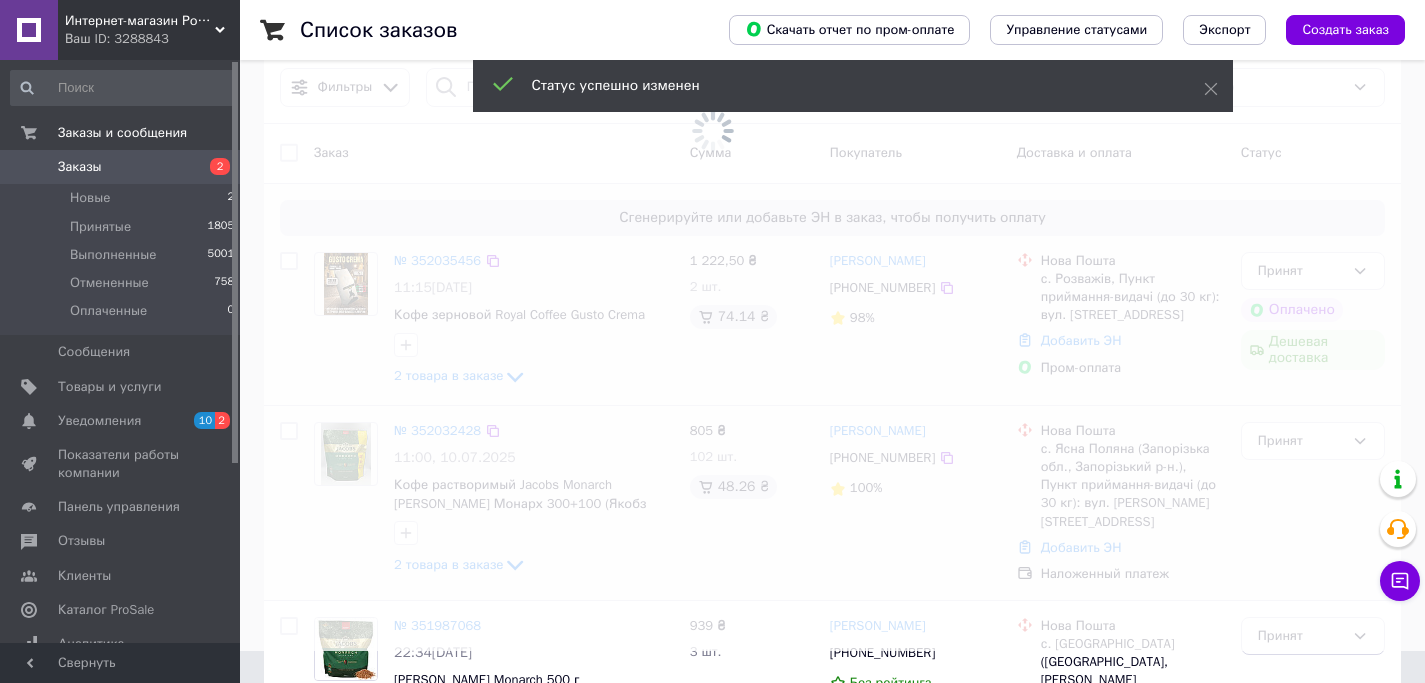 scroll, scrollTop: 215, scrollLeft: 0, axis: vertical 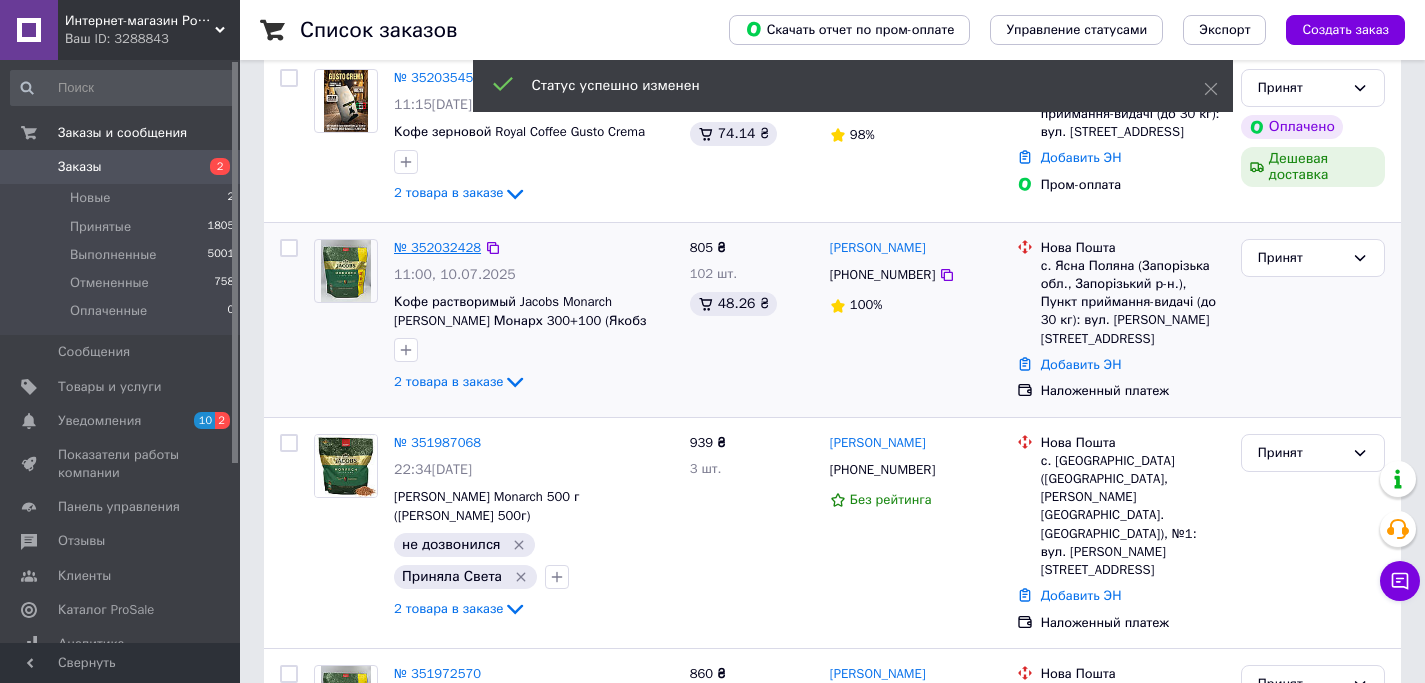 click on "№ 352032428" at bounding box center [437, 247] 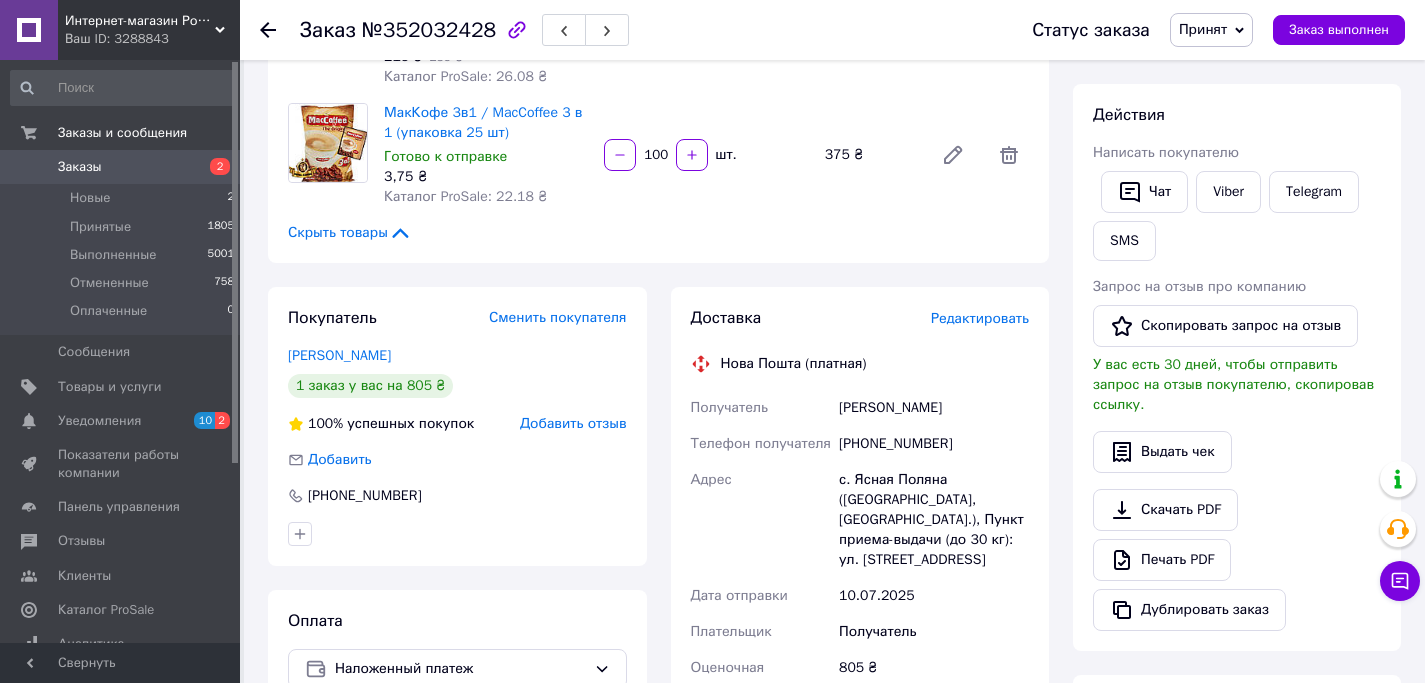 scroll, scrollTop: 245, scrollLeft: 0, axis: vertical 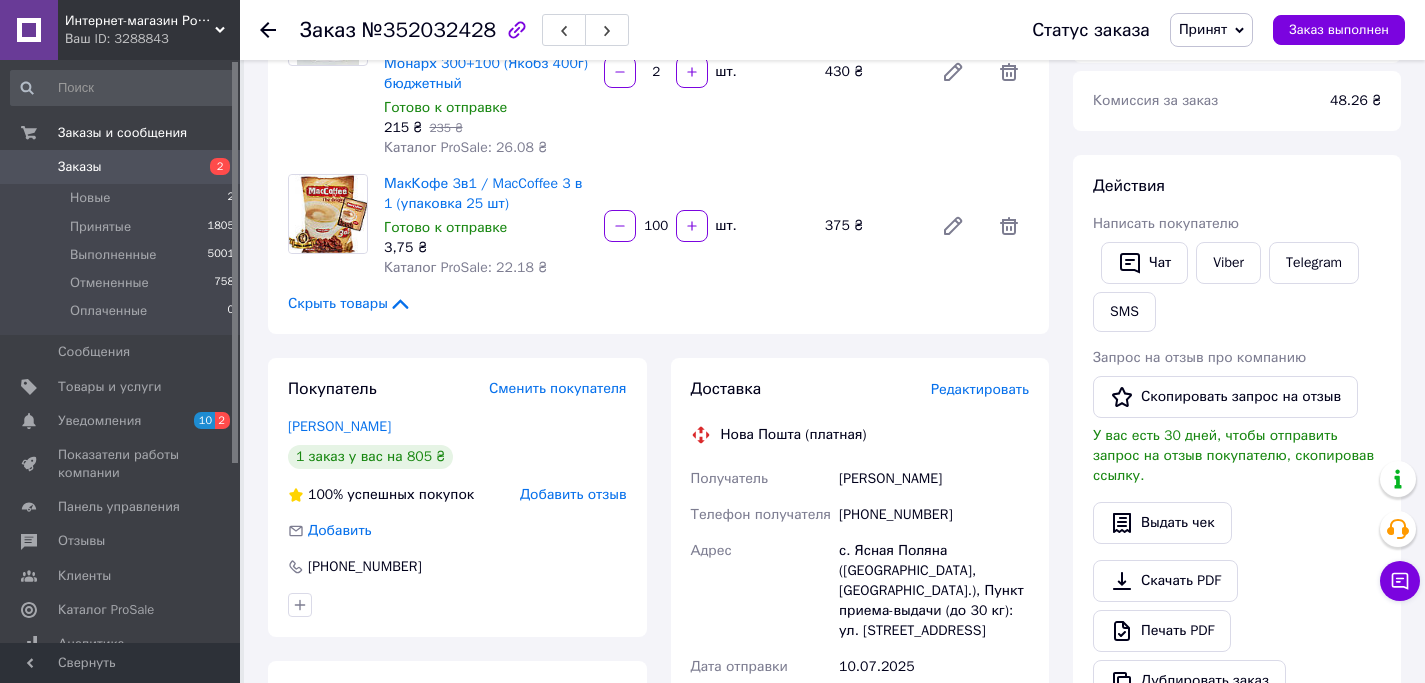 click on "Заказы" at bounding box center [121, 167] 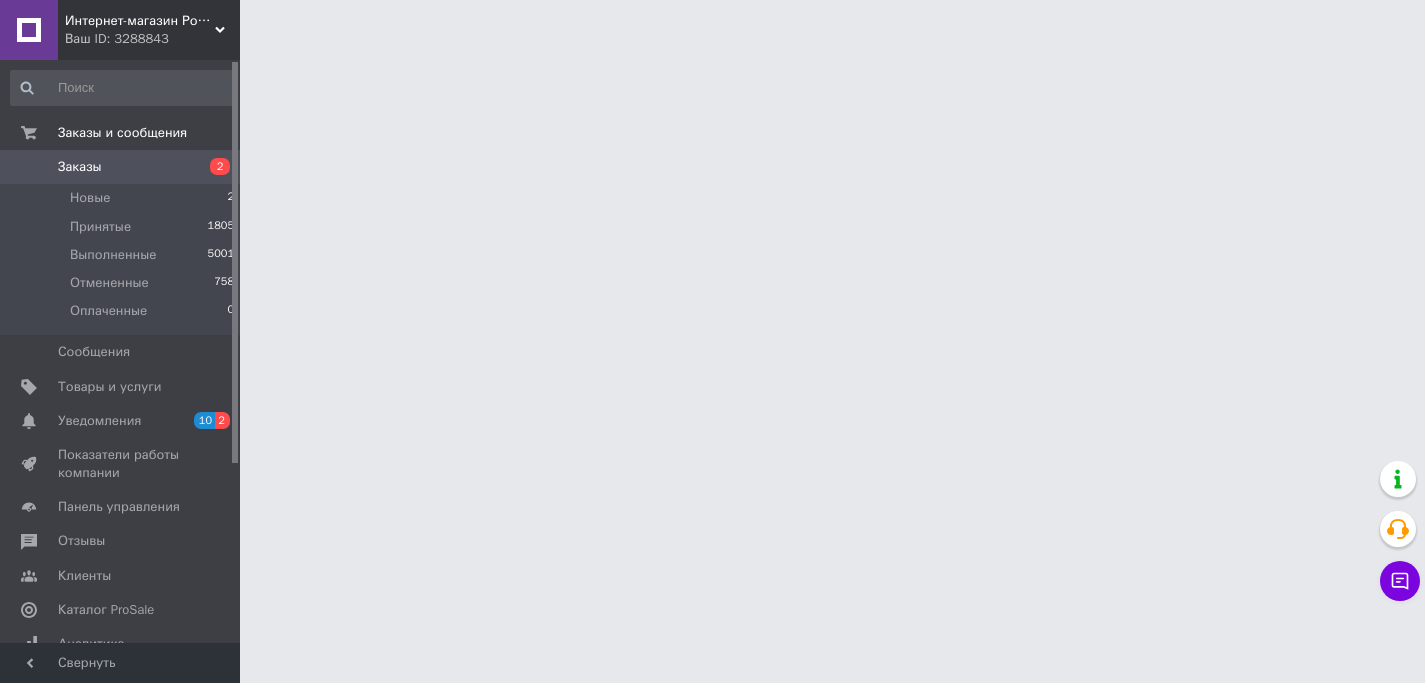 scroll, scrollTop: 0, scrollLeft: 0, axis: both 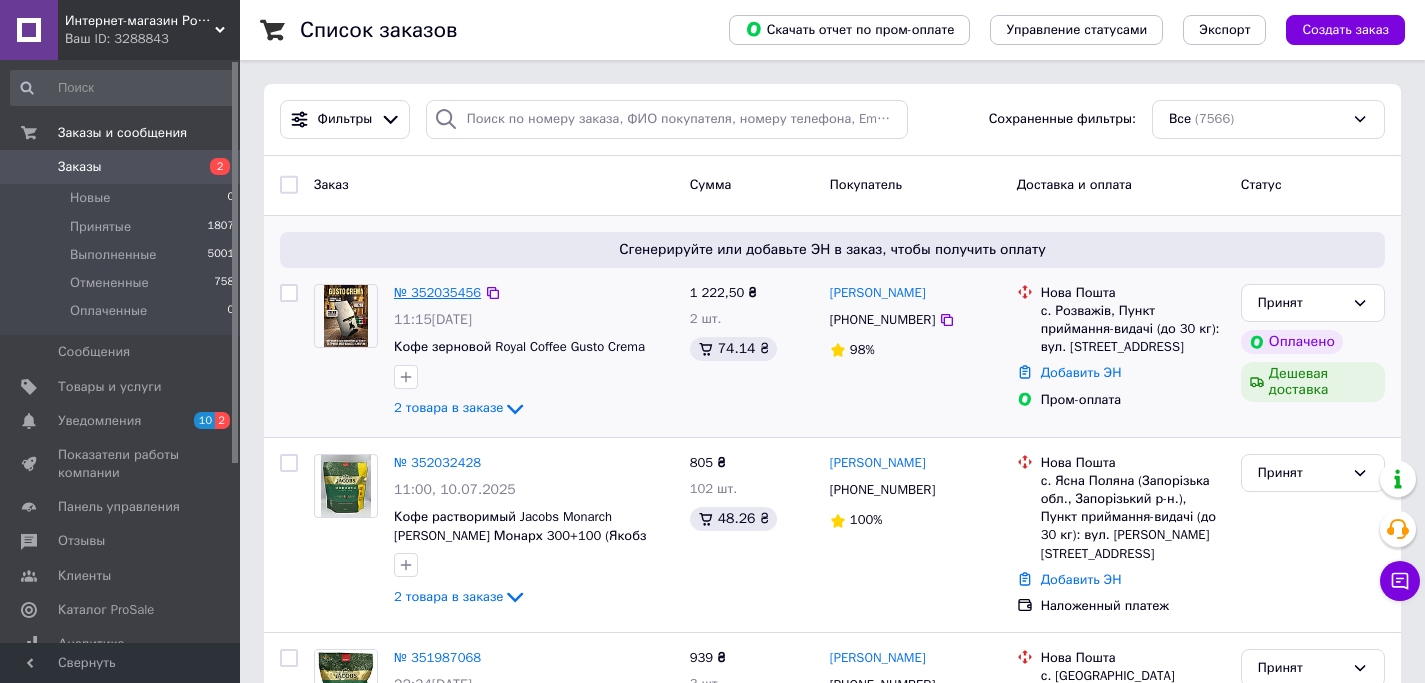 click on "№ 352035456" at bounding box center (437, 292) 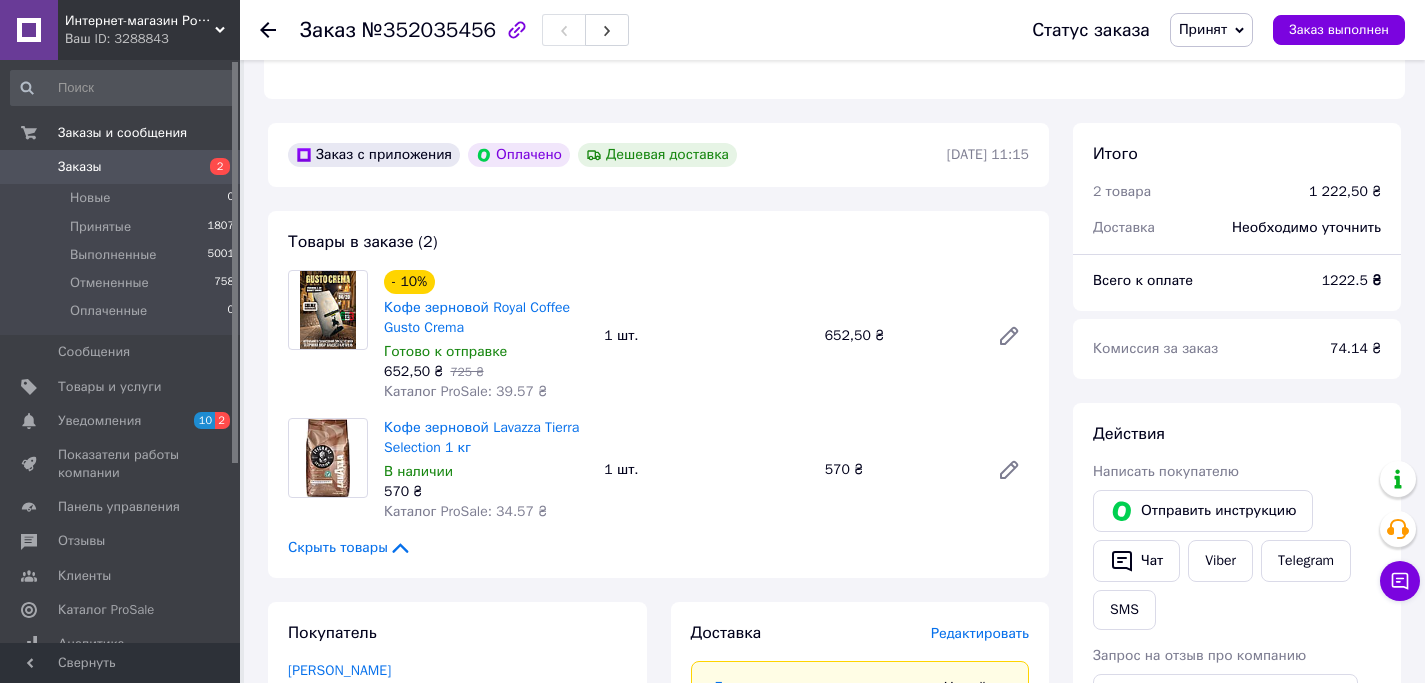 scroll, scrollTop: 525, scrollLeft: 0, axis: vertical 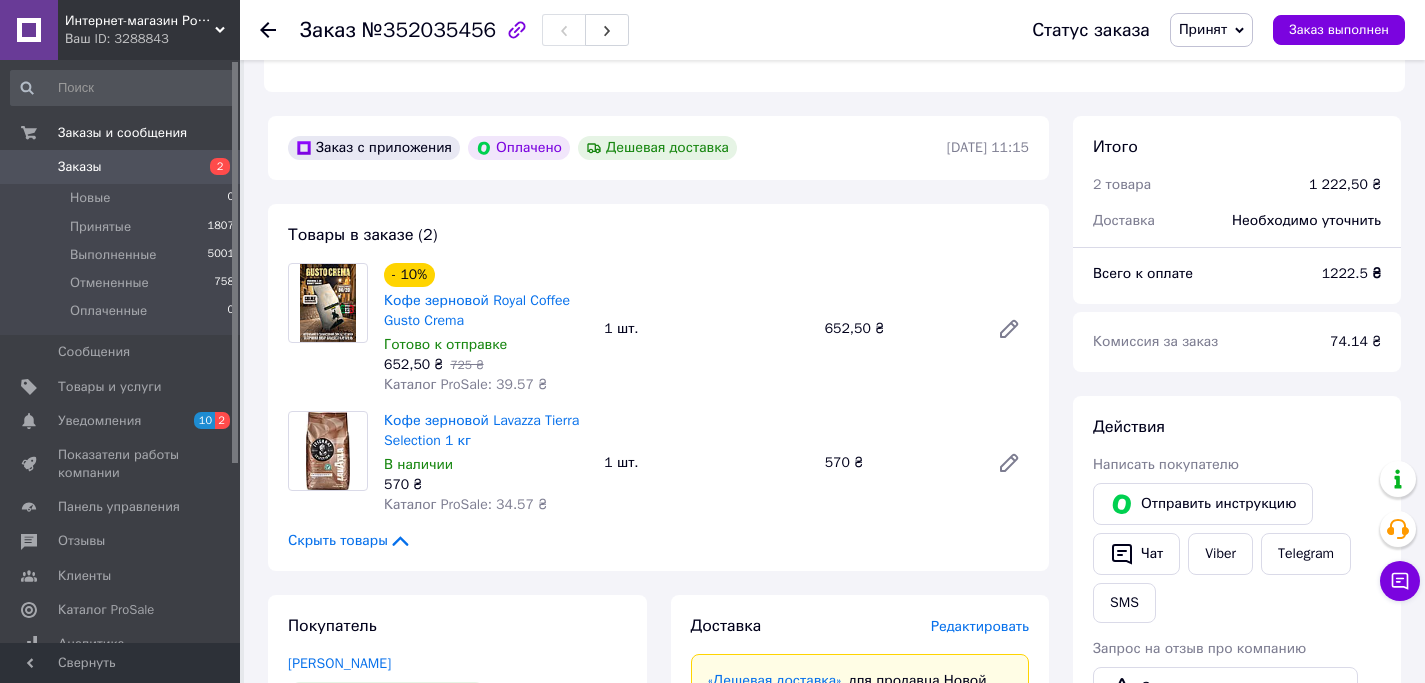 click on "Заказы" at bounding box center [121, 167] 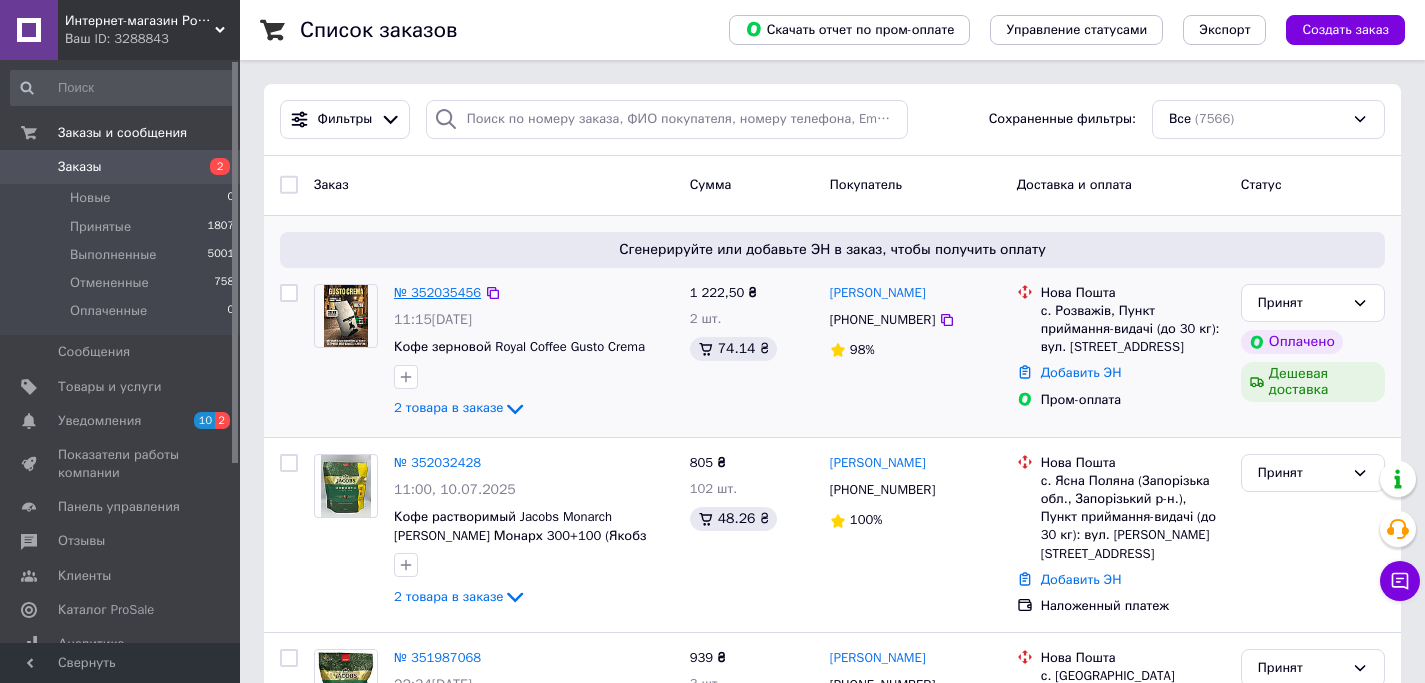 click on "№ 352035456" at bounding box center (437, 292) 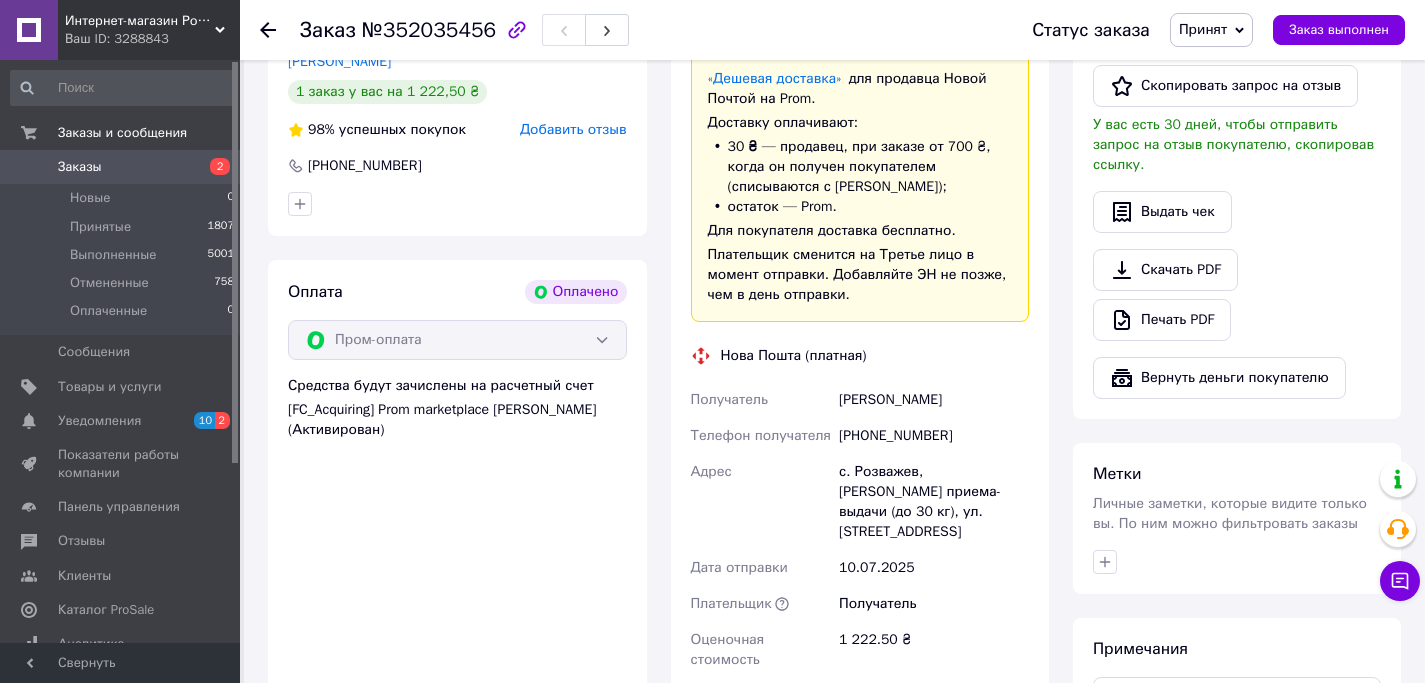 scroll, scrollTop: 1130, scrollLeft: 0, axis: vertical 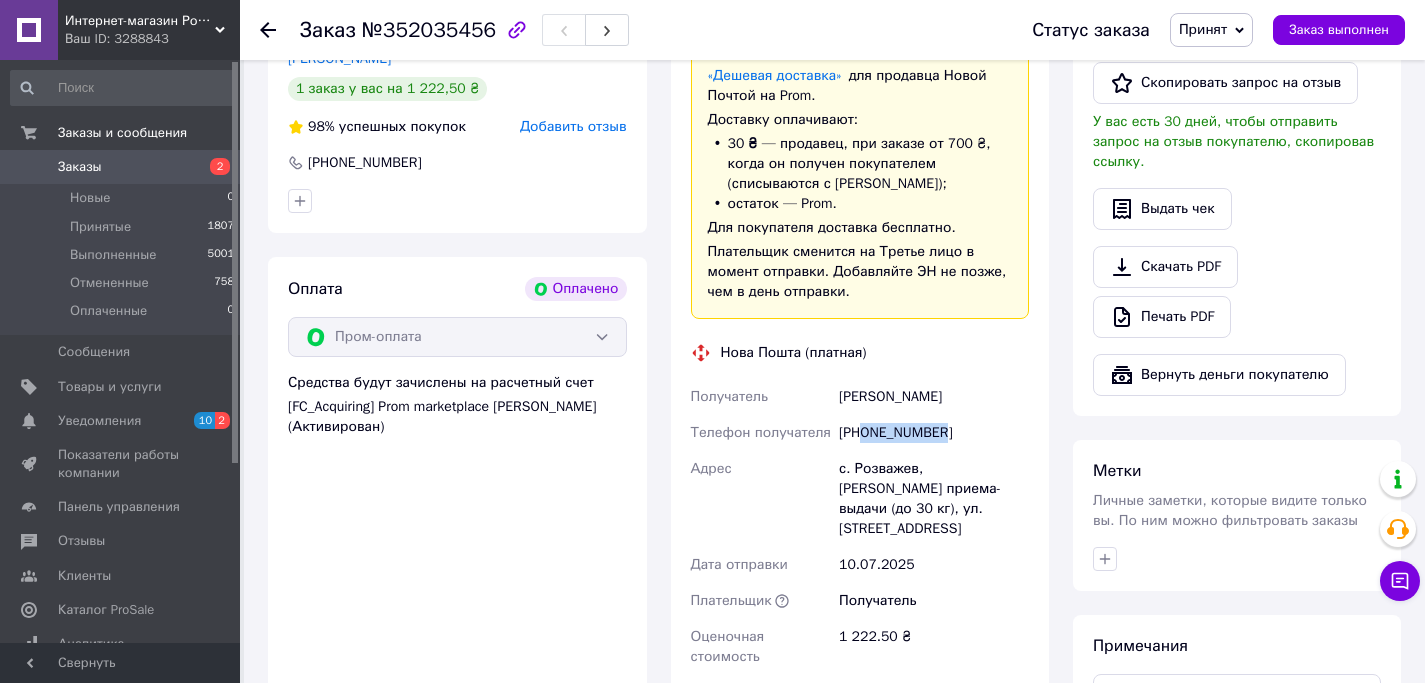 drag, startPoint x: 966, startPoint y: 429, endPoint x: 875, endPoint y: 432, distance: 91.04944 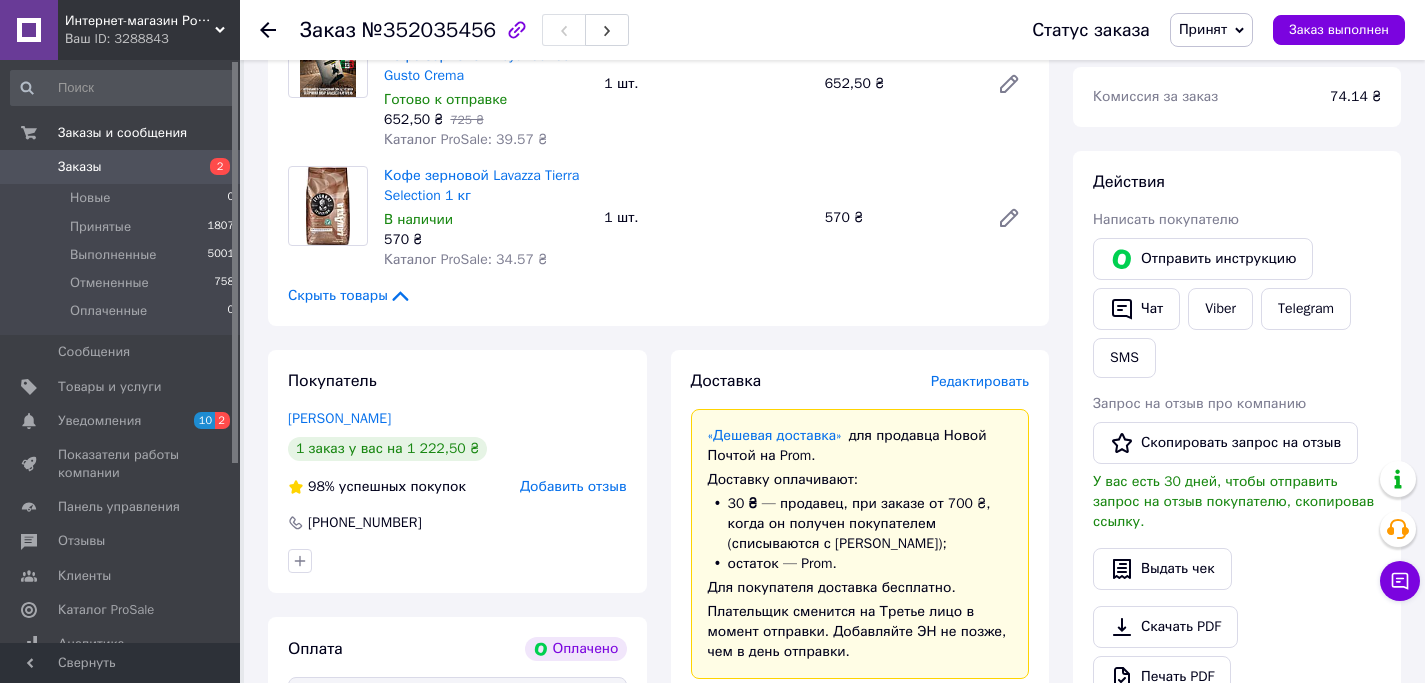 scroll, scrollTop: 780, scrollLeft: 0, axis: vertical 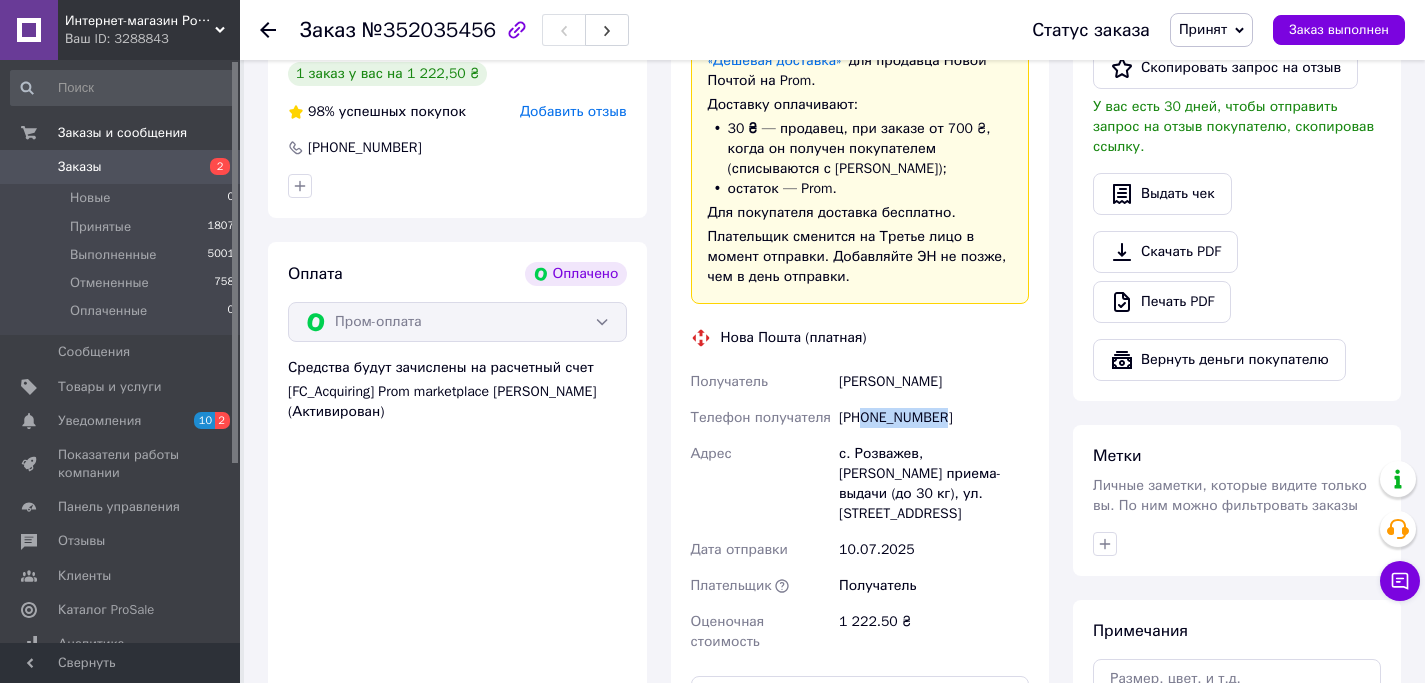 drag, startPoint x: 974, startPoint y: 382, endPoint x: 854, endPoint y: 380, distance: 120.01666 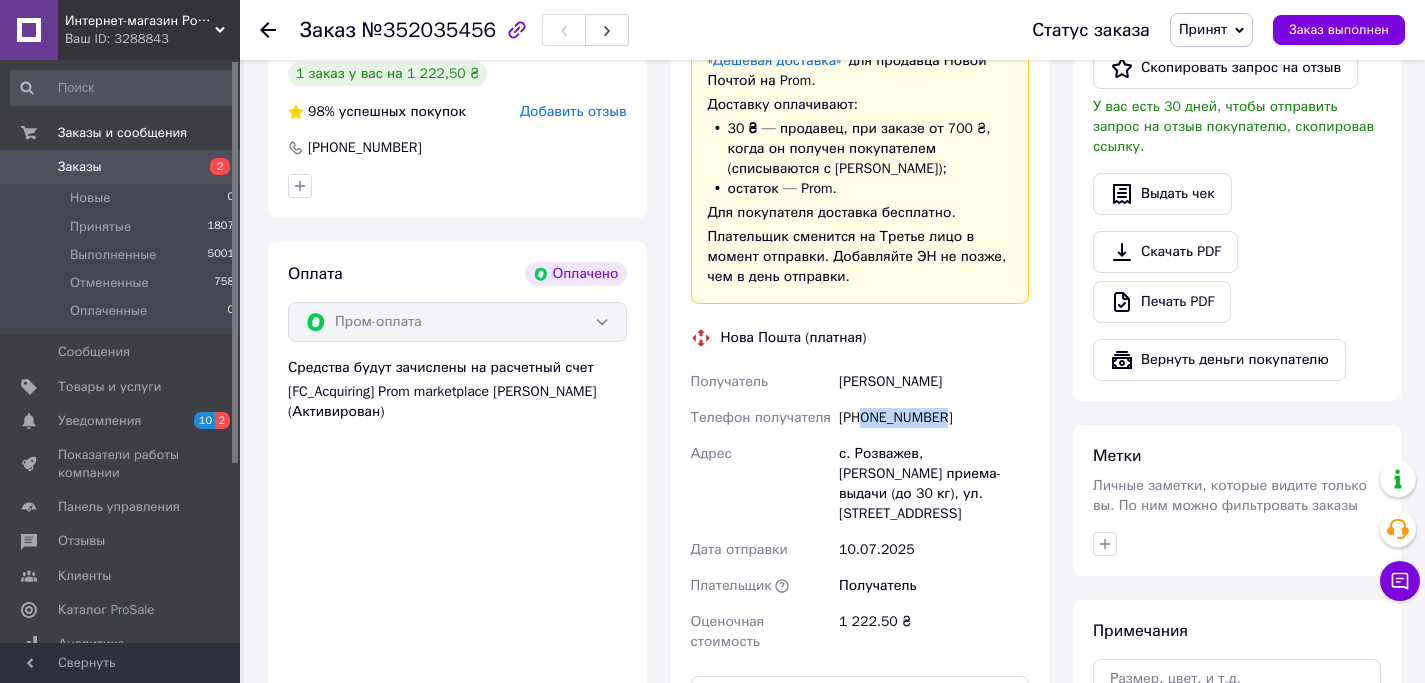drag, startPoint x: 918, startPoint y: 416, endPoint x: 868, endPoint y: 425, distance: 50.803543 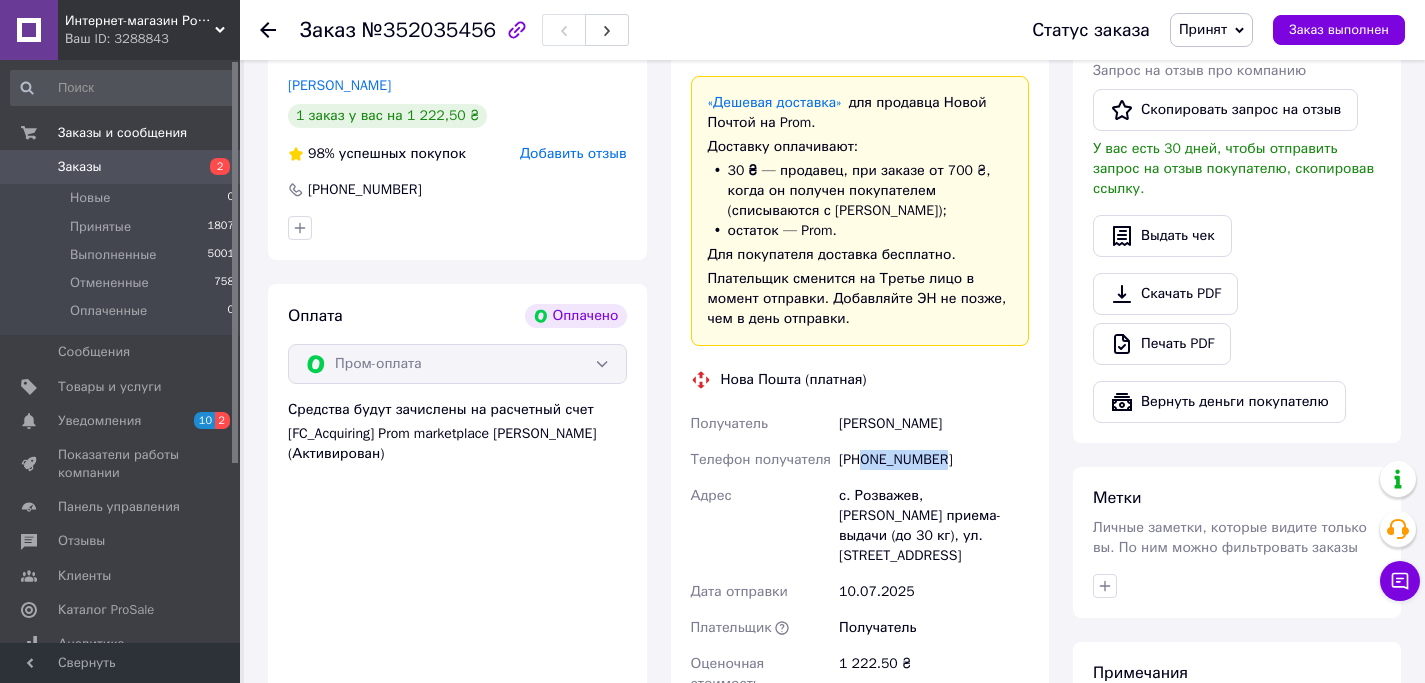 scroll, scrollTop: 1104, scrollLeft: 0, axis: vertical 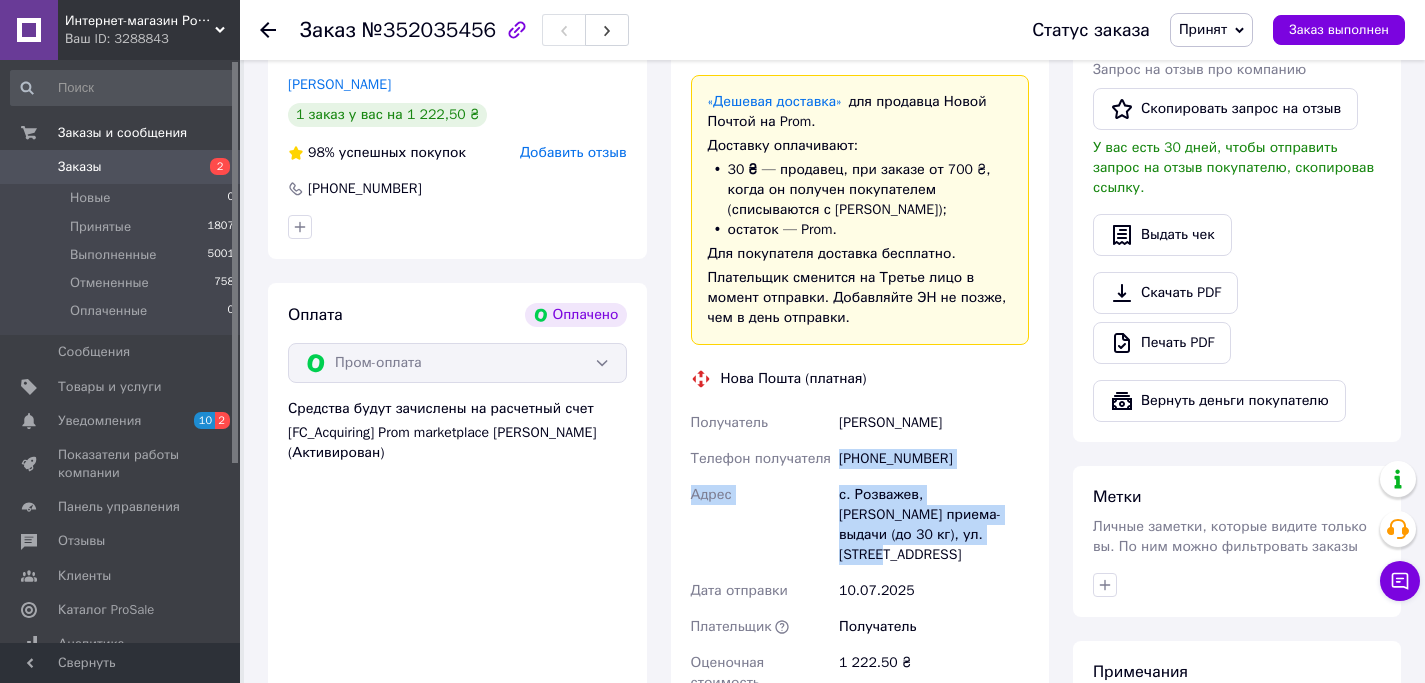 drag, startPoint x: 972, startPoint y: 539, endPoint x: 840, endPoint y: 462, distance: 152.81688 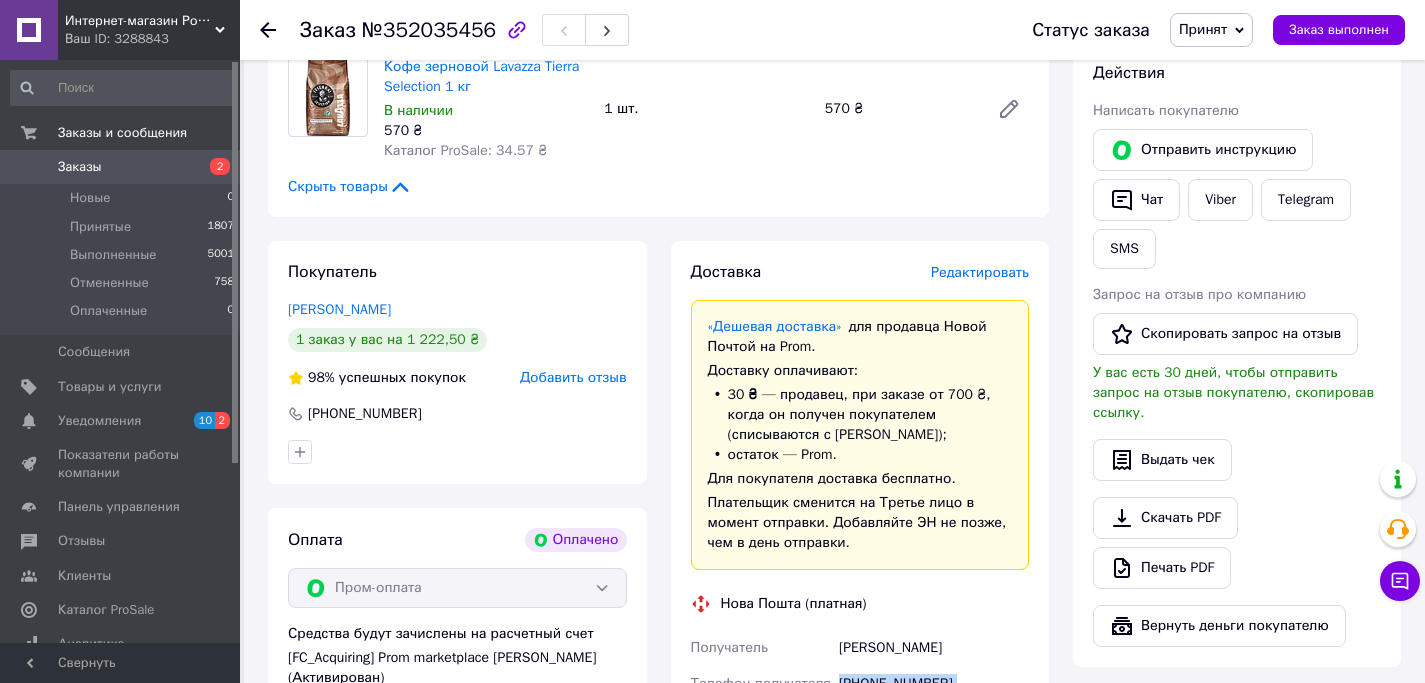 scroll, scrollTop: 716, scrollLeft: 0, axis: vertical 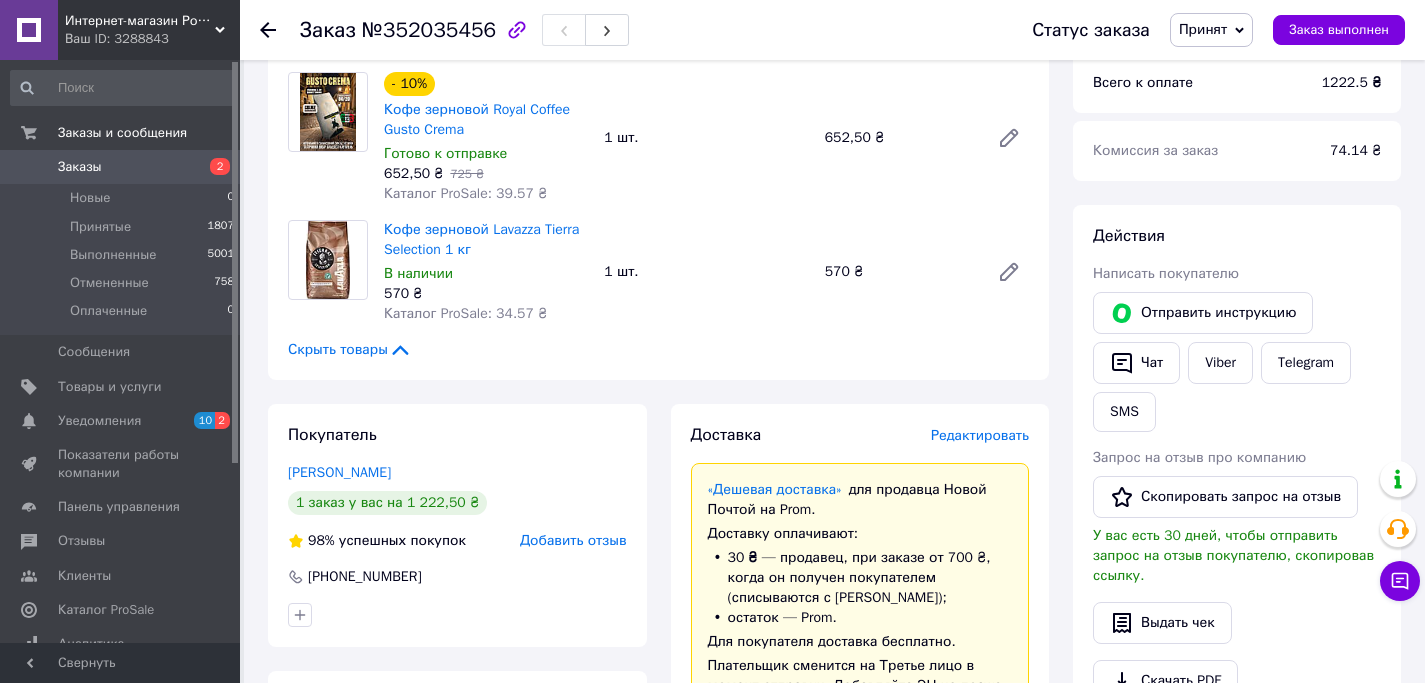 click on "Заказы" at bounding box center [121, 167] 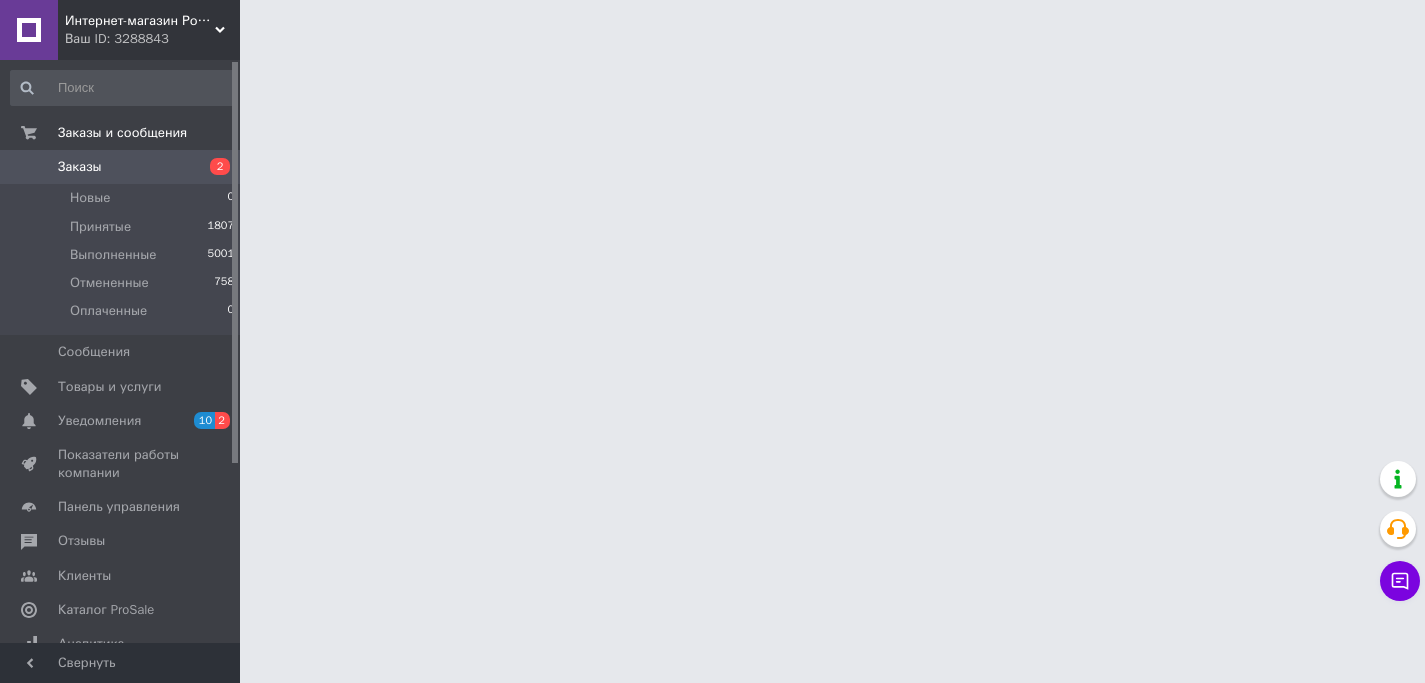 scroll, scrollTop: 0, scrollLeft: 0, axis: both 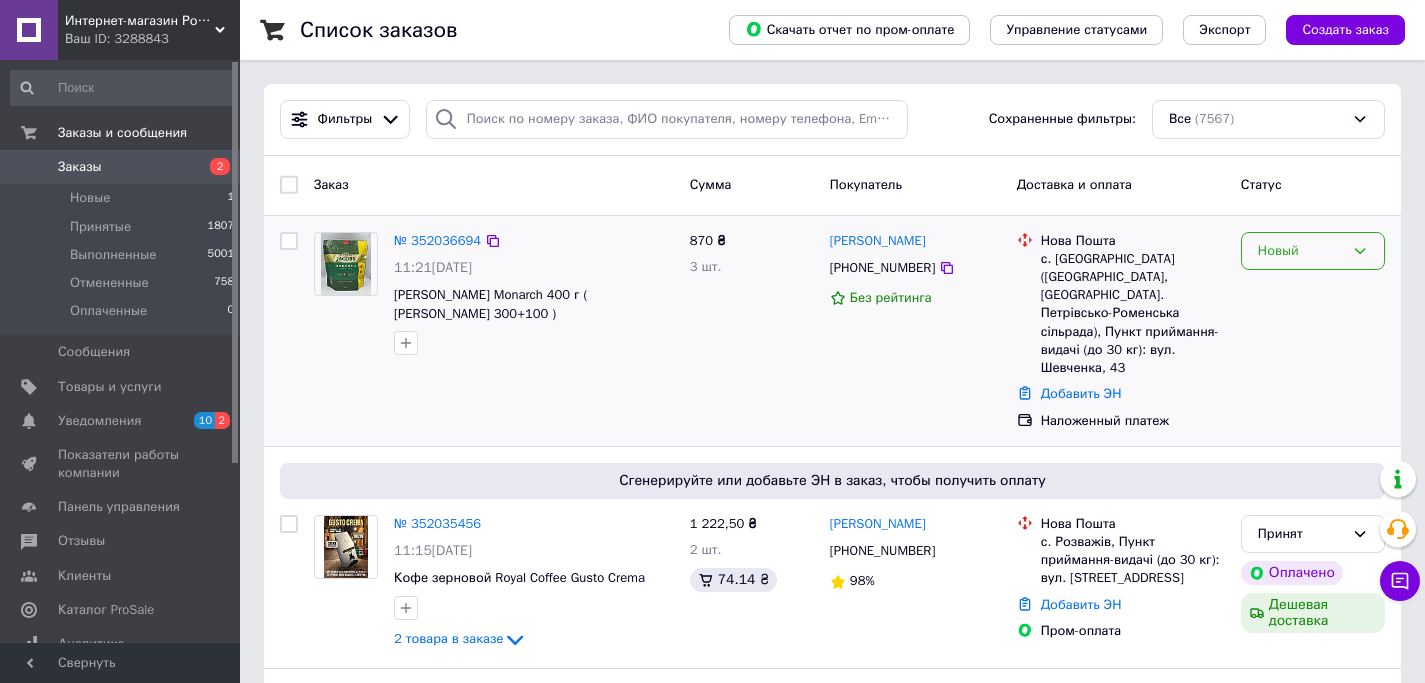 click on "Новый" at bounding box center [1301, 251] 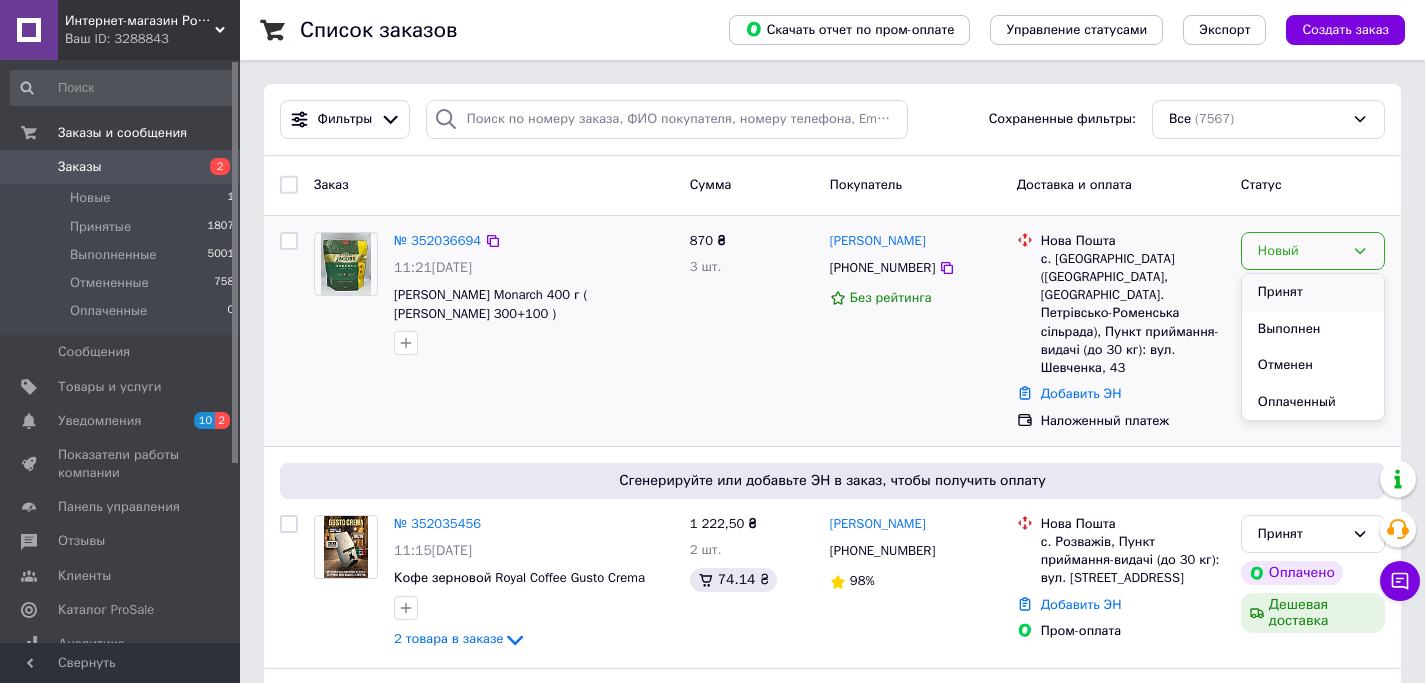 click on "Принят" at bounding box center (1313, 292) 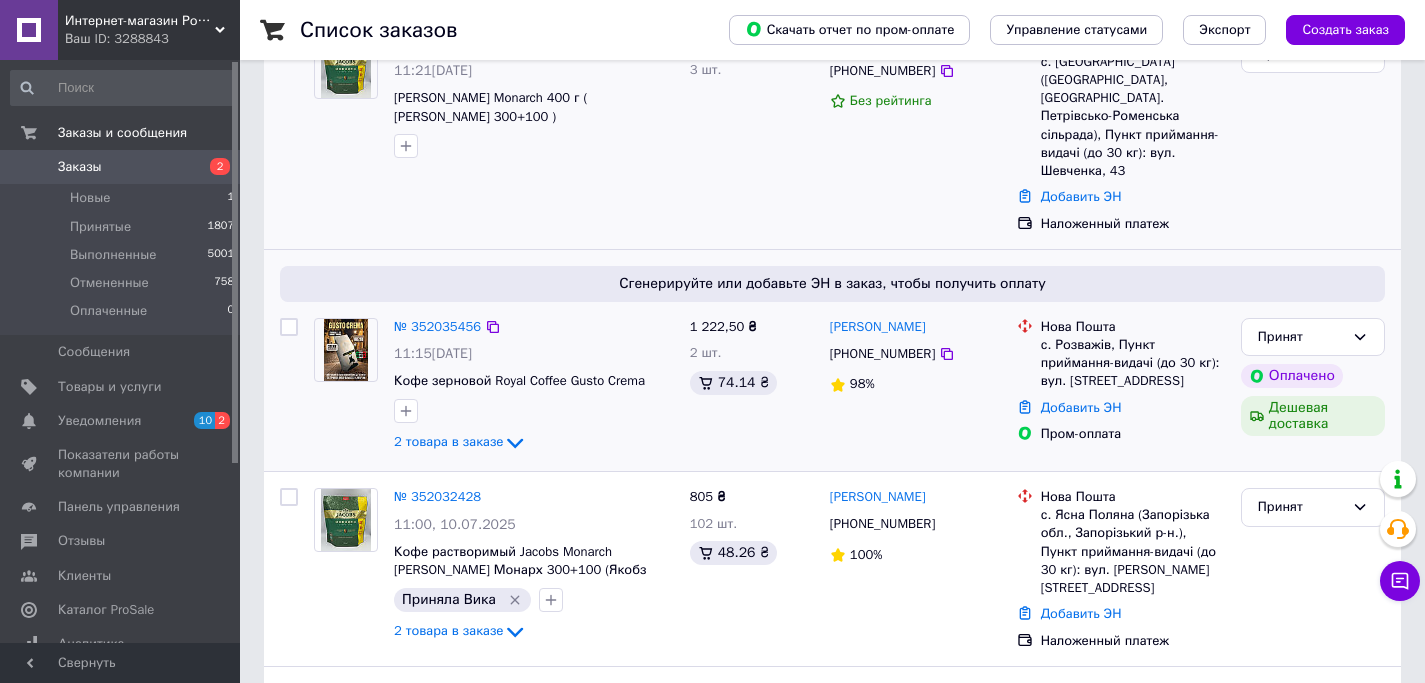 scroll, scrollTop: 376, scrollLeft: 0, axis: vertical 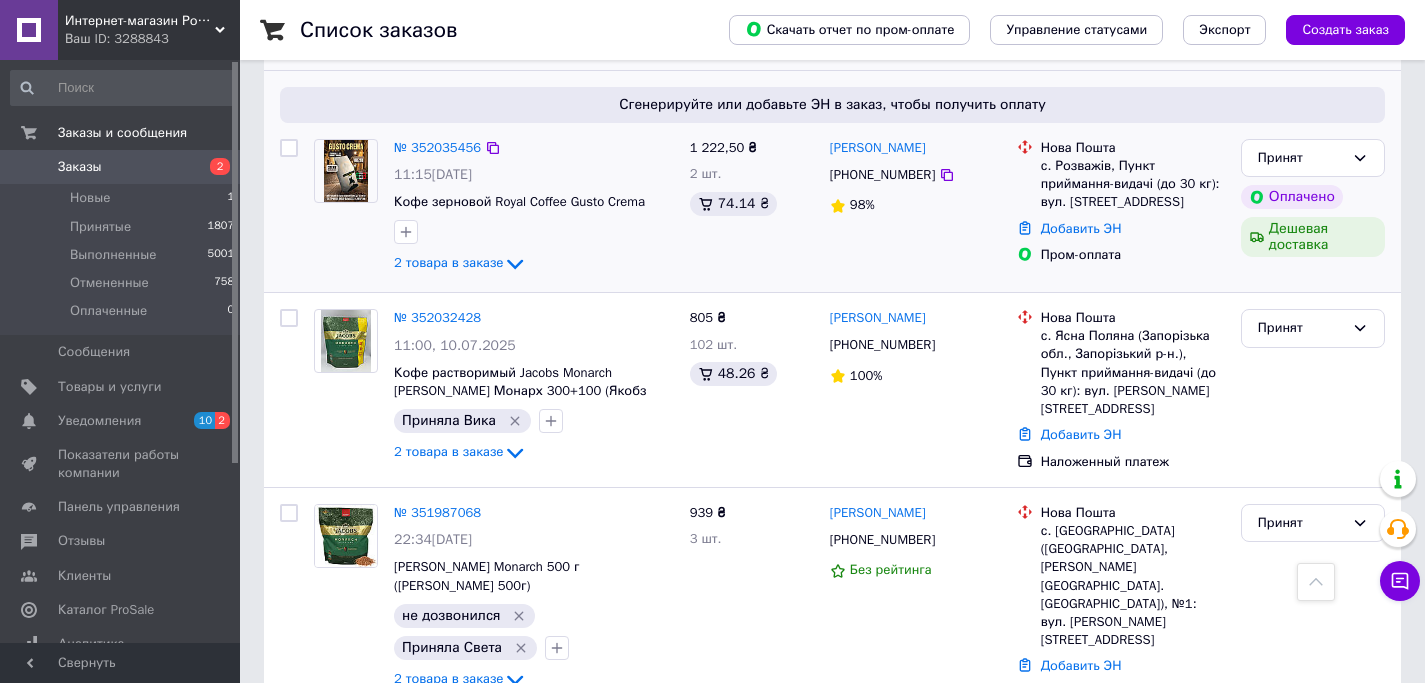 click 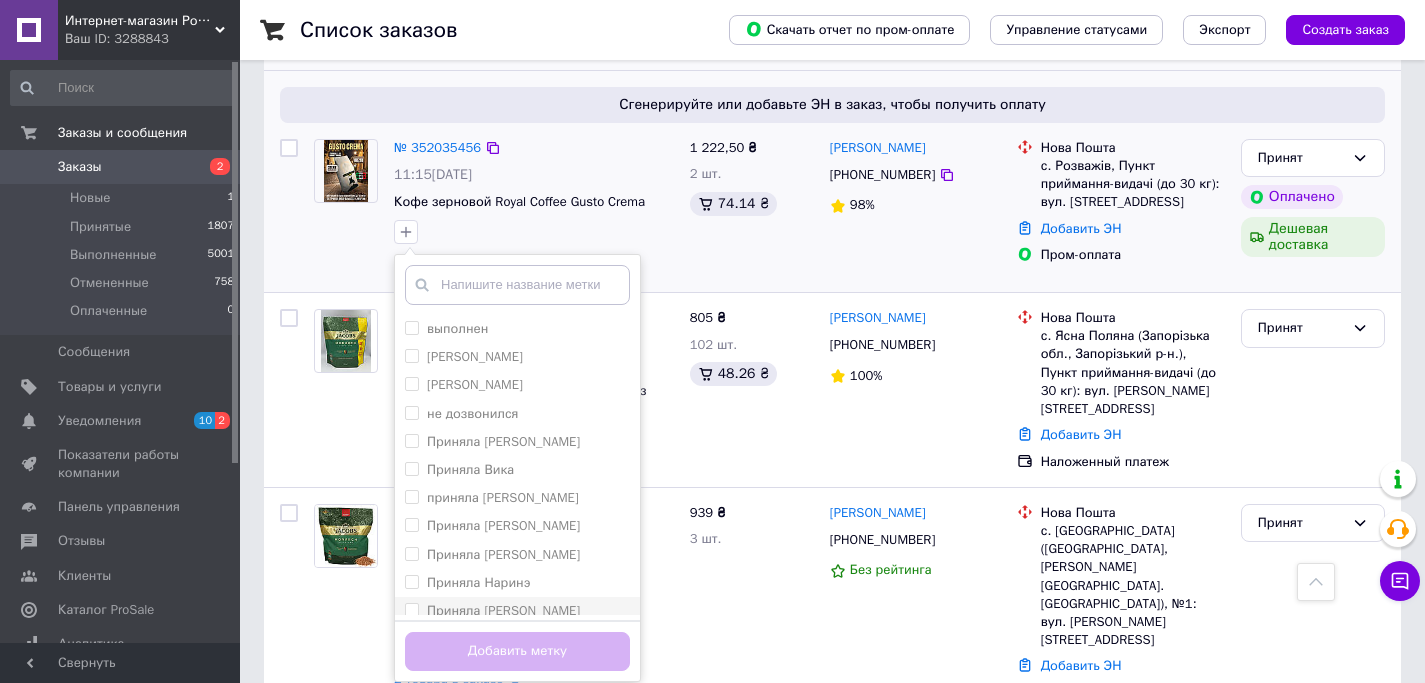 scroll, scrollTop: 94, scrollLeft: 0, axis: vertical 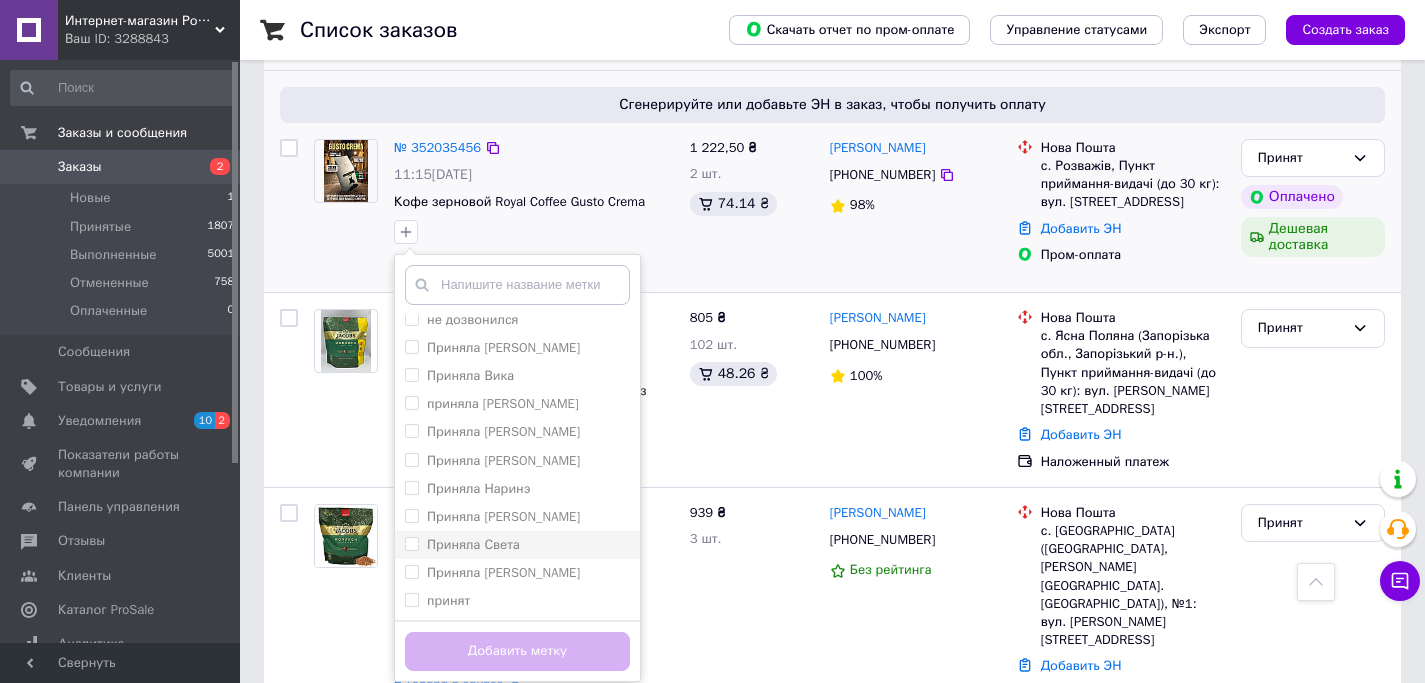 click on "Приняла Света" at bounding box center (473, 544) 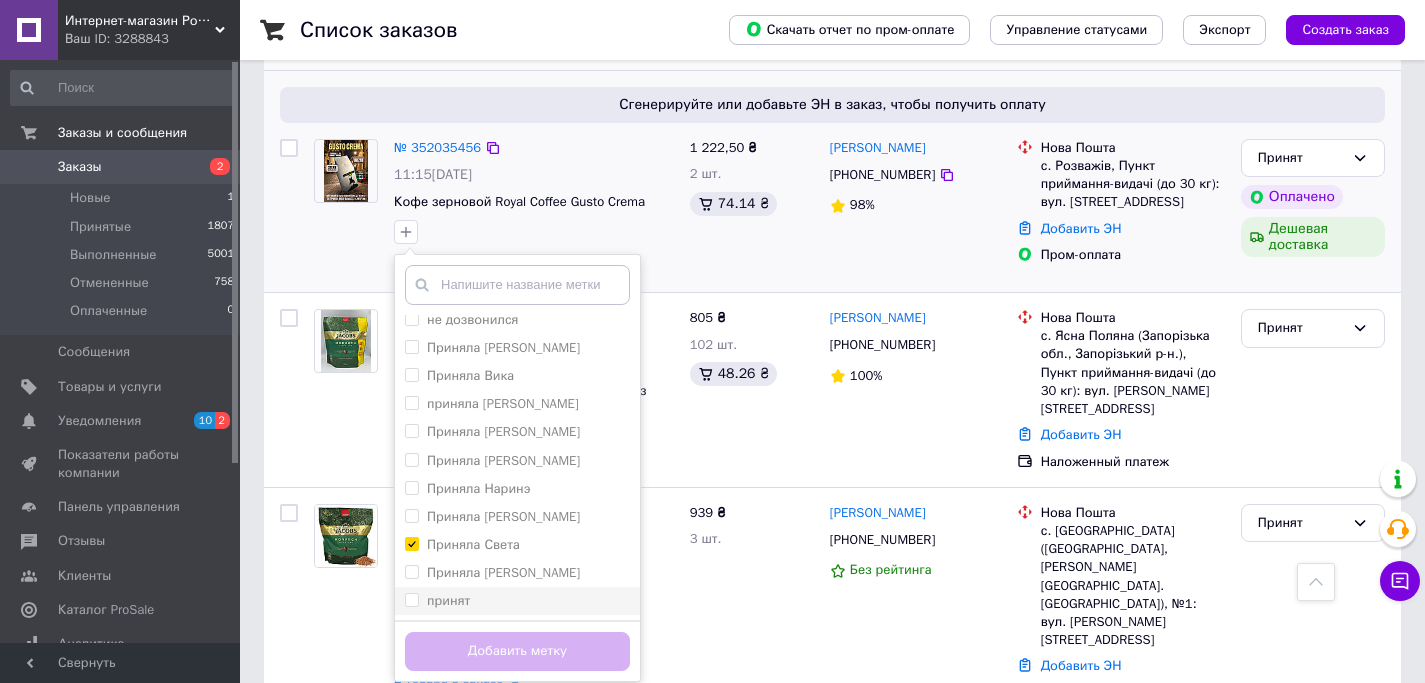 checkbox on "true" 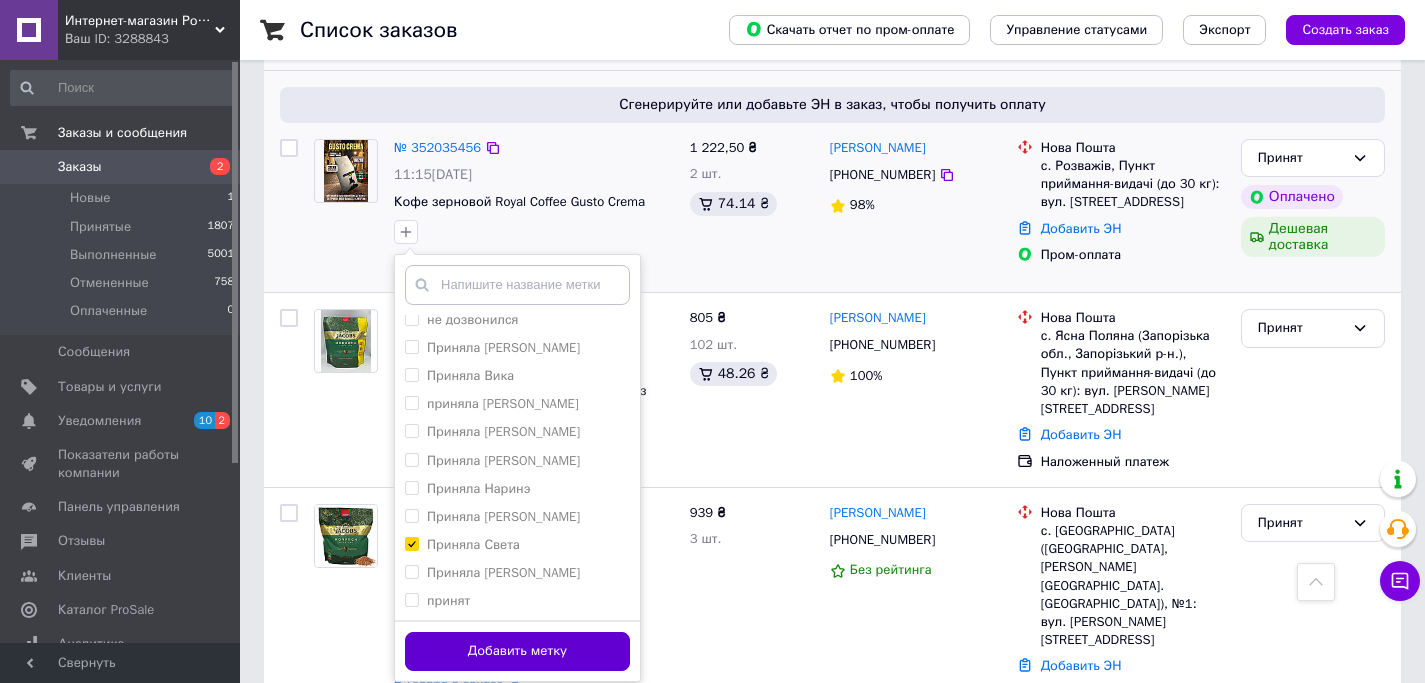 click on "Добавить метку" at bounding box center (517, 651) 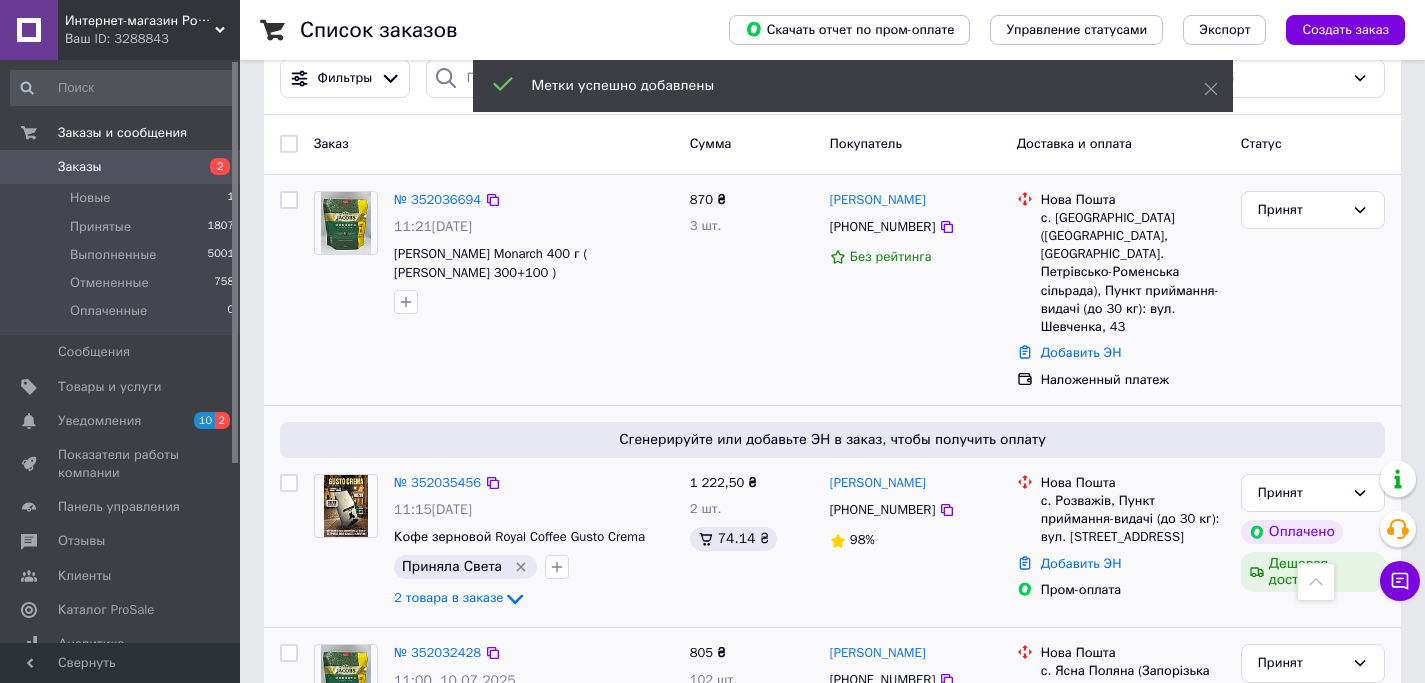 scroll, scrollTop: 0, scrollLeft: 0, axis: both 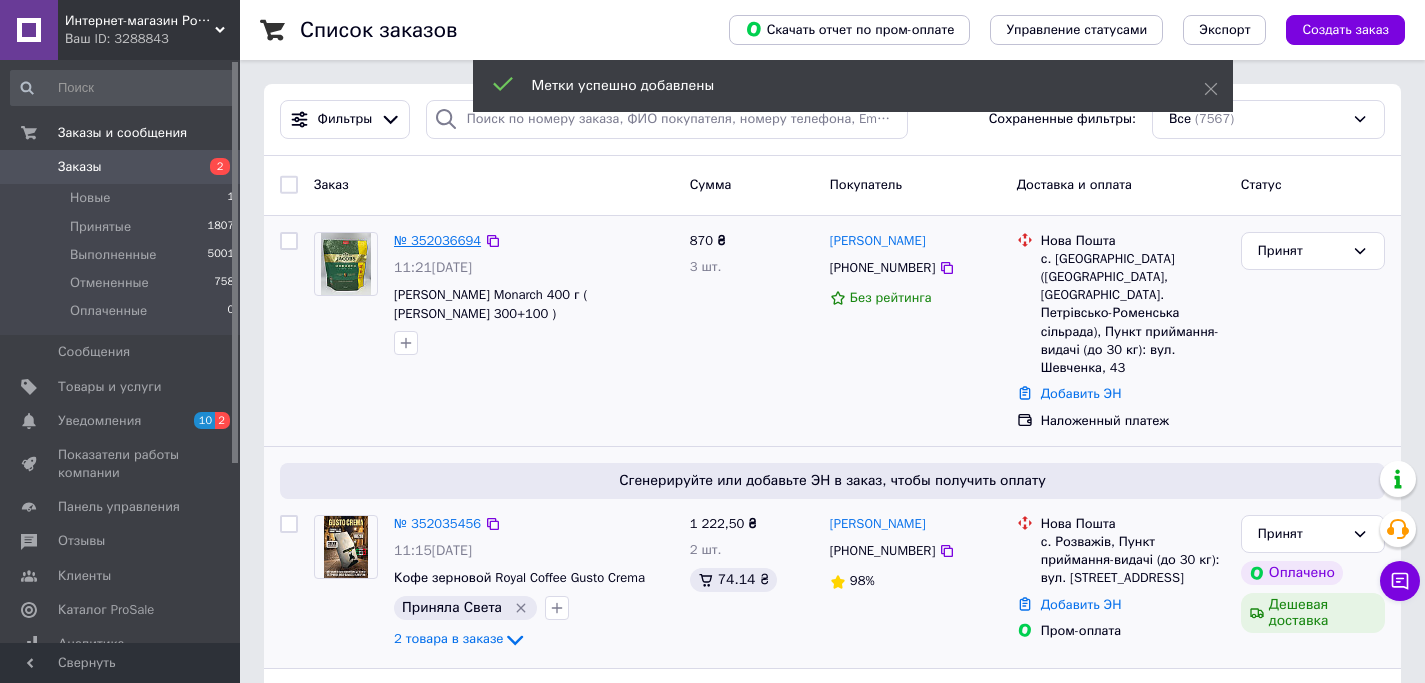 click on "№ 352036694" at bounding box center [437, 240] 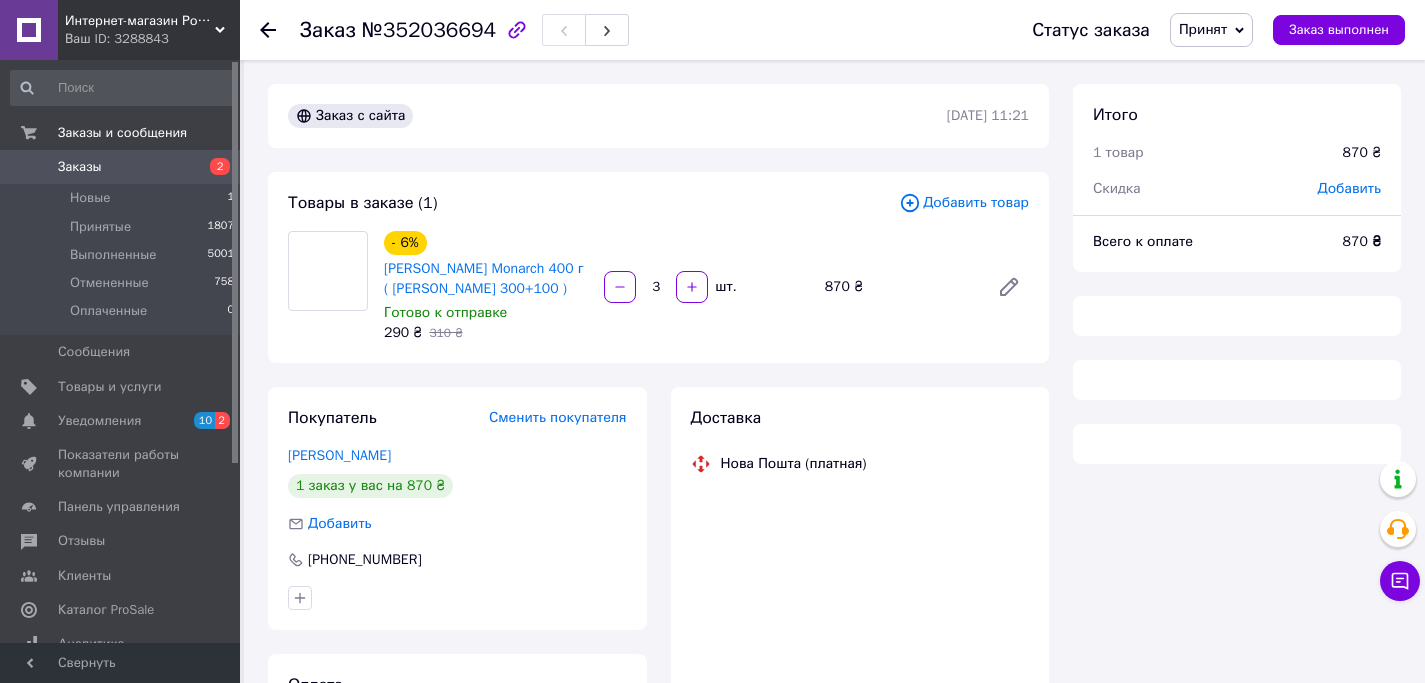 scroll, scrollTop: 128, scrollLeft: 0, axis: vertical 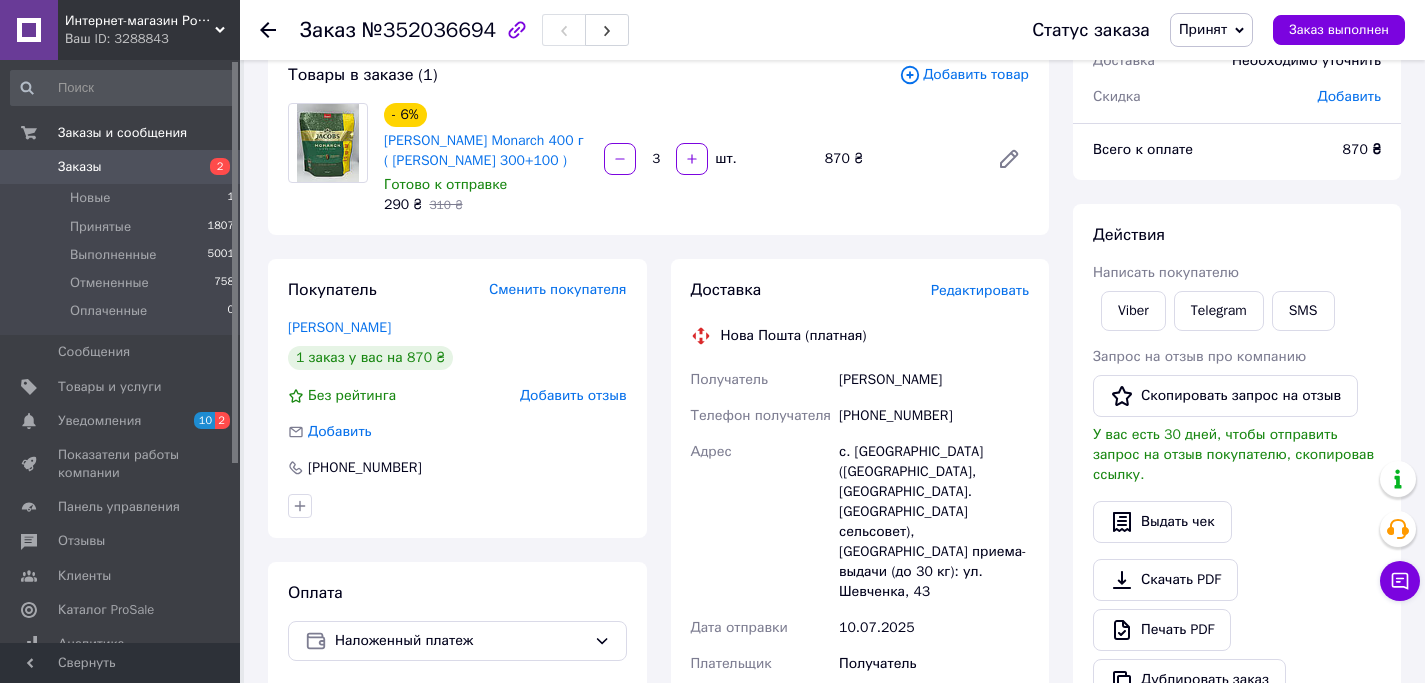 drag, startPoint x: 963, startPoint y: 390, endPoint x: 811, endPoint y: 382, distance: 152.21039 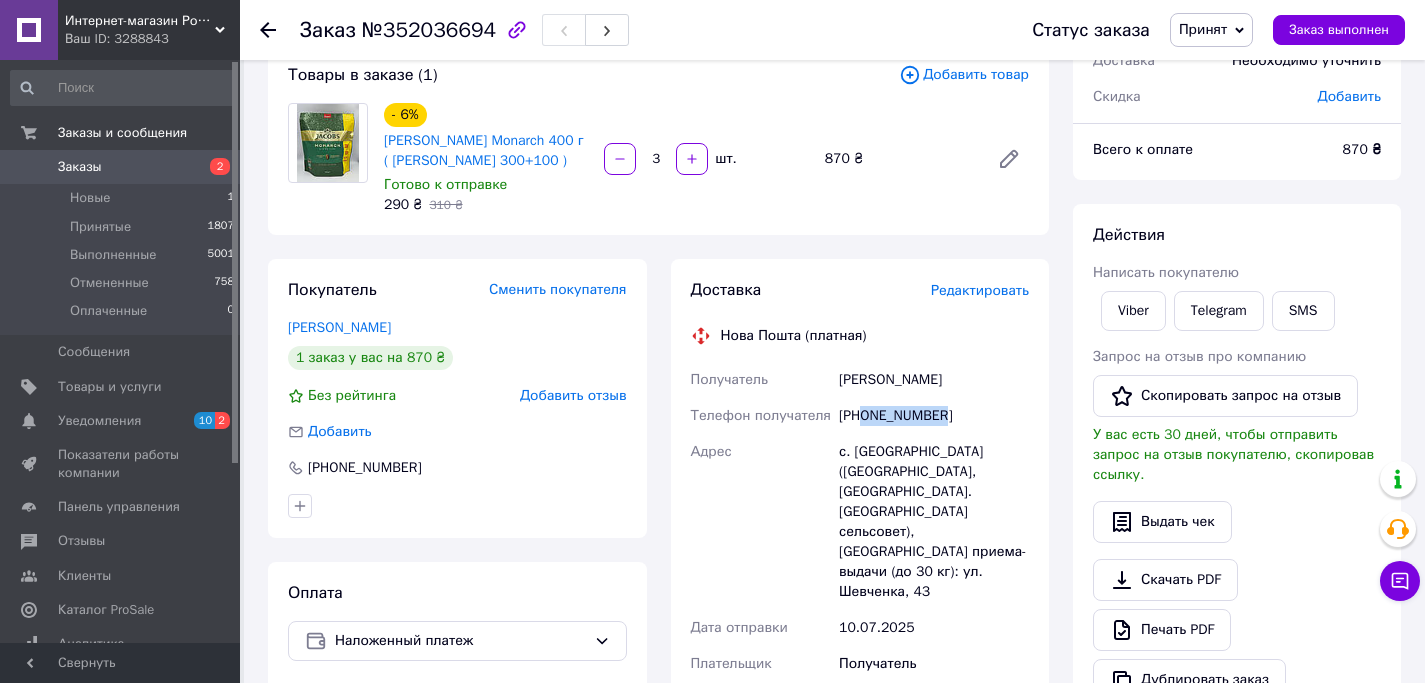 drag, startPoint x: 958, startPoint y: 419, endPoint x: 867, endPoint y: 417, distance: 91.02197 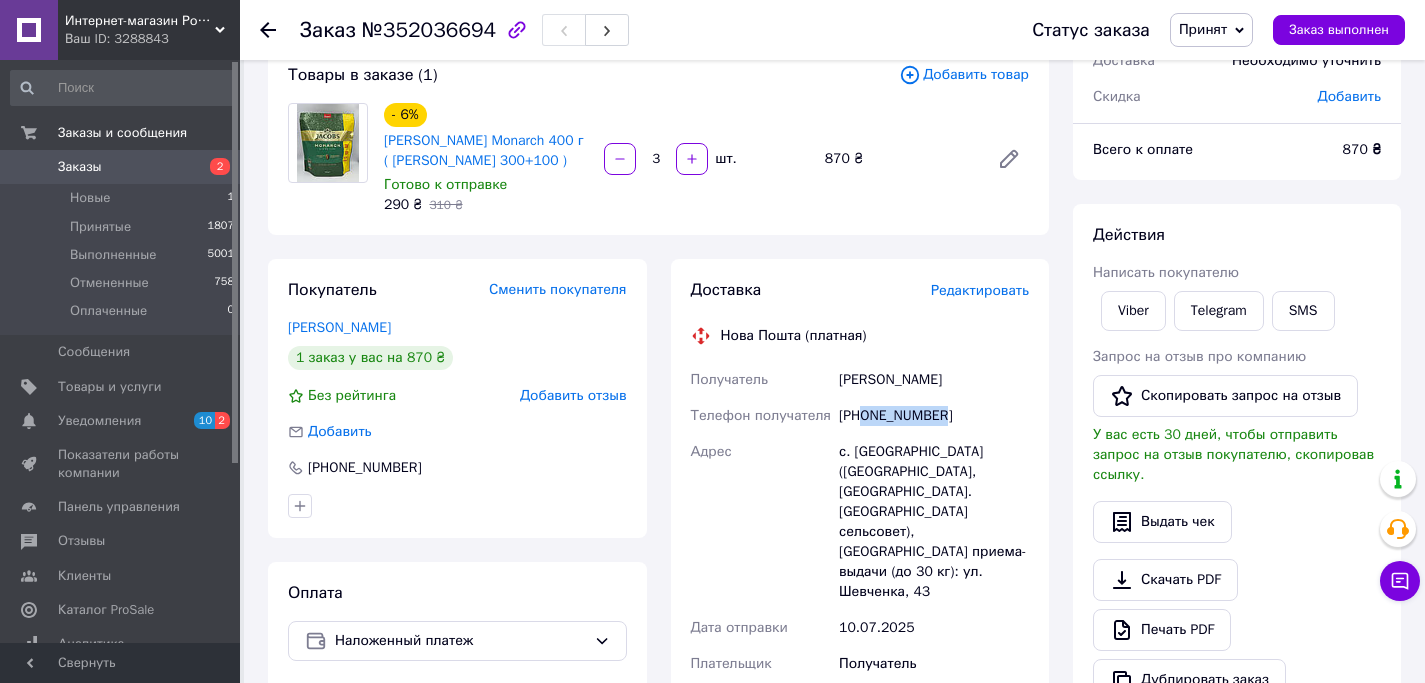copy on "0997648715" 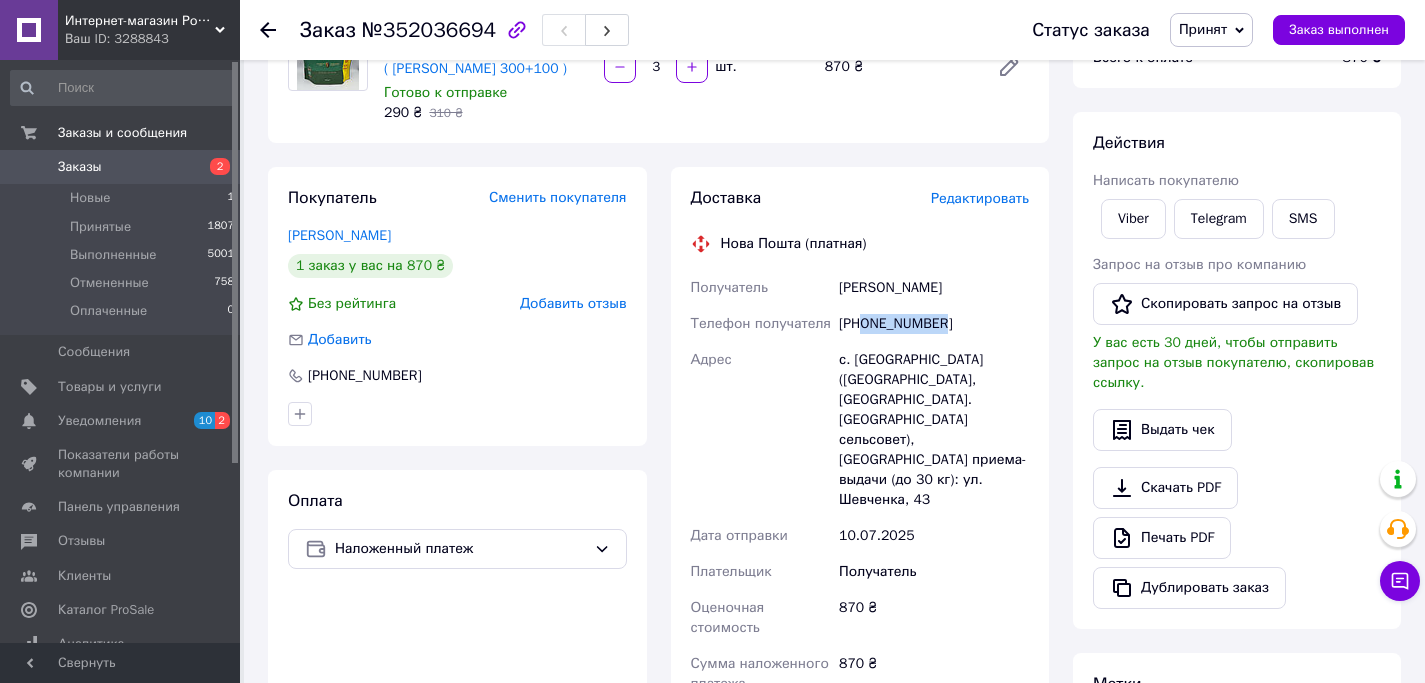 scroll, scrollTop: 221, scrollLeft: 0, axis: vertical 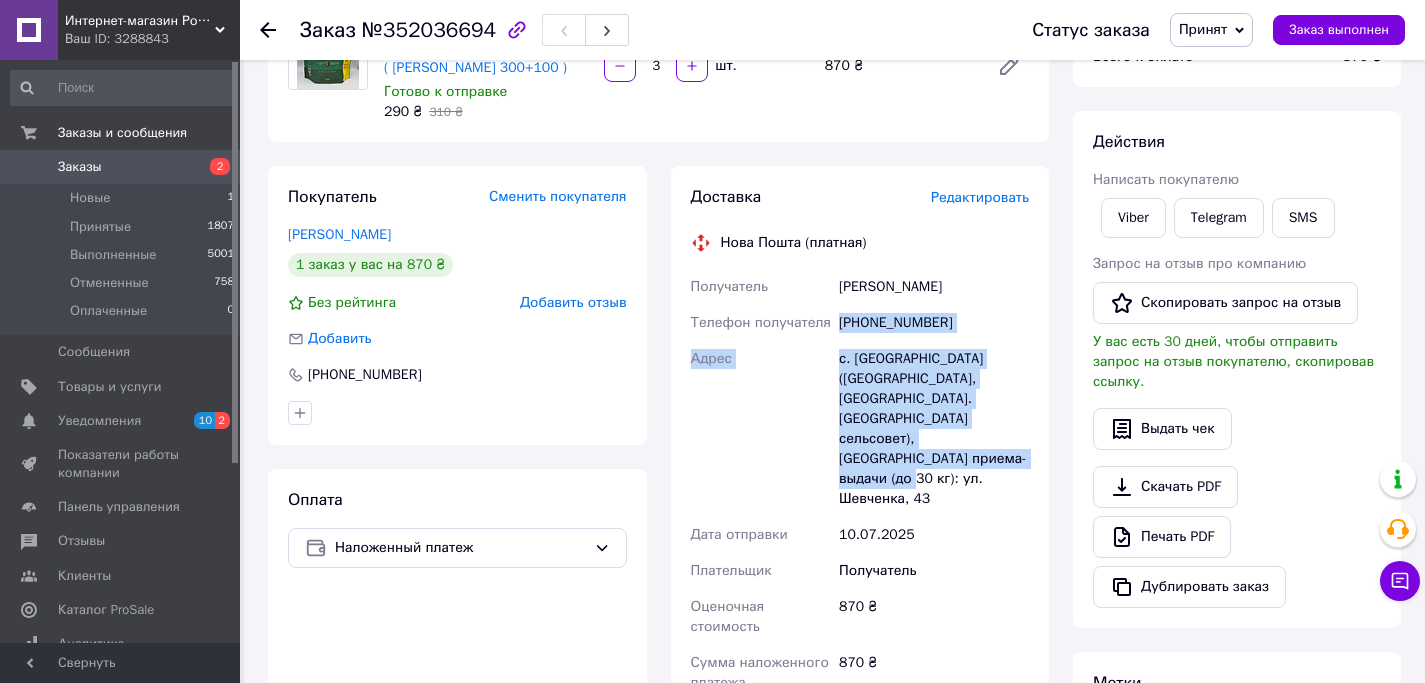 drag, startPoint x: 946, startPoint y: 463, endPoint x: 841, endPoint y: 323, distance: 175 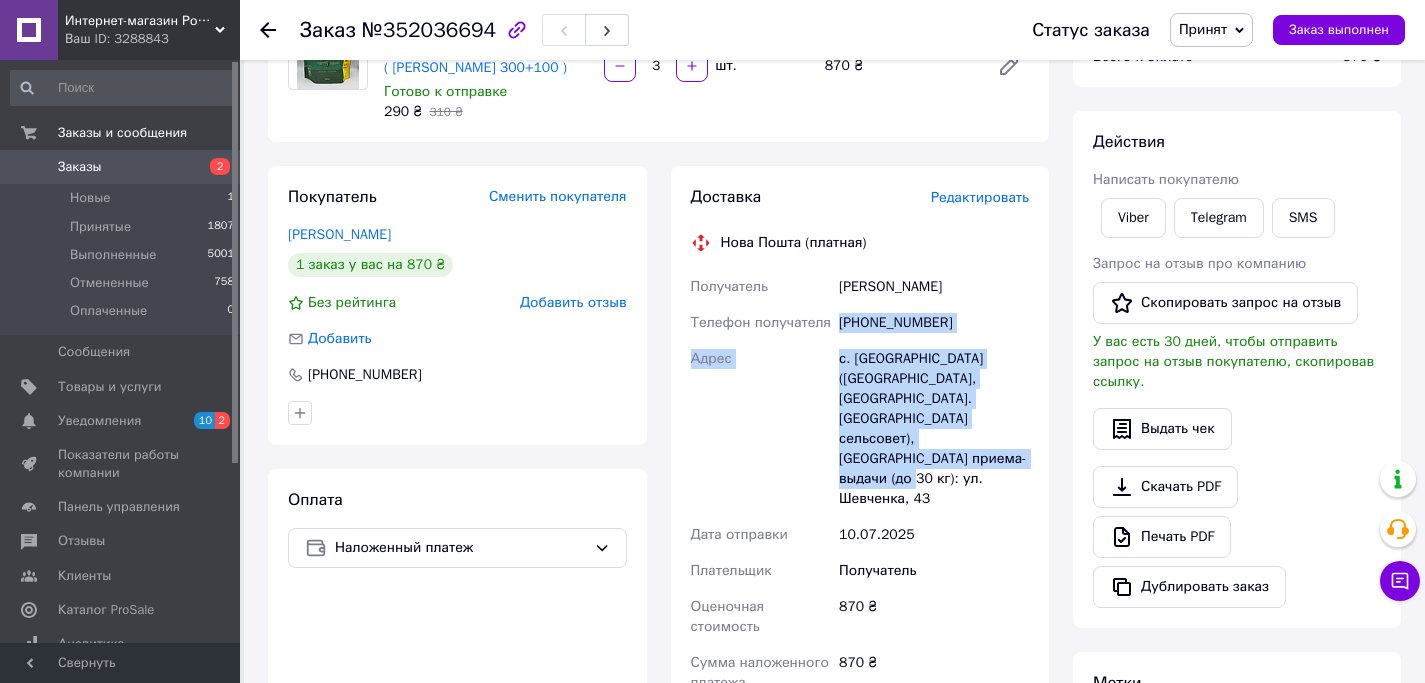 copy on "+380997648715 Адрес с. Ручки (Полтавская обл., Миргородский р-н. Петривсько-Роменська сельсовет), Пункт приема-выдачи (до 30 кг): ул. Шевченка, 43" 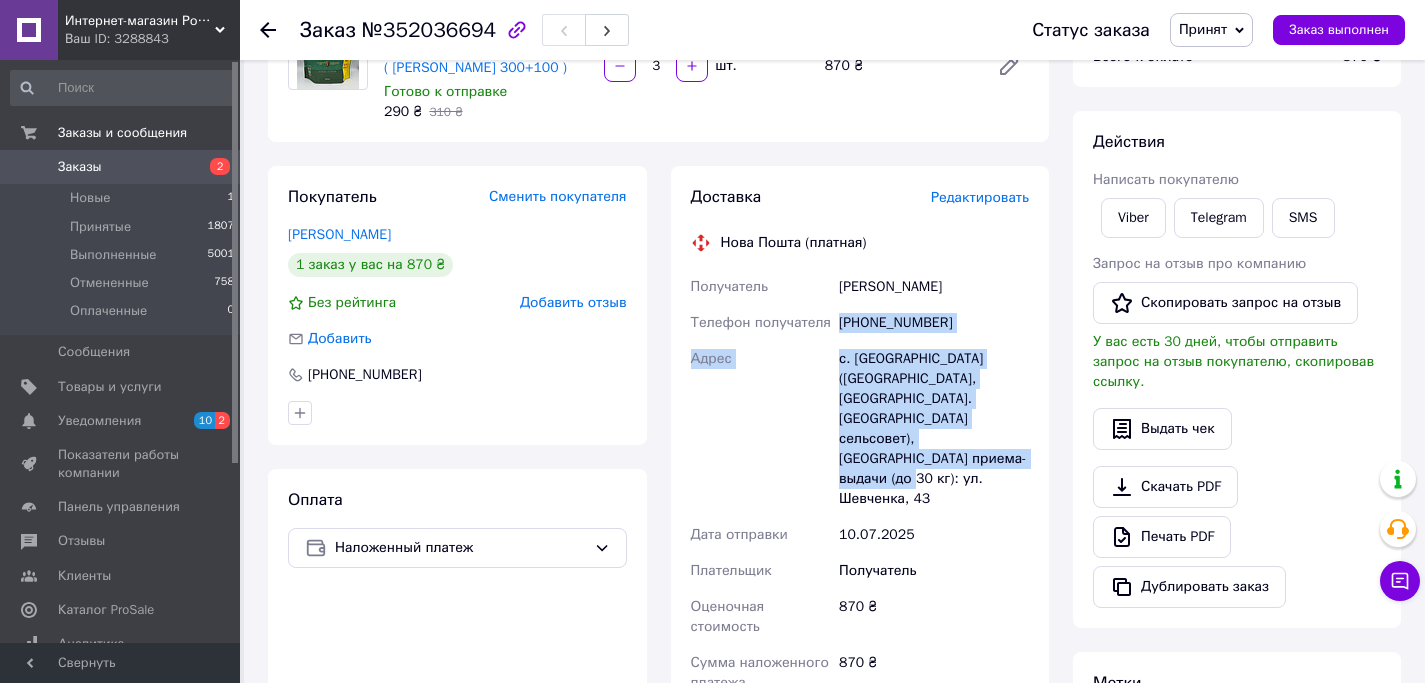 click on "Заказы" at bounding box center [121, 167] 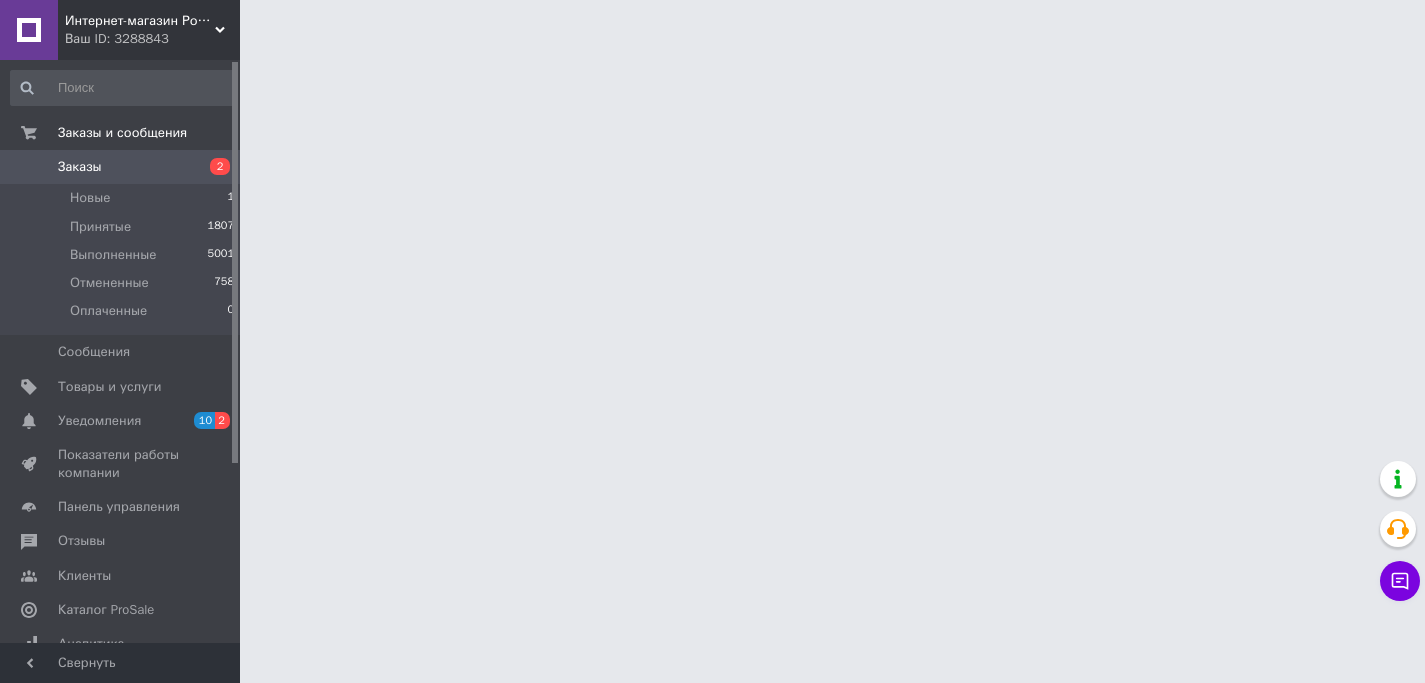 scroll, scrollTop: 0, scrollLeft: 0, axis: both 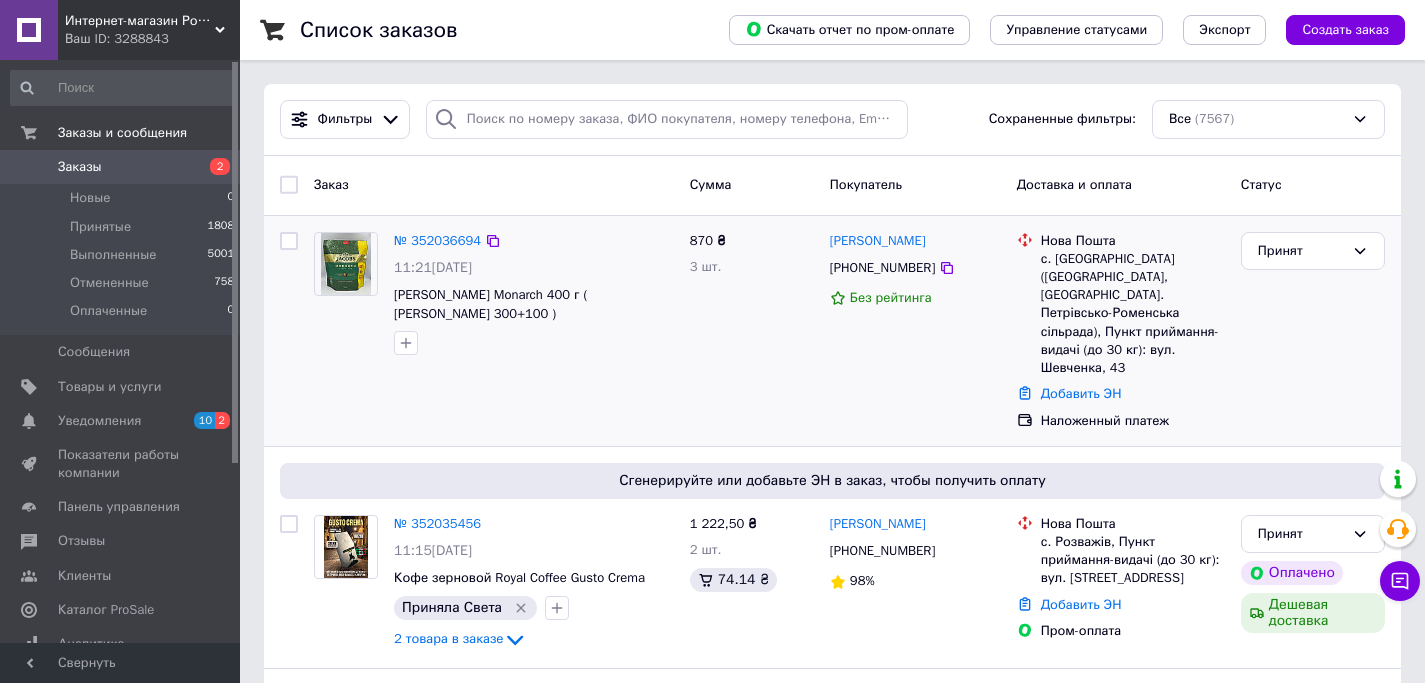 click at bounding box center [406, 343] 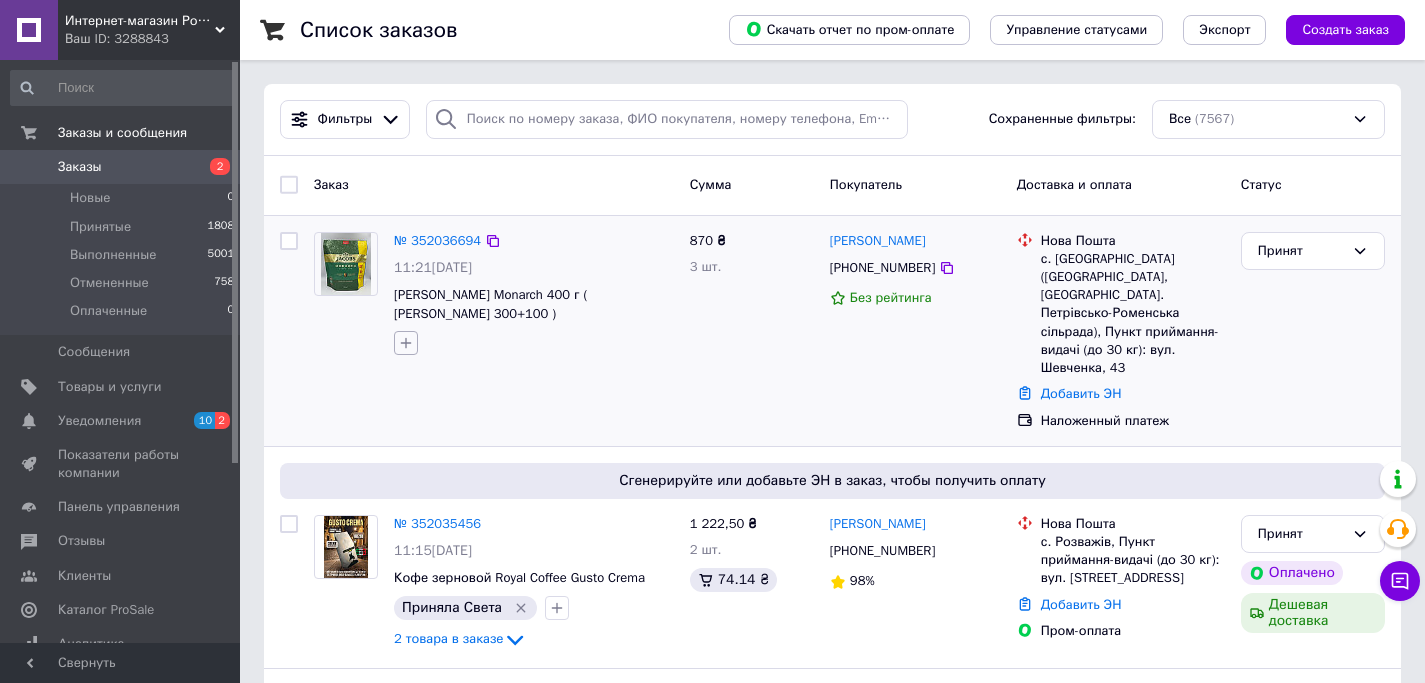 click 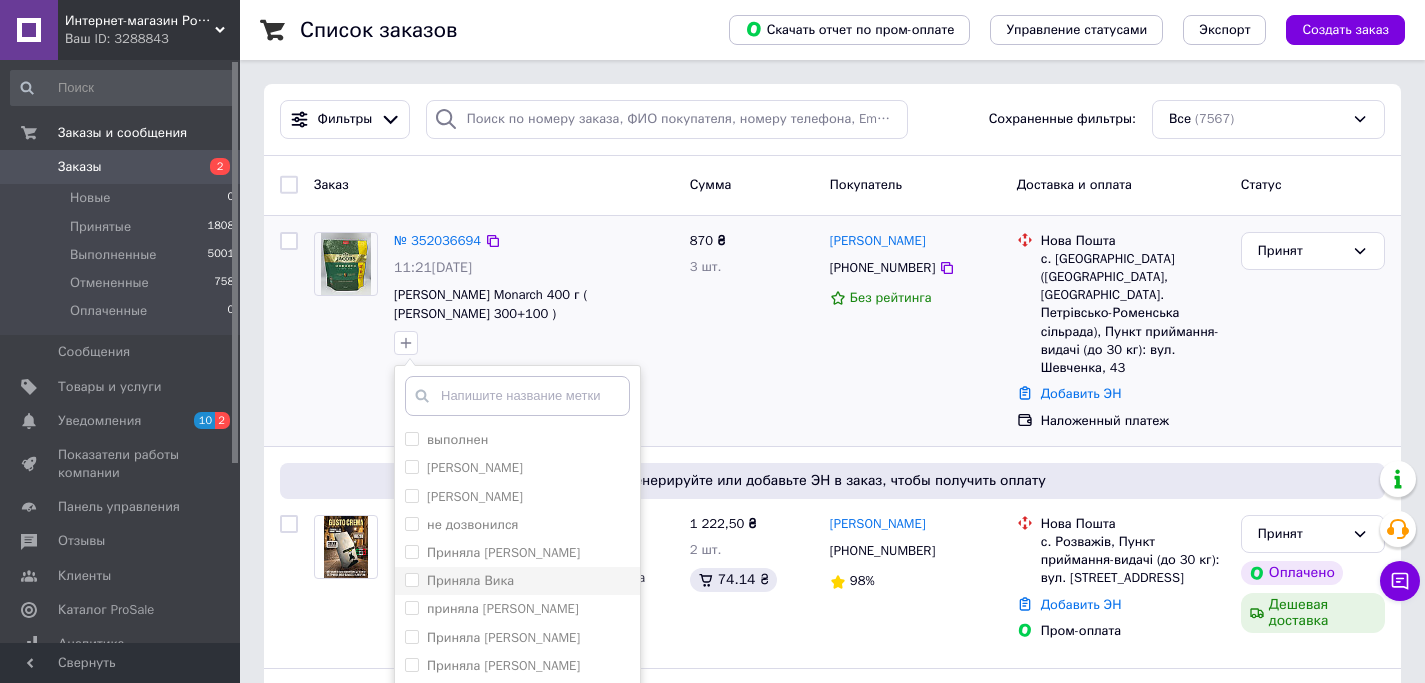 scroll, scrollTop: 95, scrollLeft: 0, axis: vertical 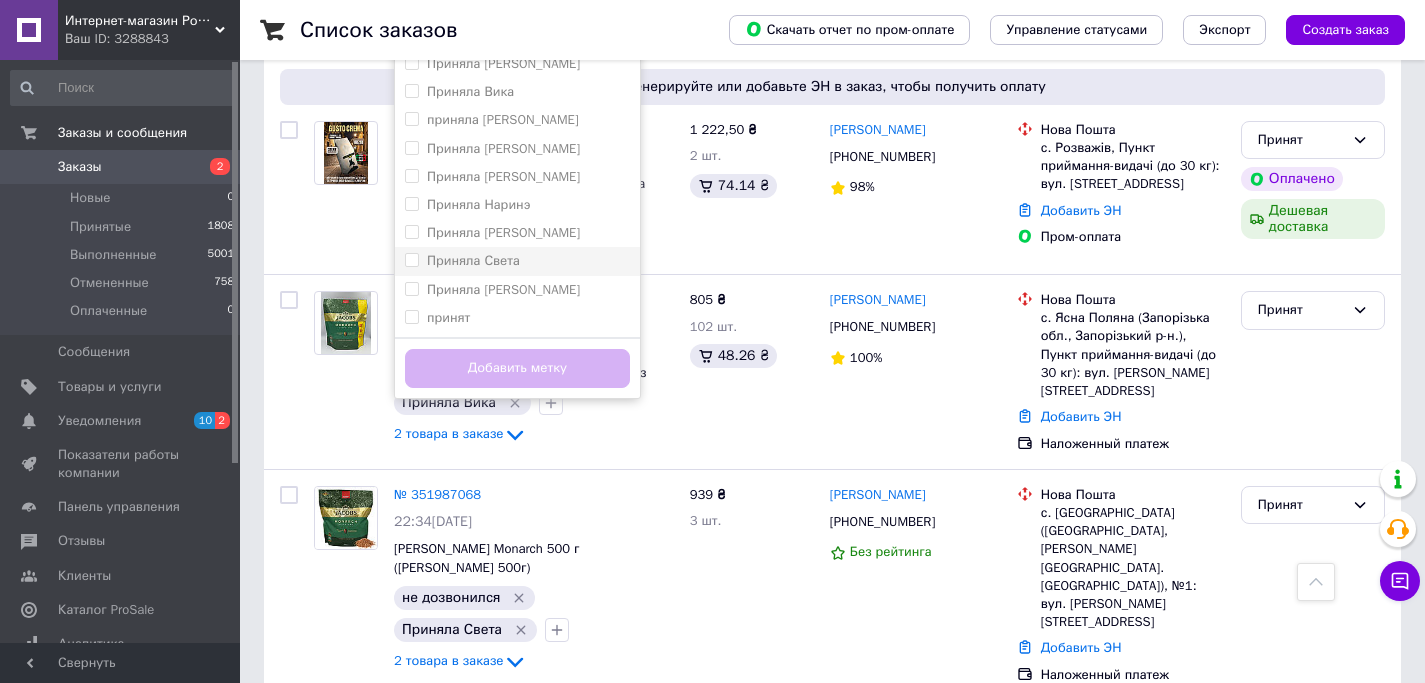 click on "Приняла Света" at bounding box center [473, 260] 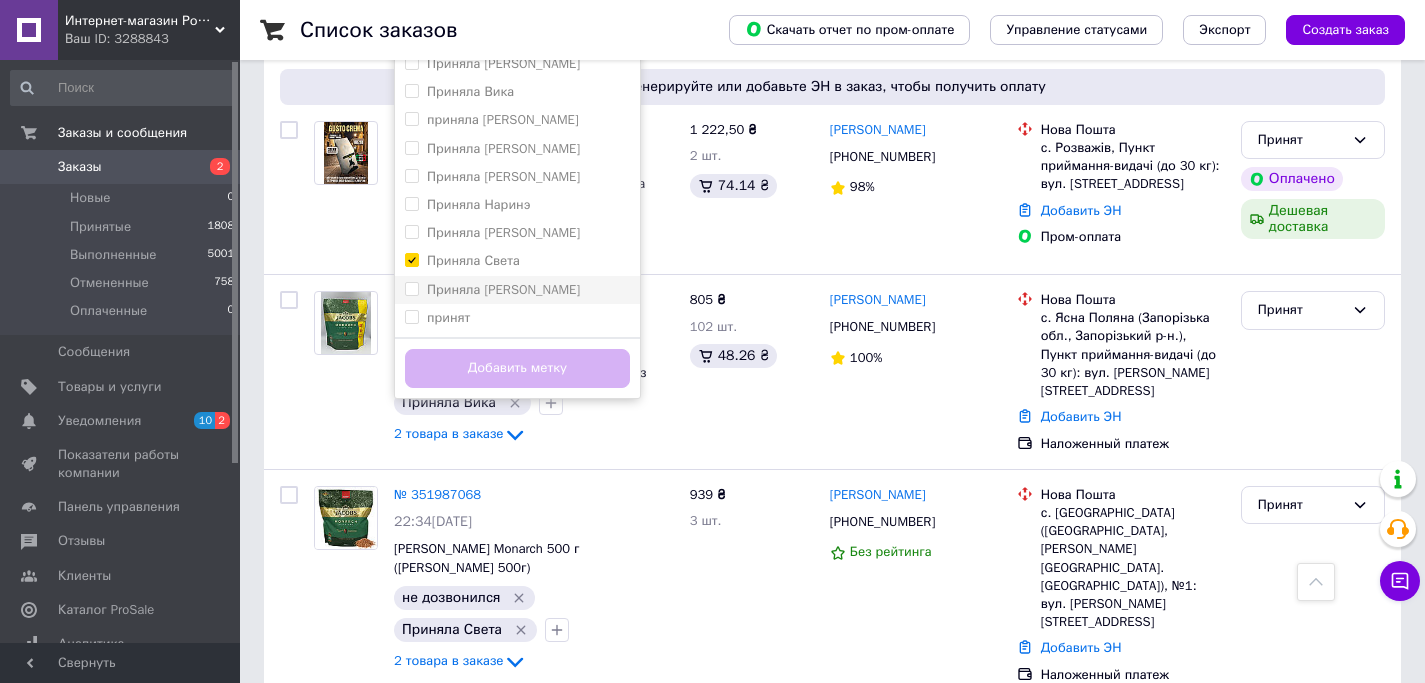 checkbox on "true" 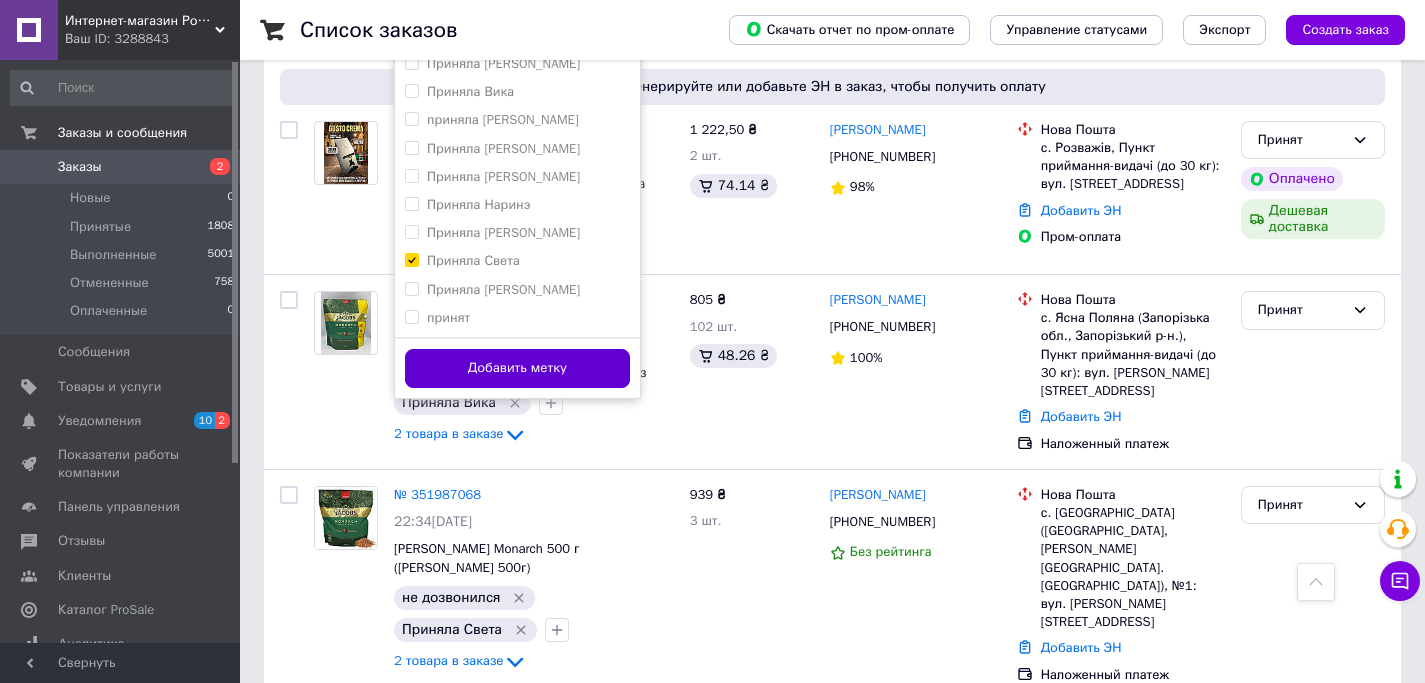 click on "Добавить метку" at bounding box center (517, 368) 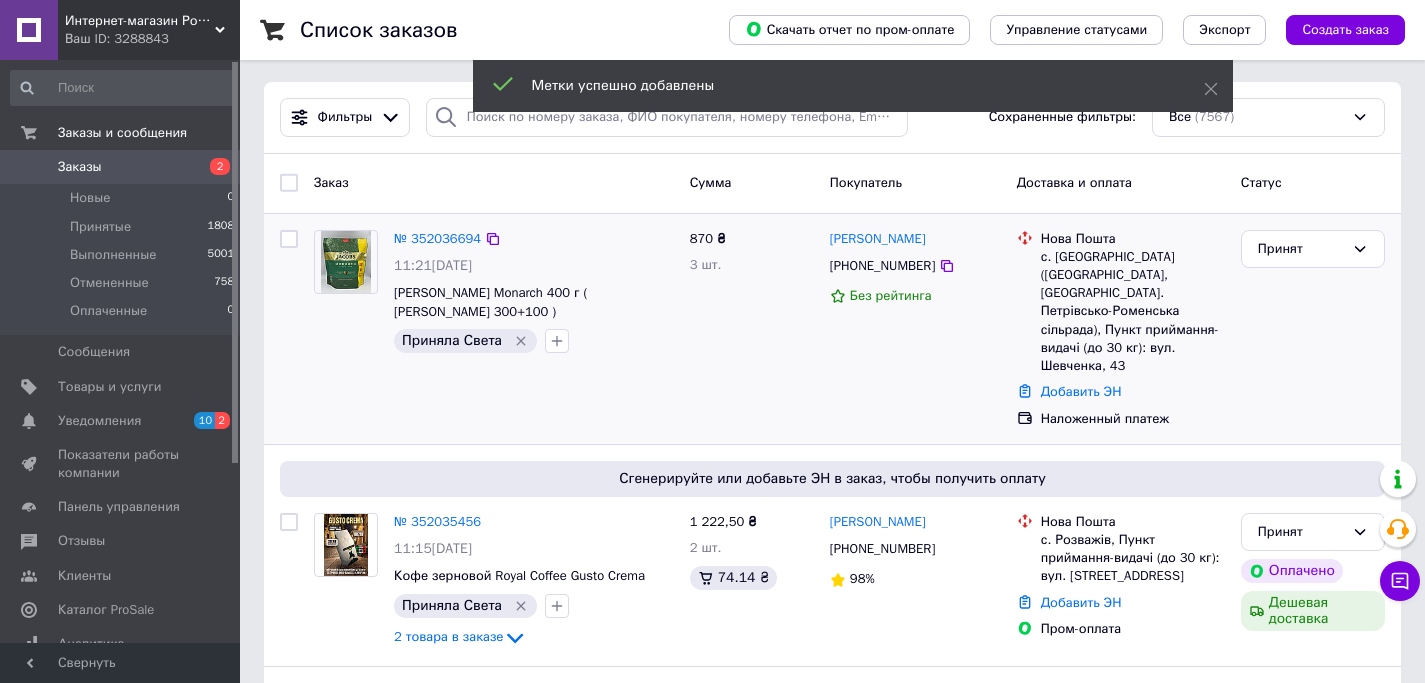 scroll, scrollTop: 0, scrollLeft: 0, axis: both 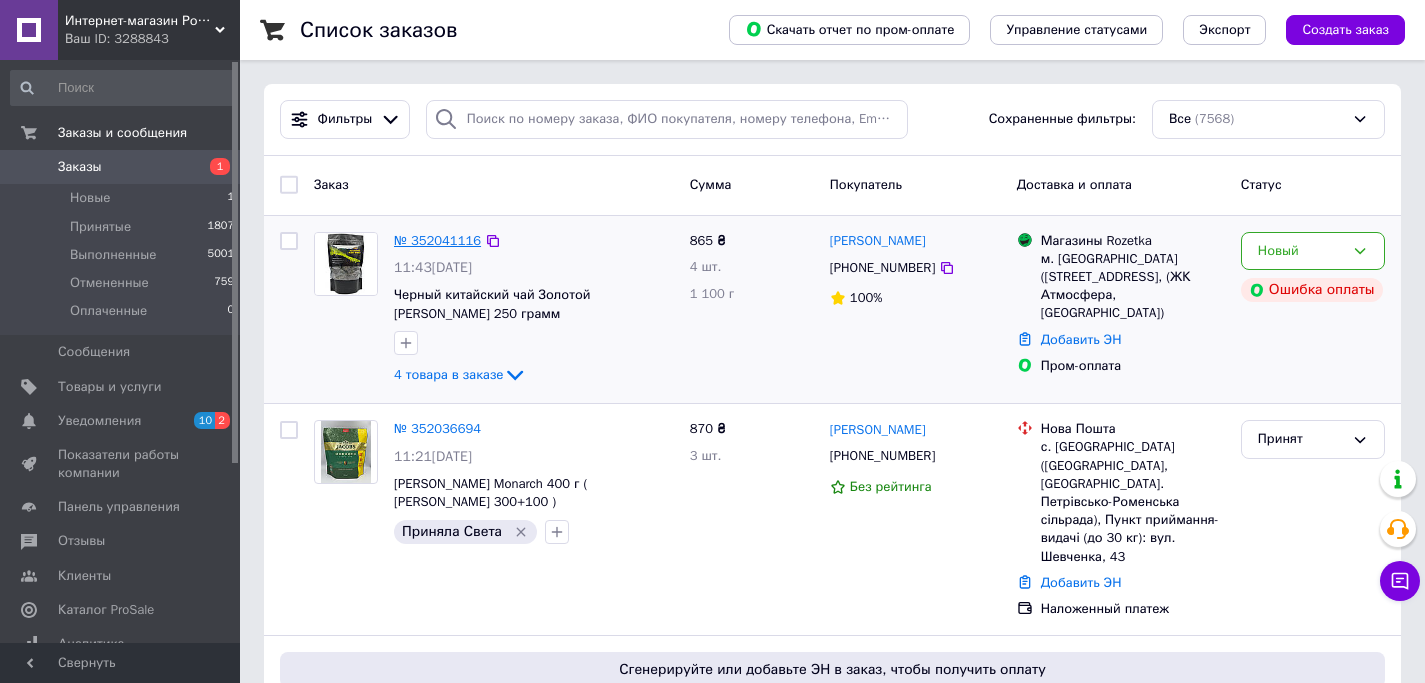 click on "№ 352041116" at bounding box center [437, 240] 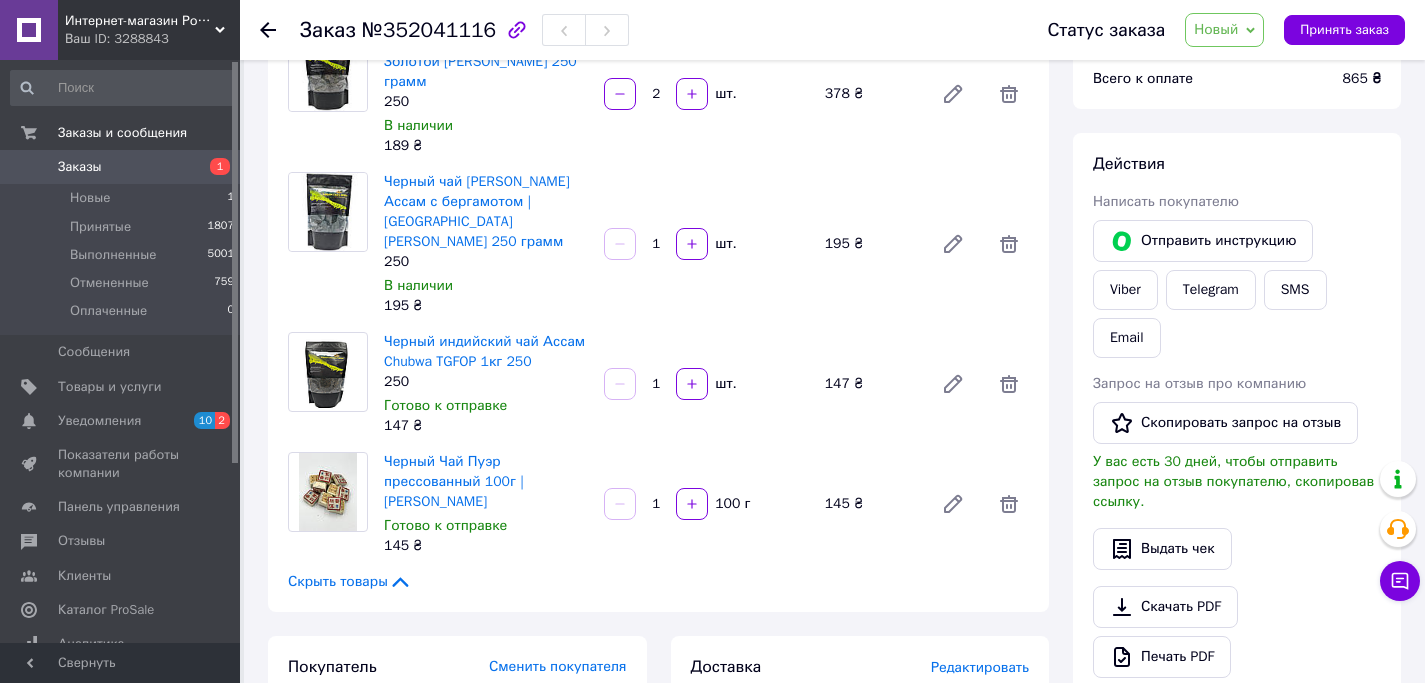 scroll, scrollTop: 197, scrollLeft: 0, axis: vertical 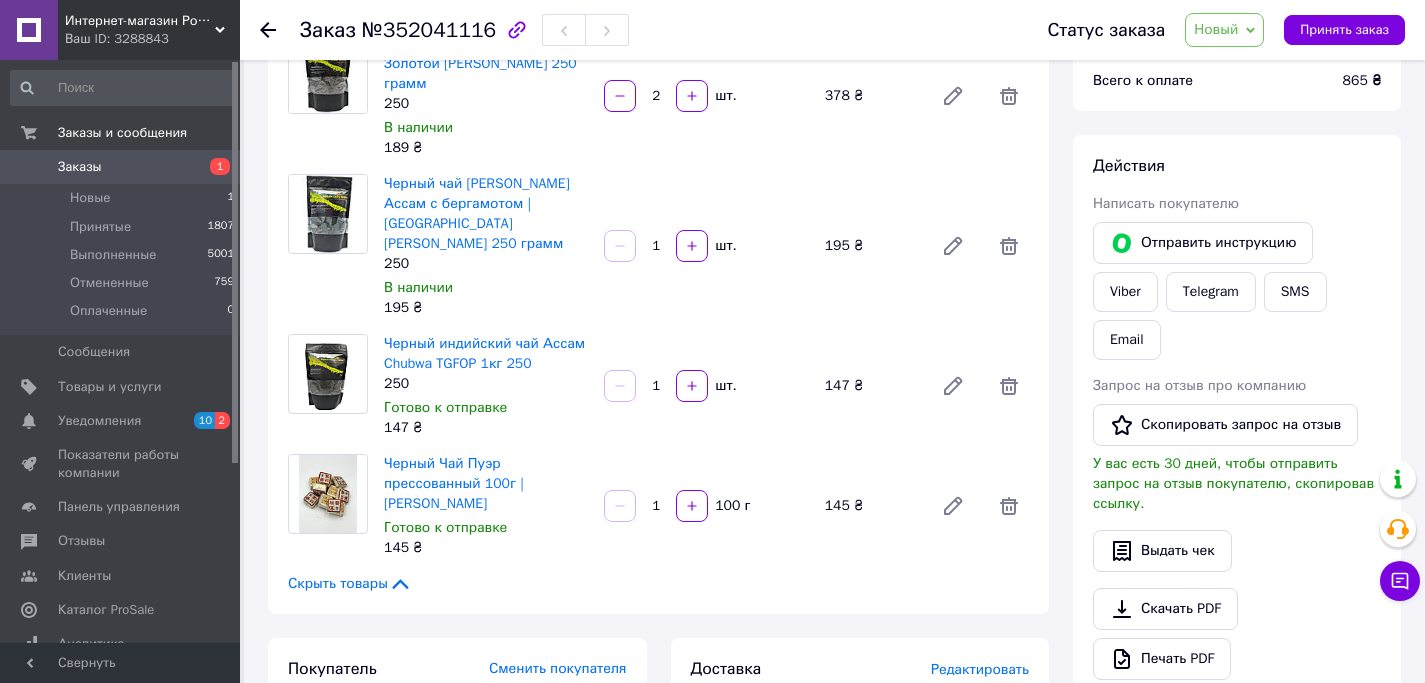 click on "Новый" at bounding box center (1216, 29) 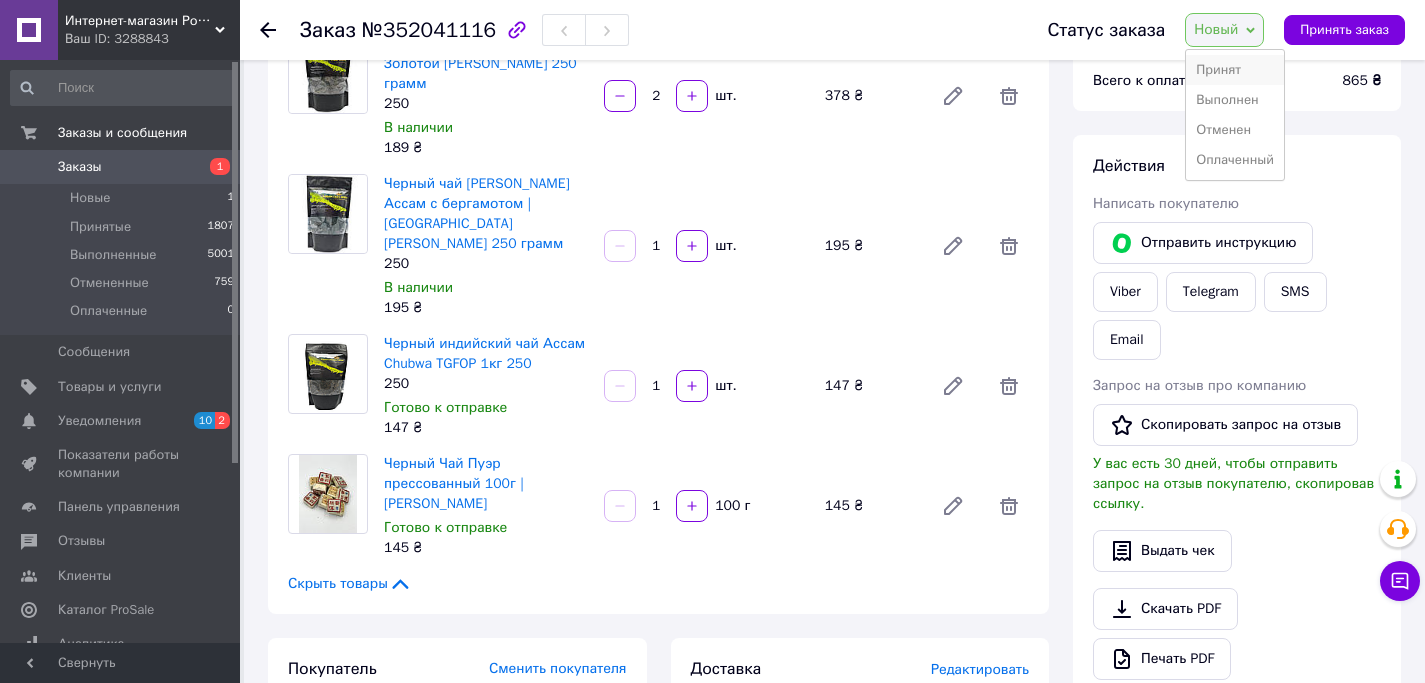 click on "Принят" at bounding box center [1235, 70] 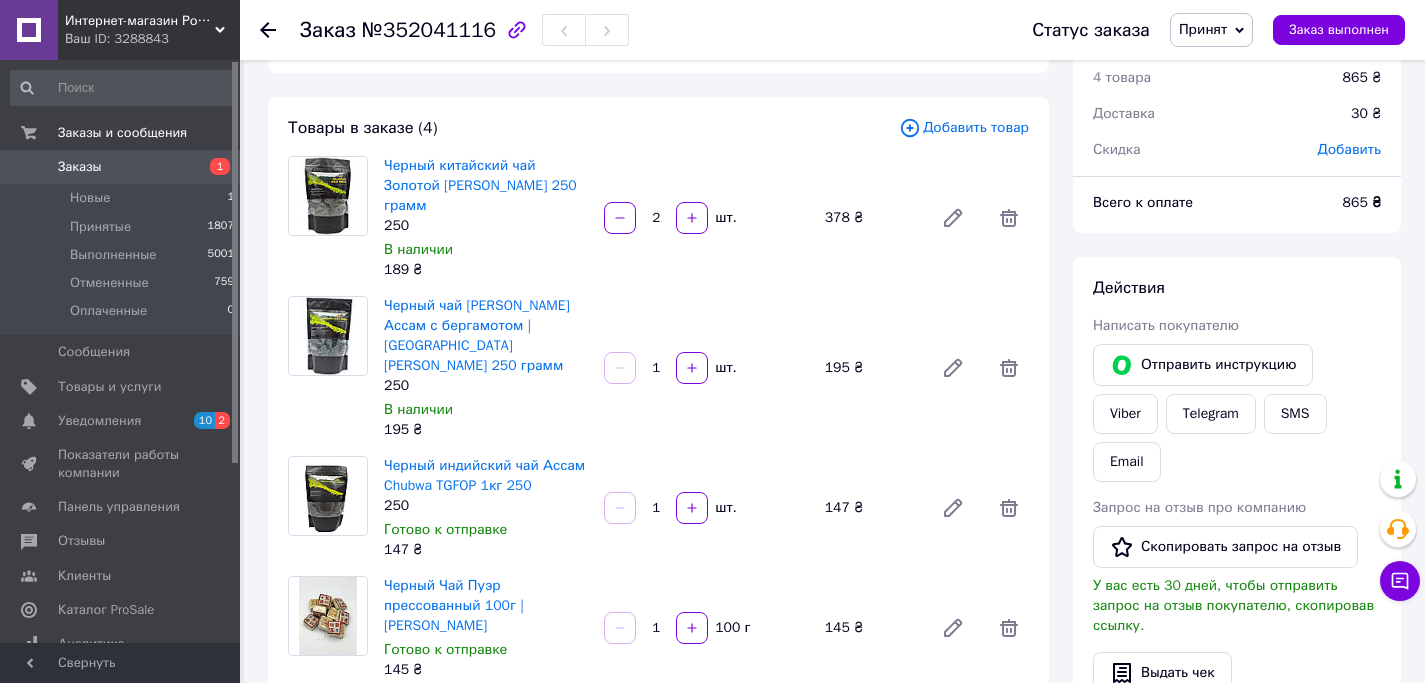 scroll, scrollTop: 165, scrollLeft: 0, axis: vertical 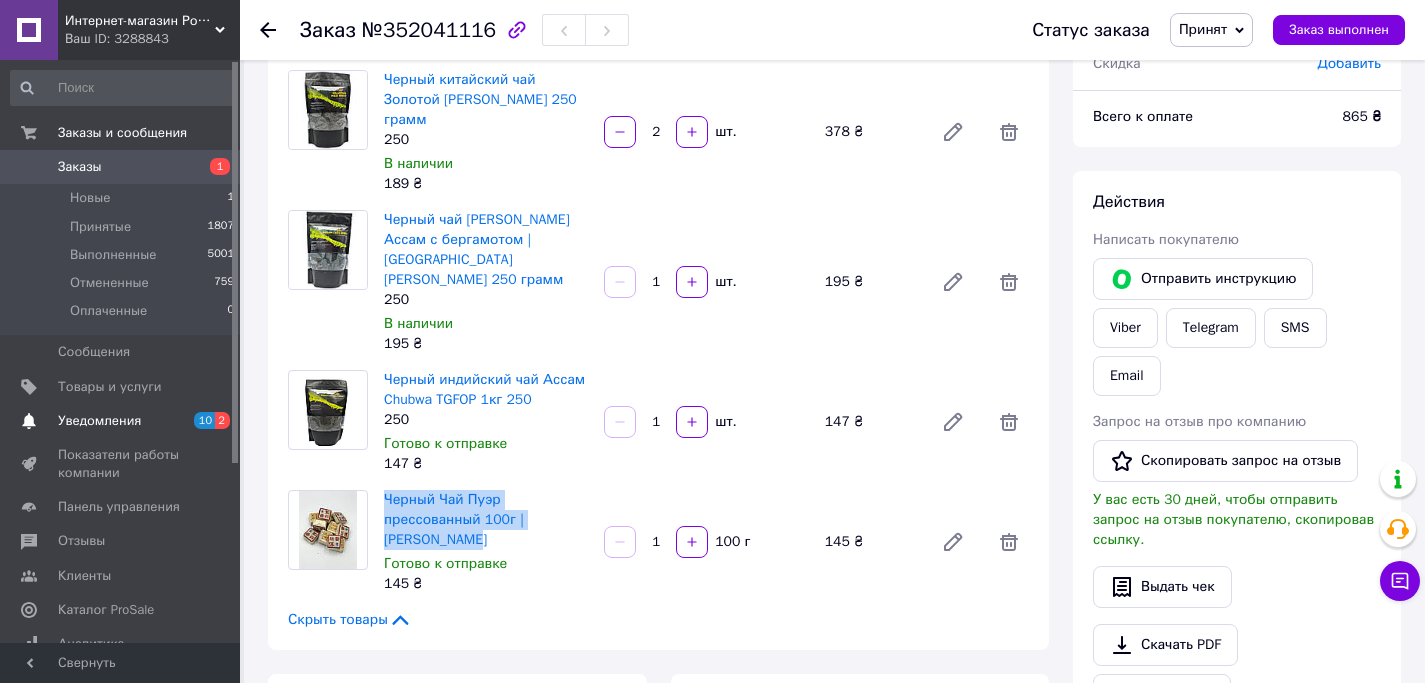 click on "Уведомления" at bounding box center (99, 421) 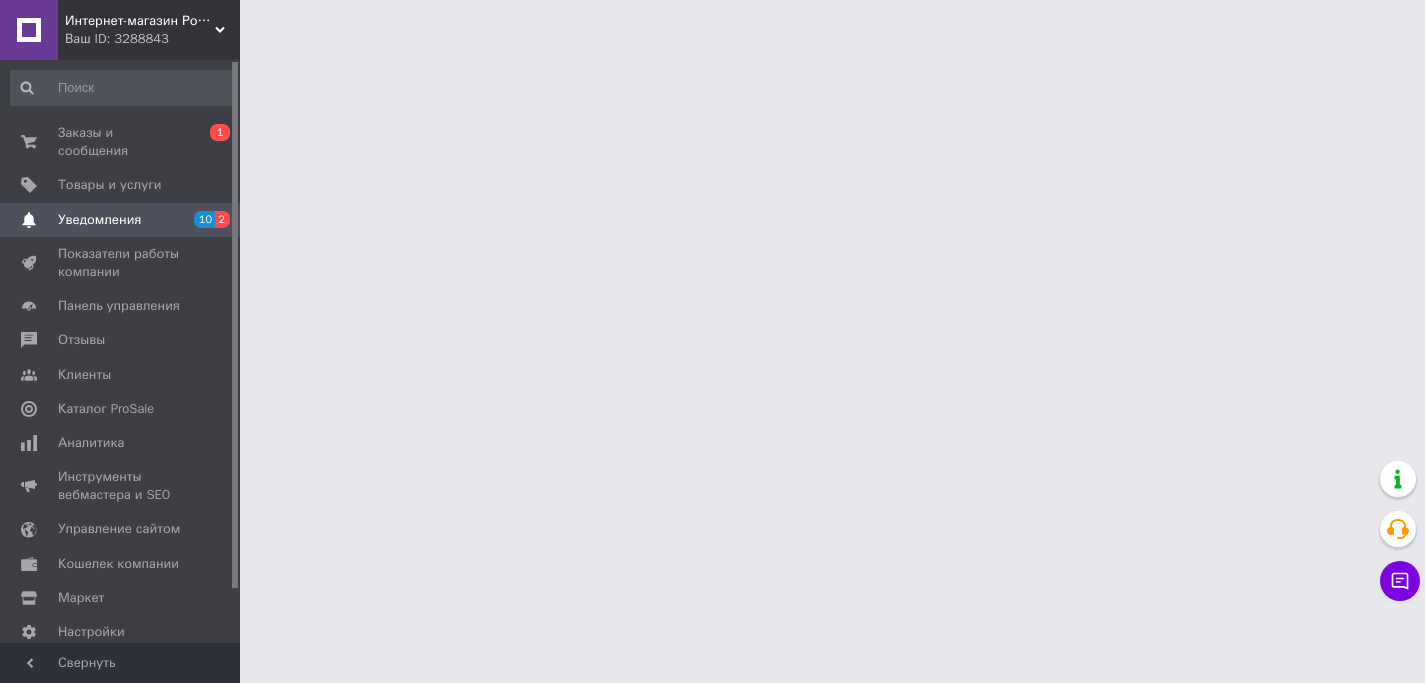 scroll, scrollTop: 0, scrollLeft: 0, axis: both 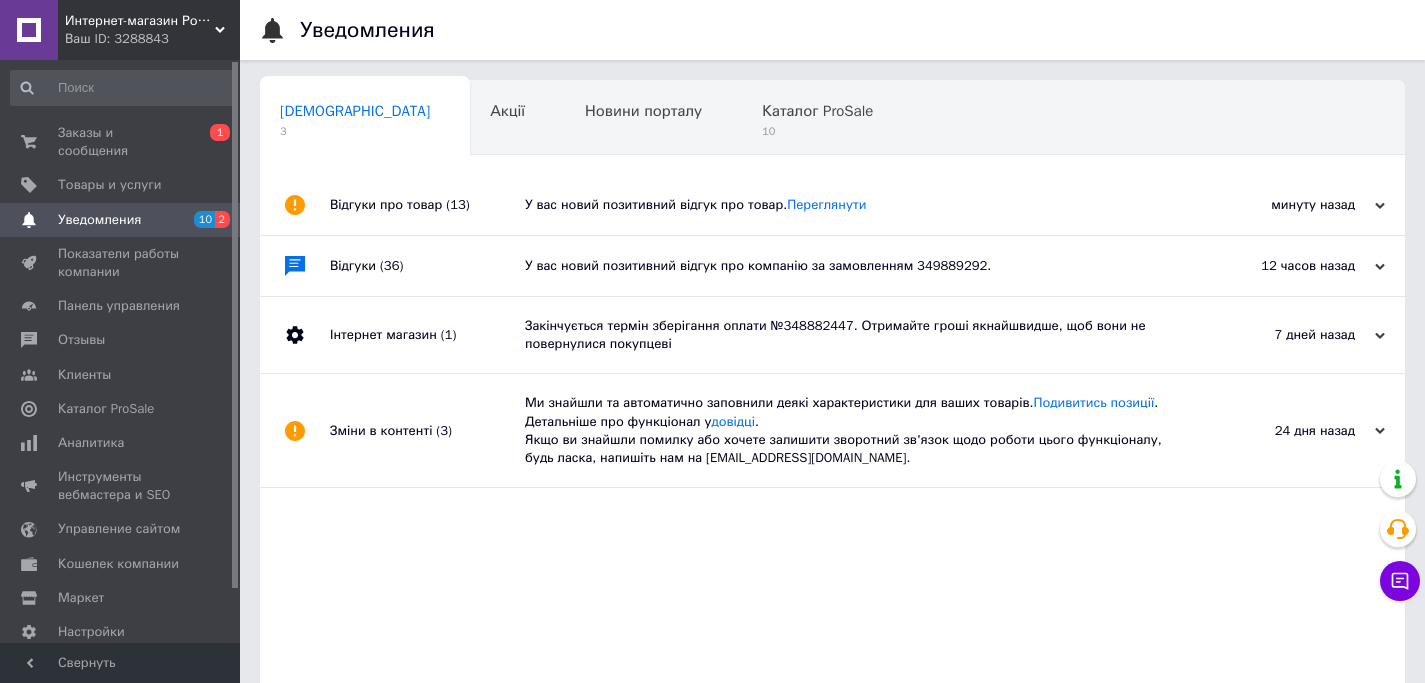 click on "У вас новий позитивний відгук про товар.  Переглянути" at bounding box center (855, 205) 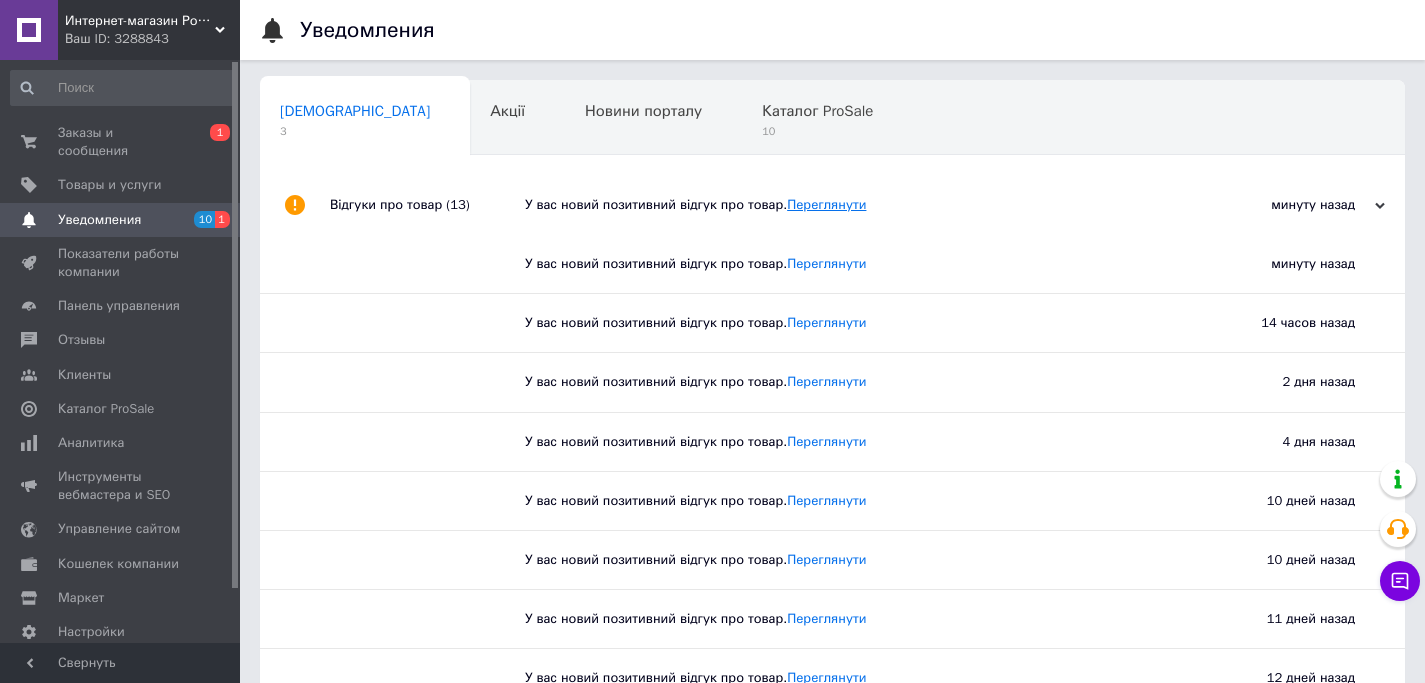 click on "Переглянути" at bounding box center (826, 204) 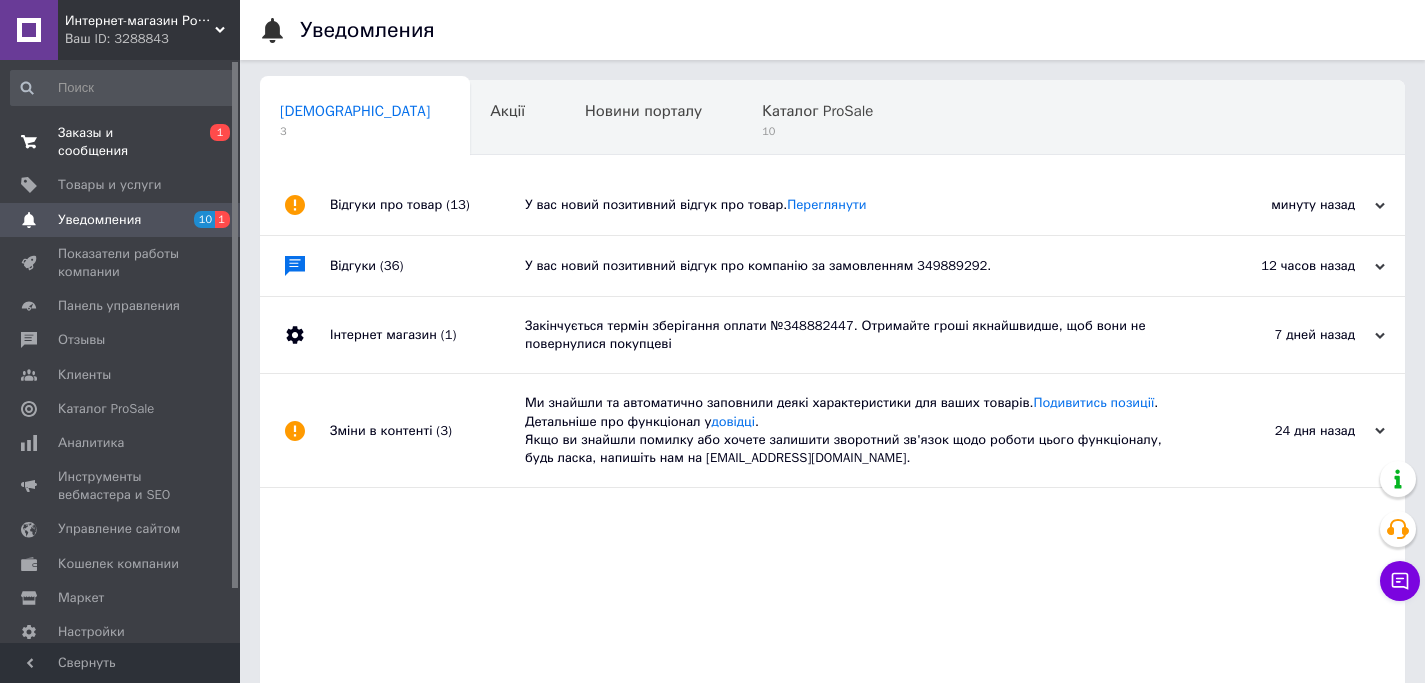 click on "Заказы и сообщения" at bounding box center [121, 142] 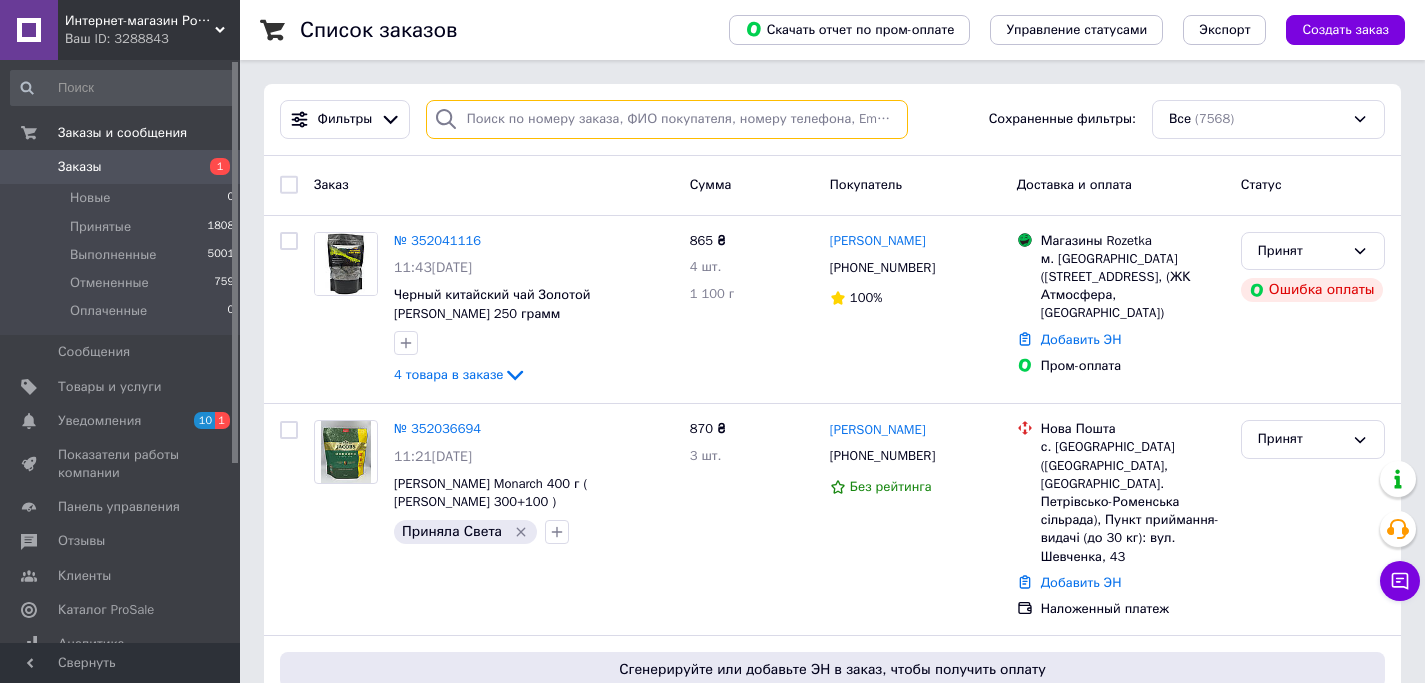 click at bounding box center (667, 119) 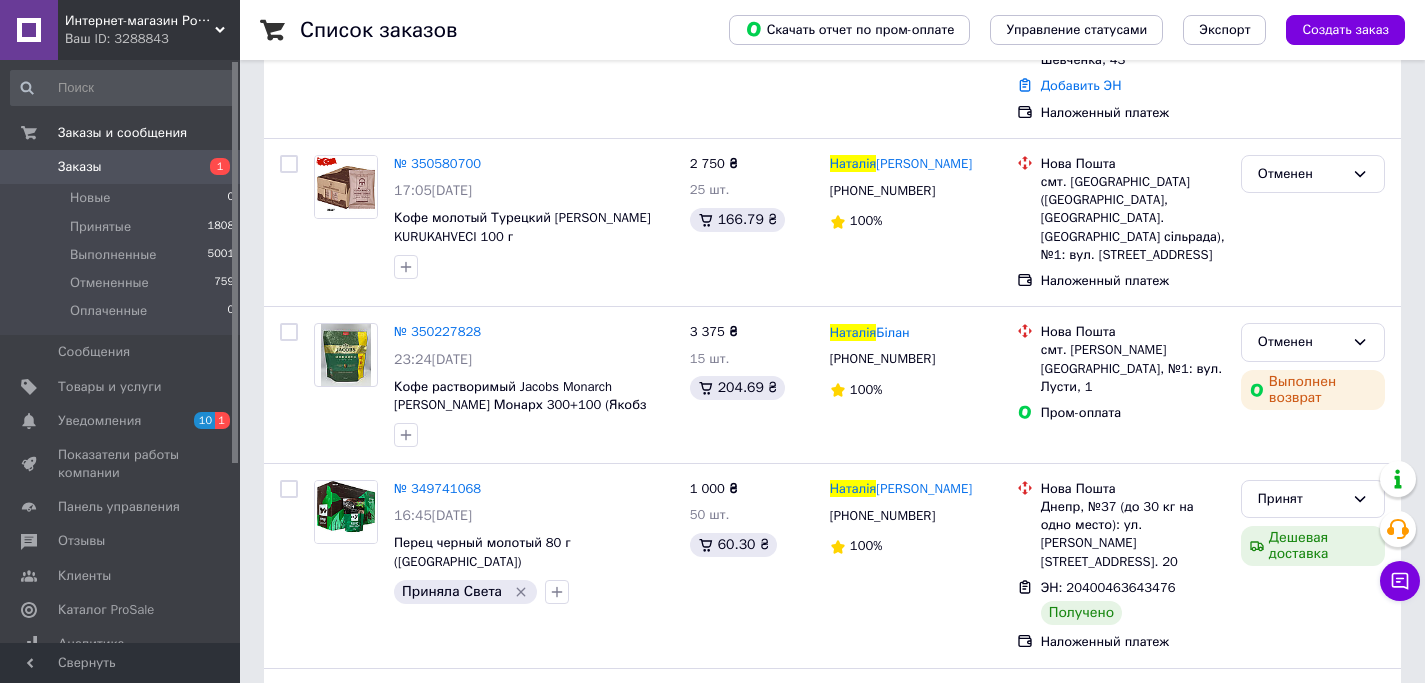 scroll, scrollTop: 330, scrollLeft: 0, axis: vertical 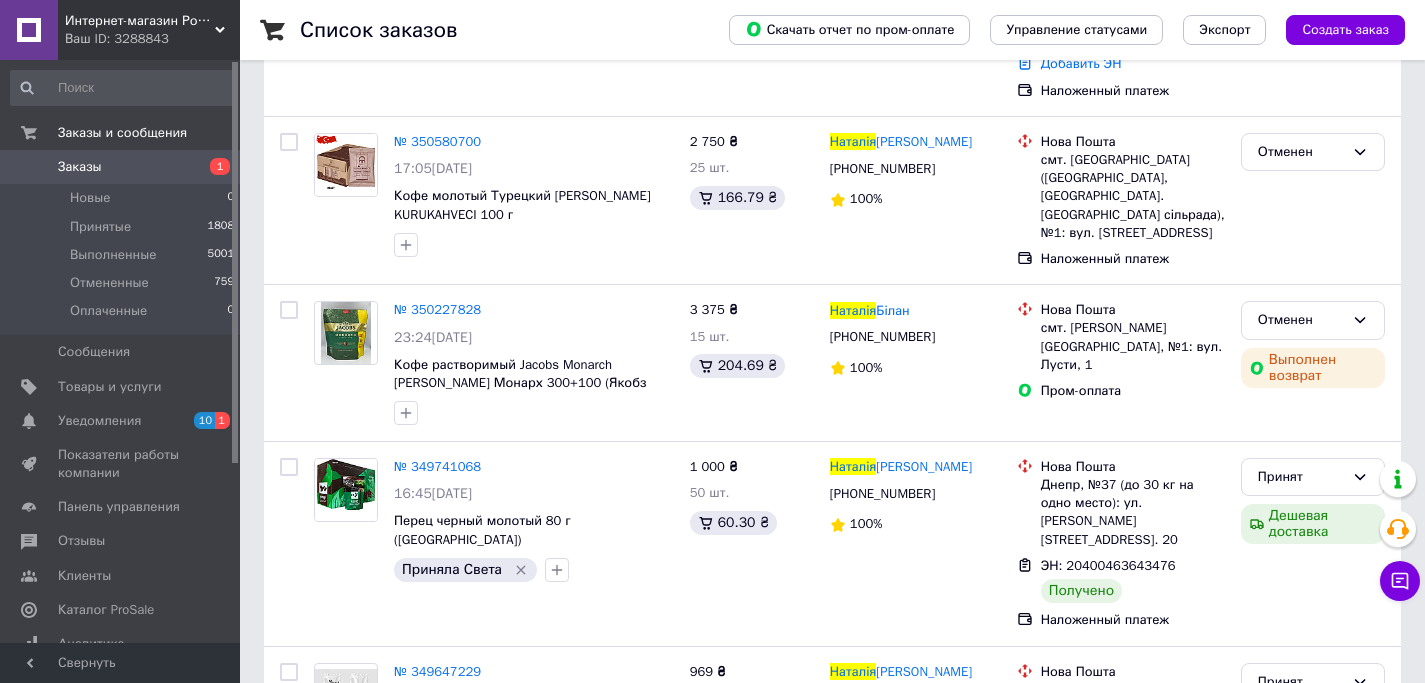 type on "наталія" 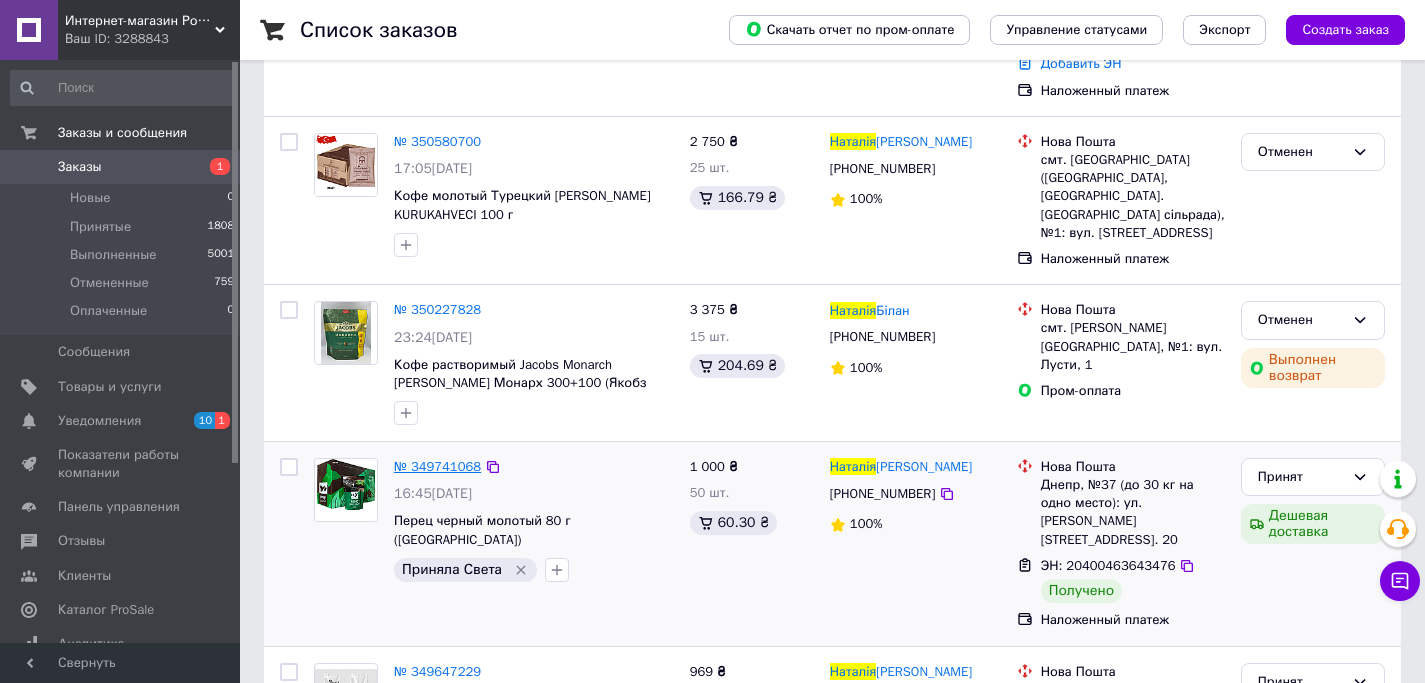 click on "№ 349741068" at bounding box center (437, 466) 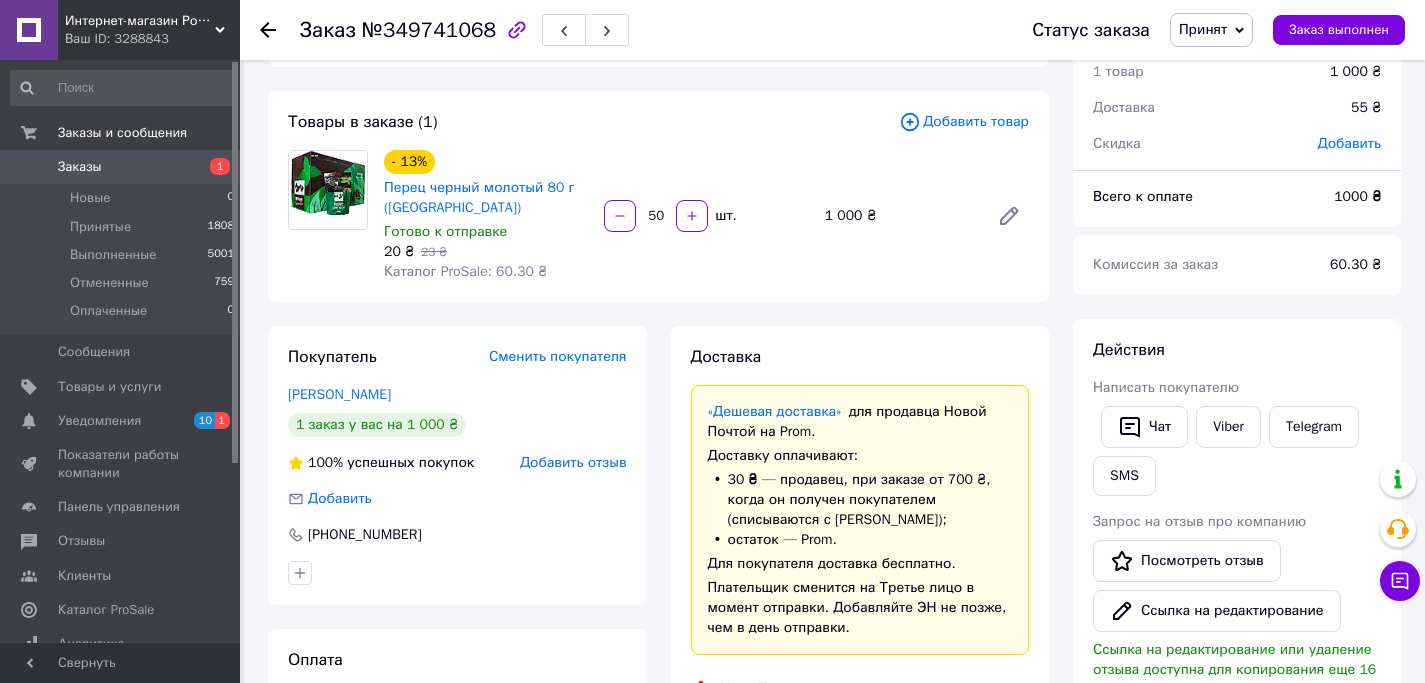 scroll, scrollTop: 176, scrollLeft: 0, axis: vertical 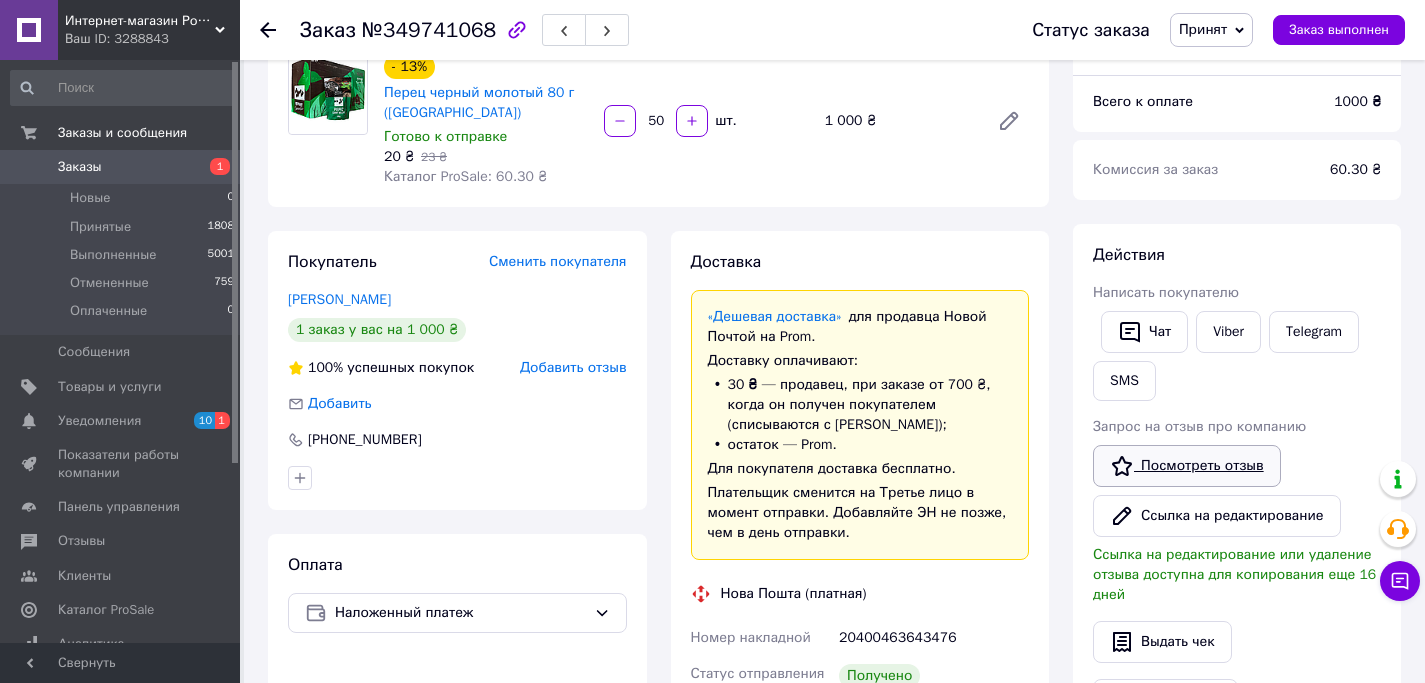 click on "Посмотреть отзыв" at bounding box center (1187, 466) 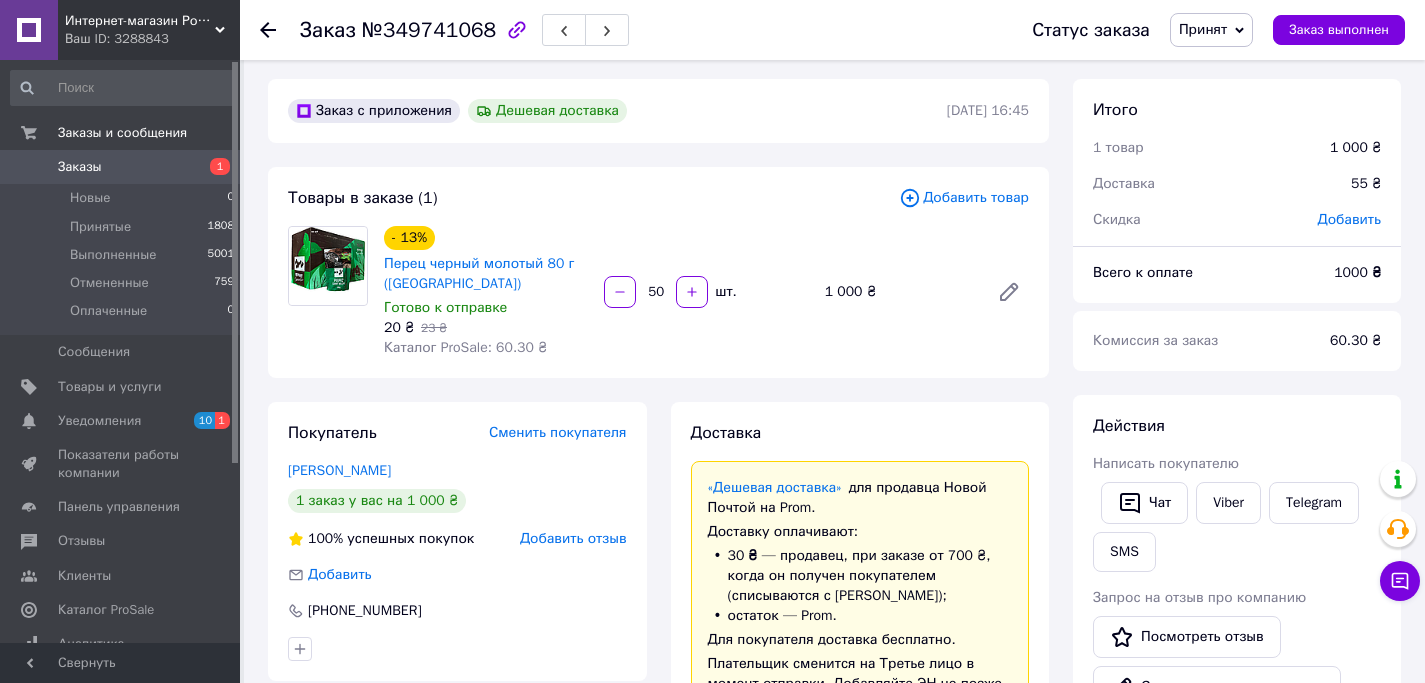 scroll, scrollTop: 0, scrollLeft: 0, axis: both 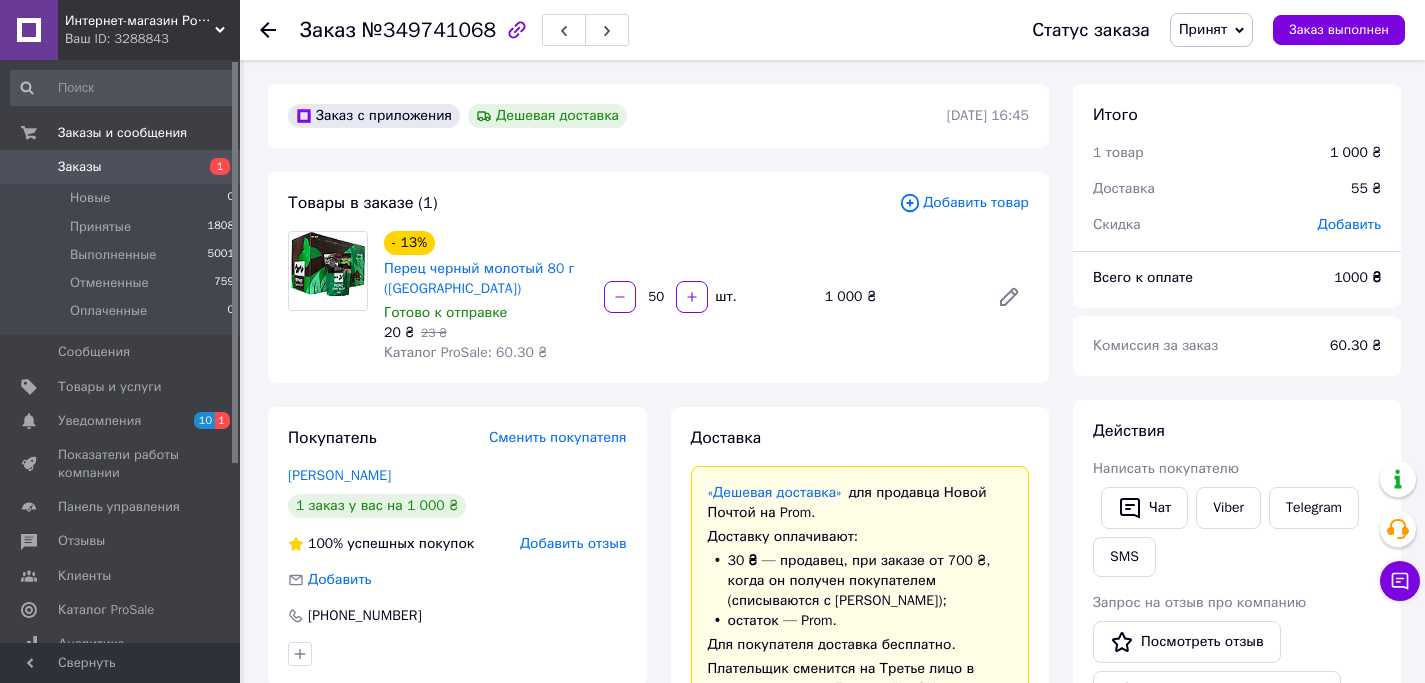click 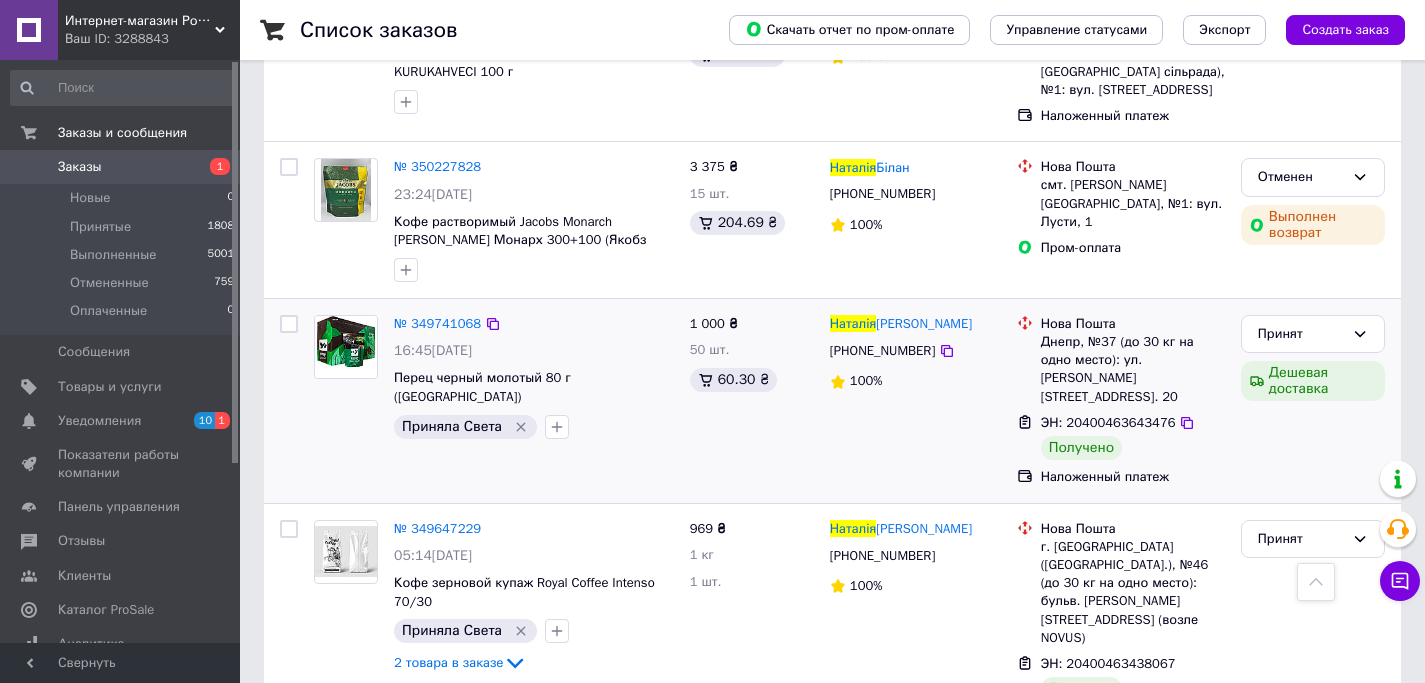 scroll, scrollTop: 452, scrollLeft: 0, axis: vertical 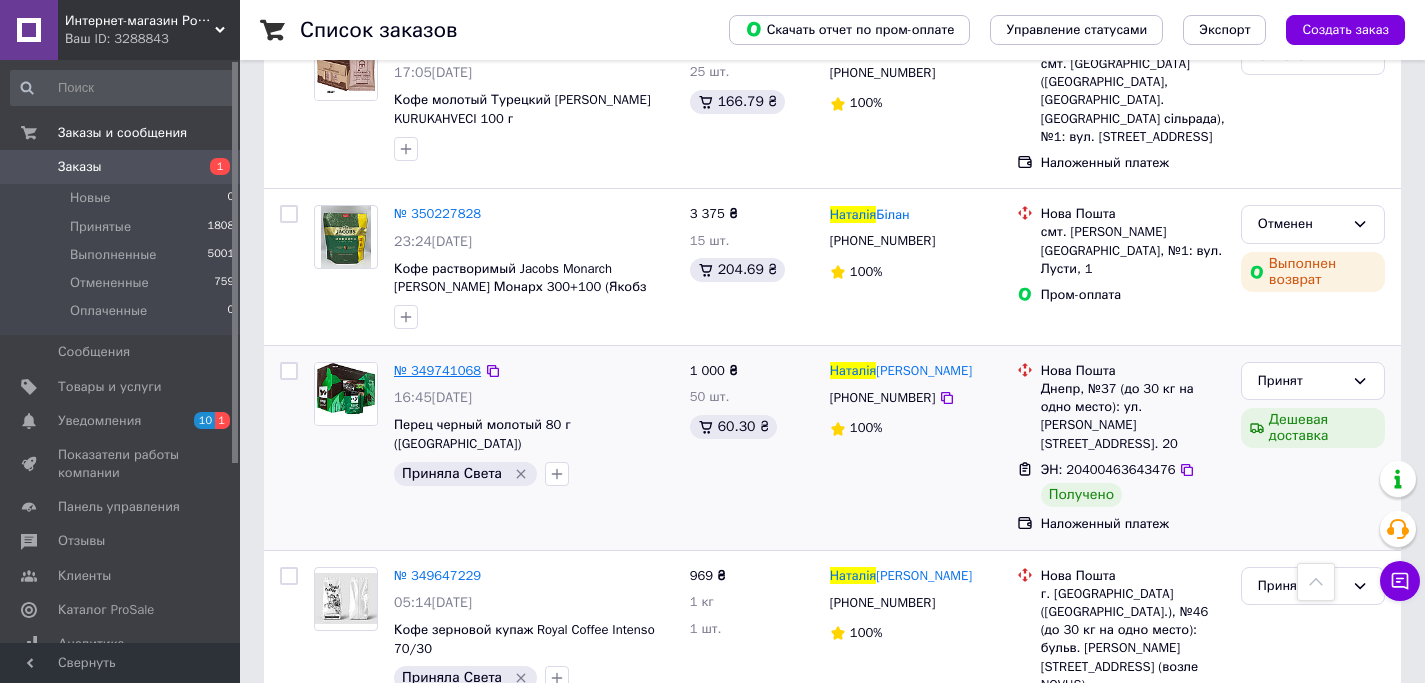 click on "№ 349741068" at bounding box center (437, 370) 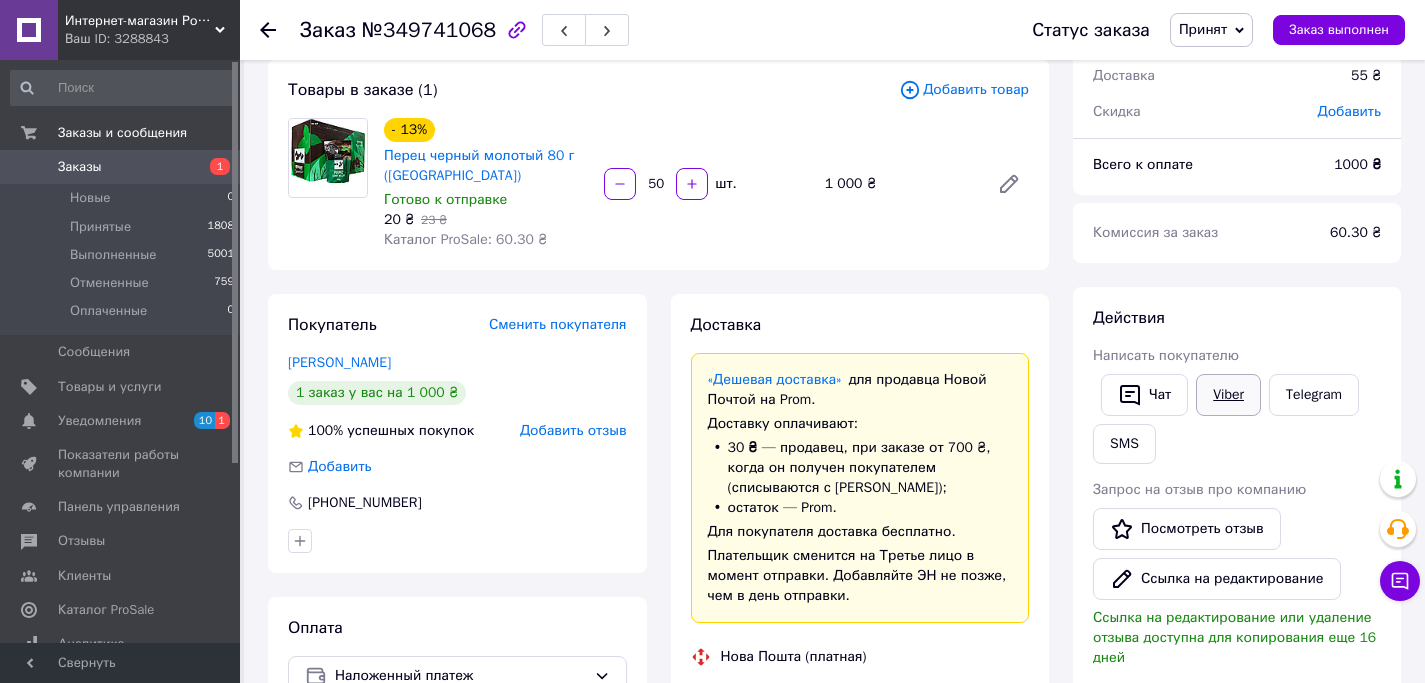 scroll, scrollTop: 131, scrollLeft: 0, axis: vertical 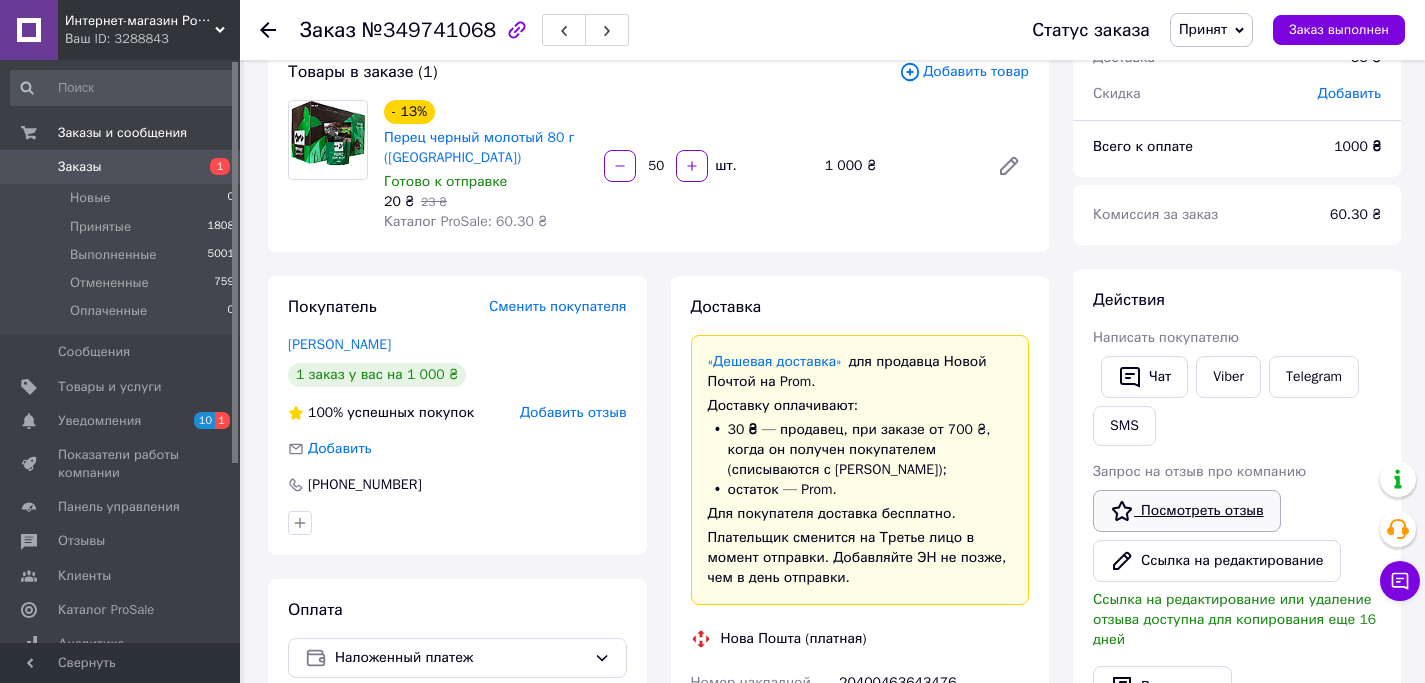 click on "Посмотреть отзыв" at bounding box center [1187, 511] 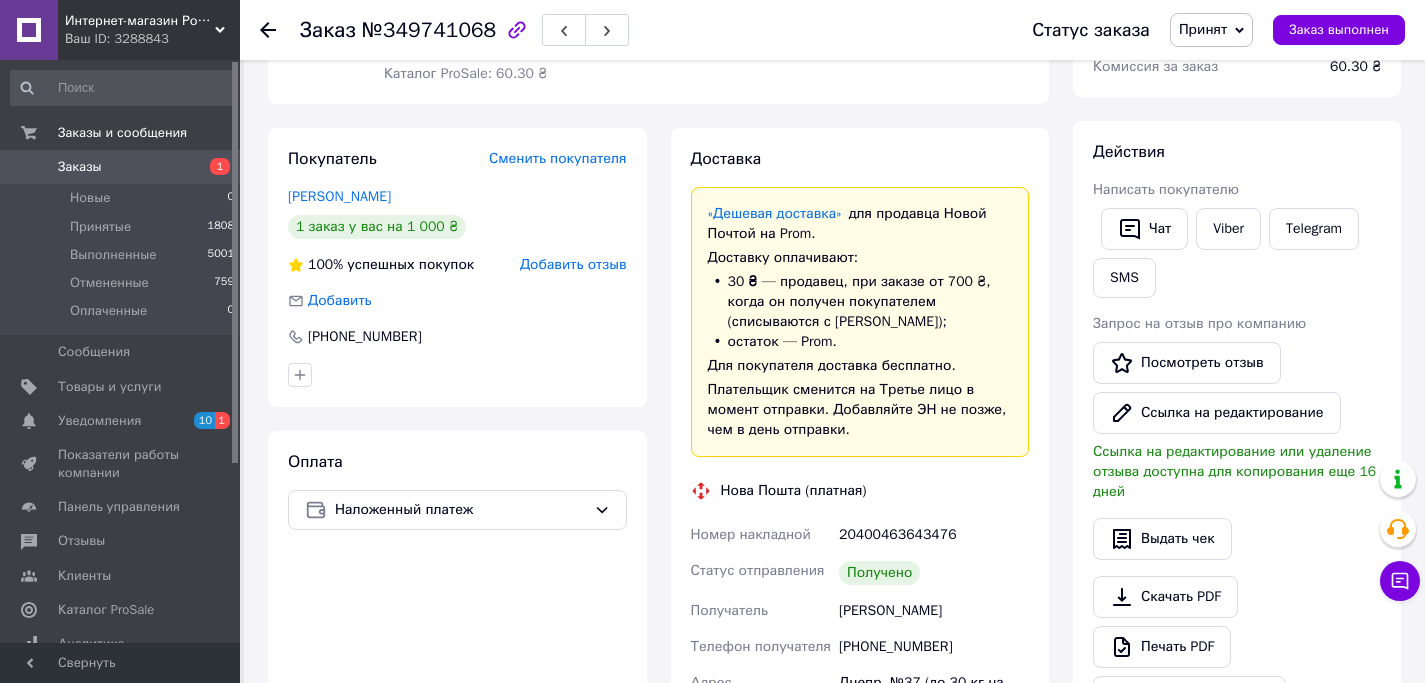 scroll, scrollTop: 322, scrollLeft: 0, axis: vertical 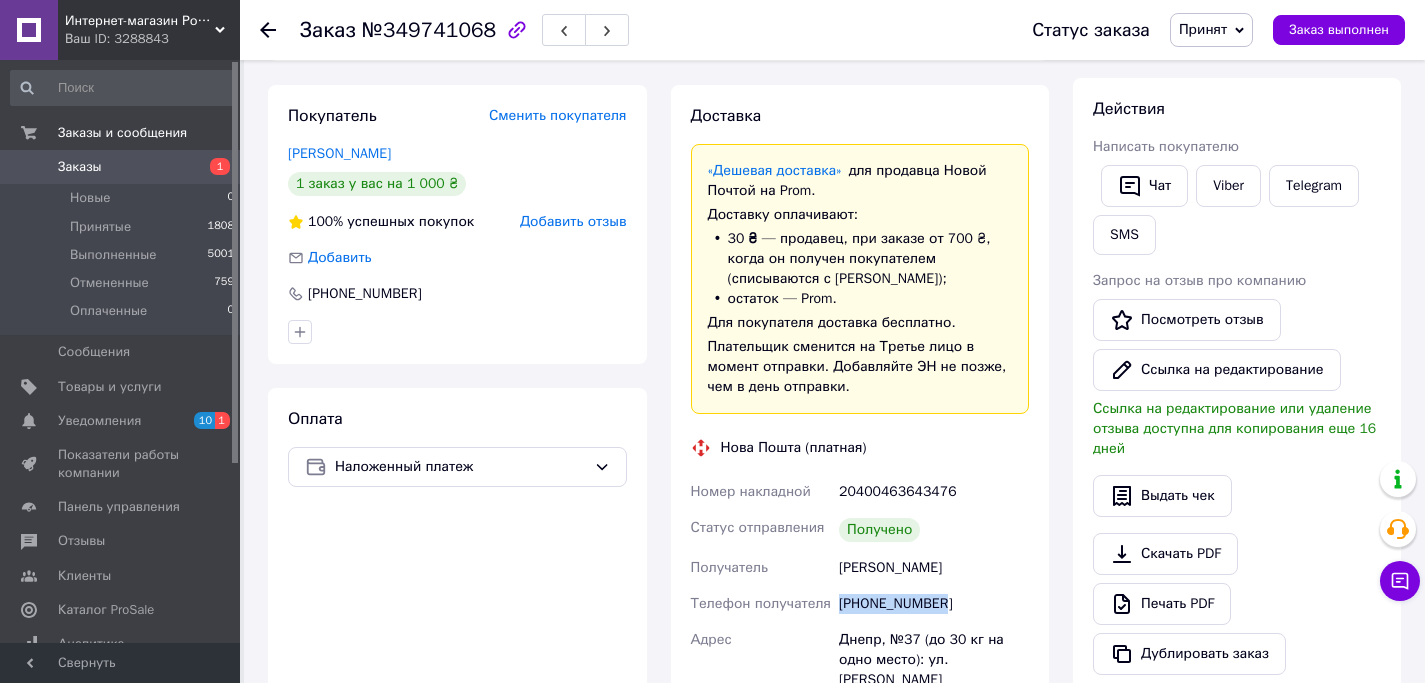 drag, startPoint x: 952, startPoint y: 600, endPoint x: 842, endPoint y: 601, distance: 110.00455 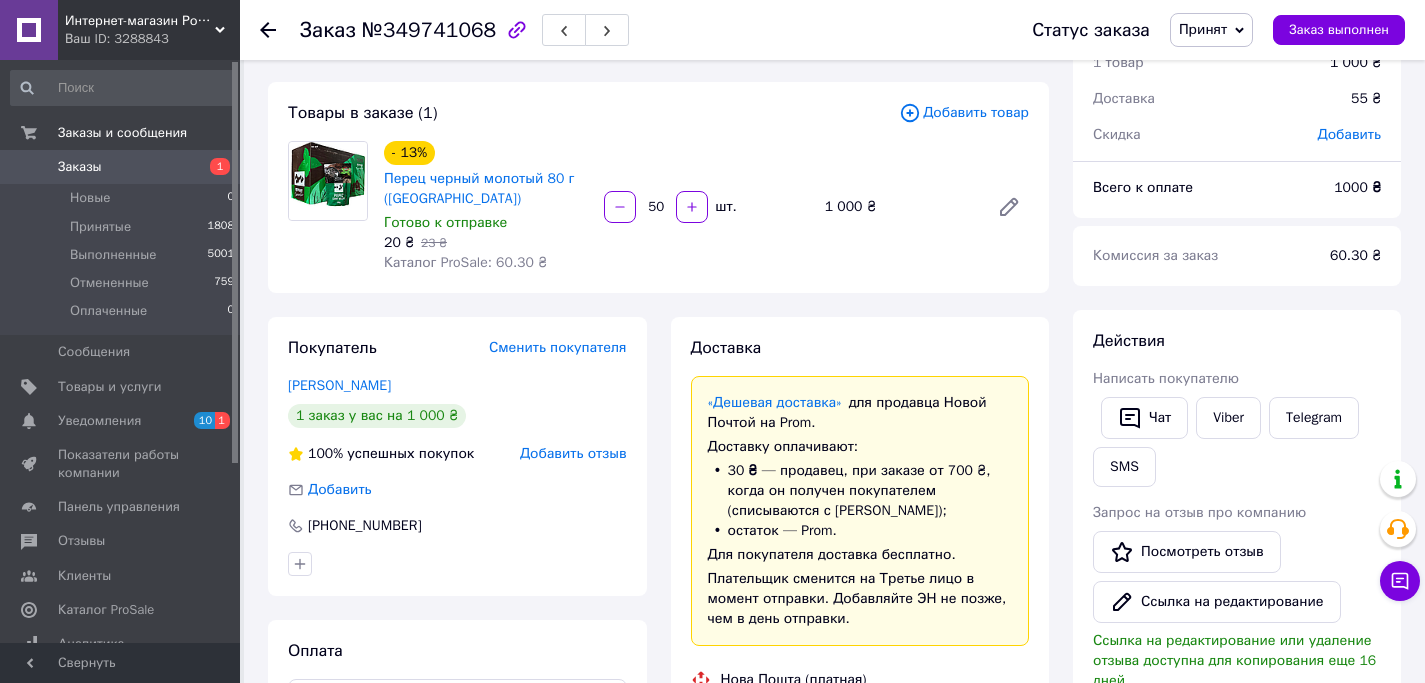 scroll, scrollTop: 0, scrollLeft: 0, axis: both 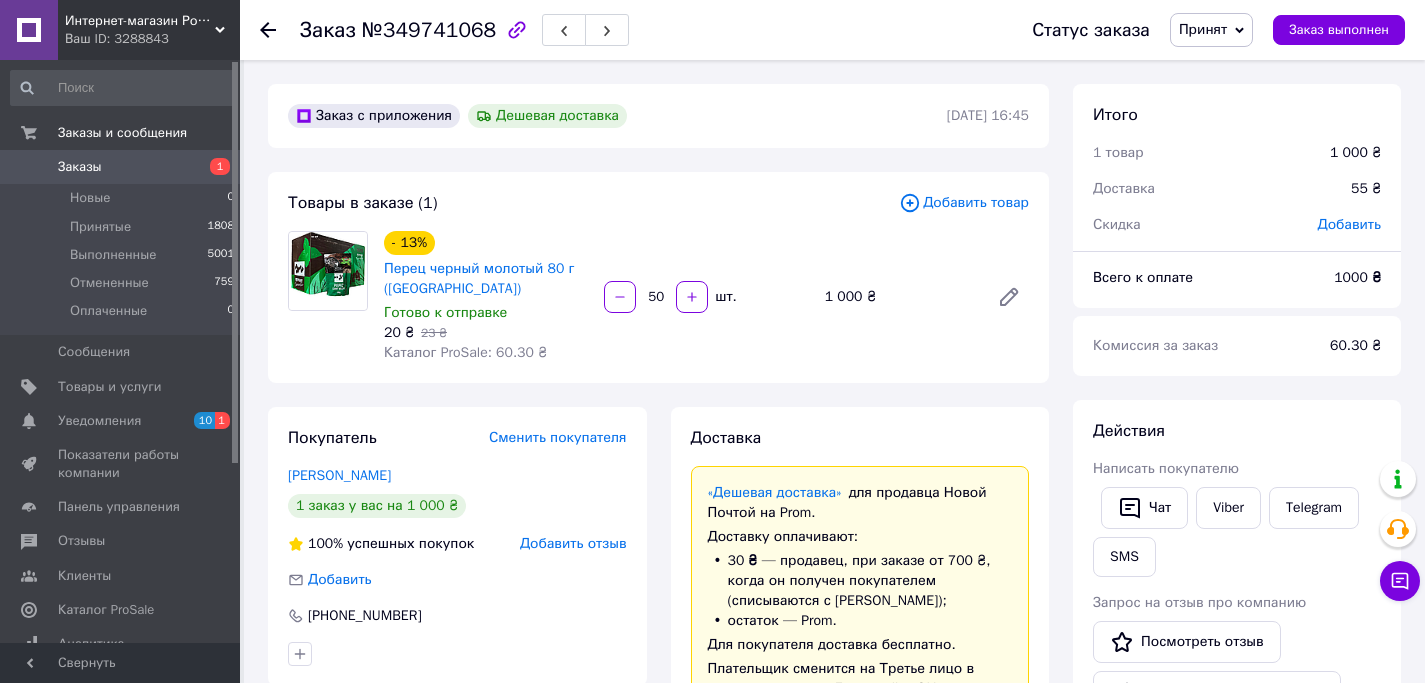 click on "Заказы" at bounding box center (121, 167) 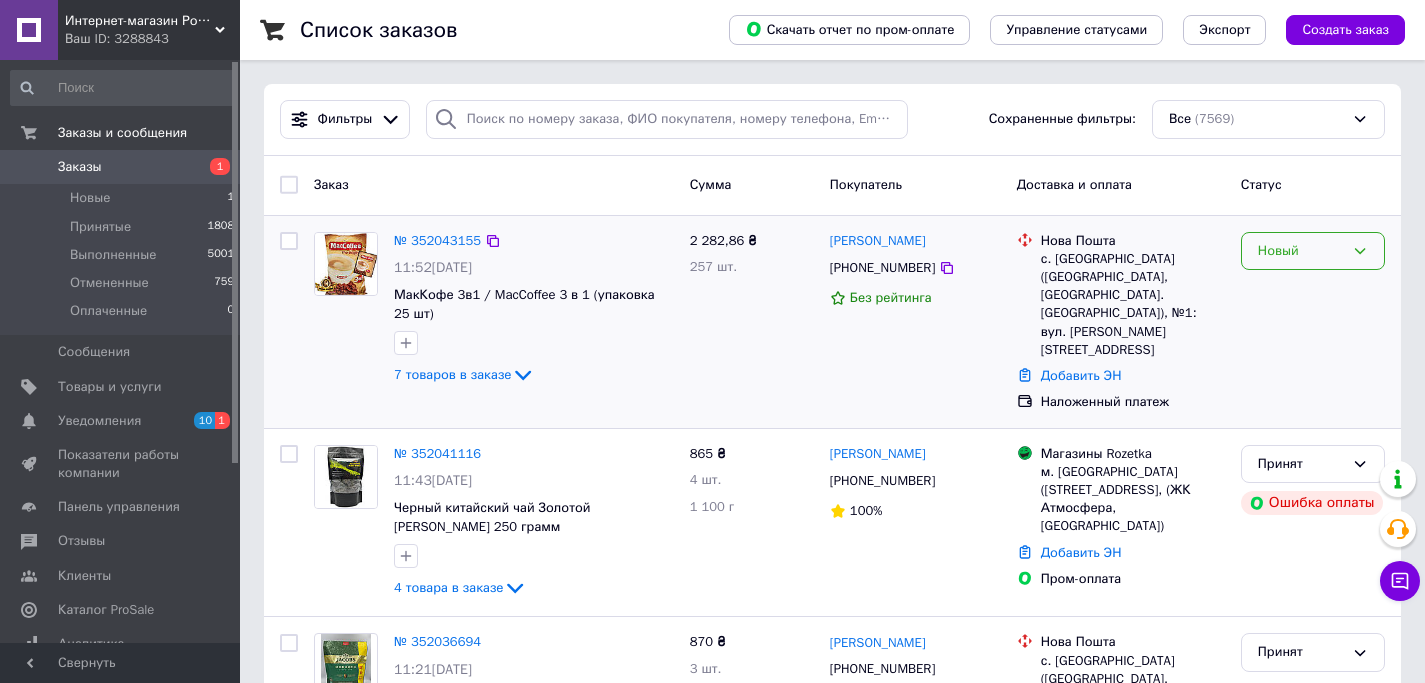 click on "Новый" at bounding box center (1313, 251) 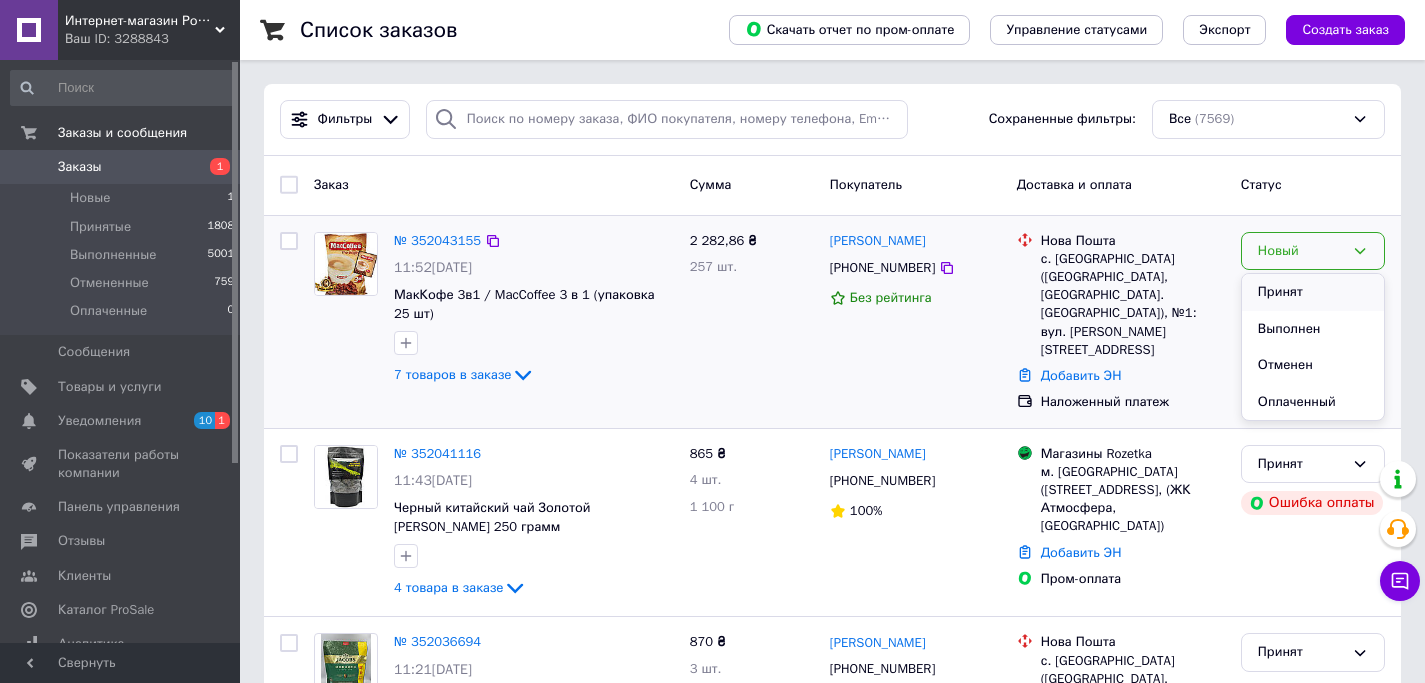 click on "Принят" at bounding box center [1313, 292] 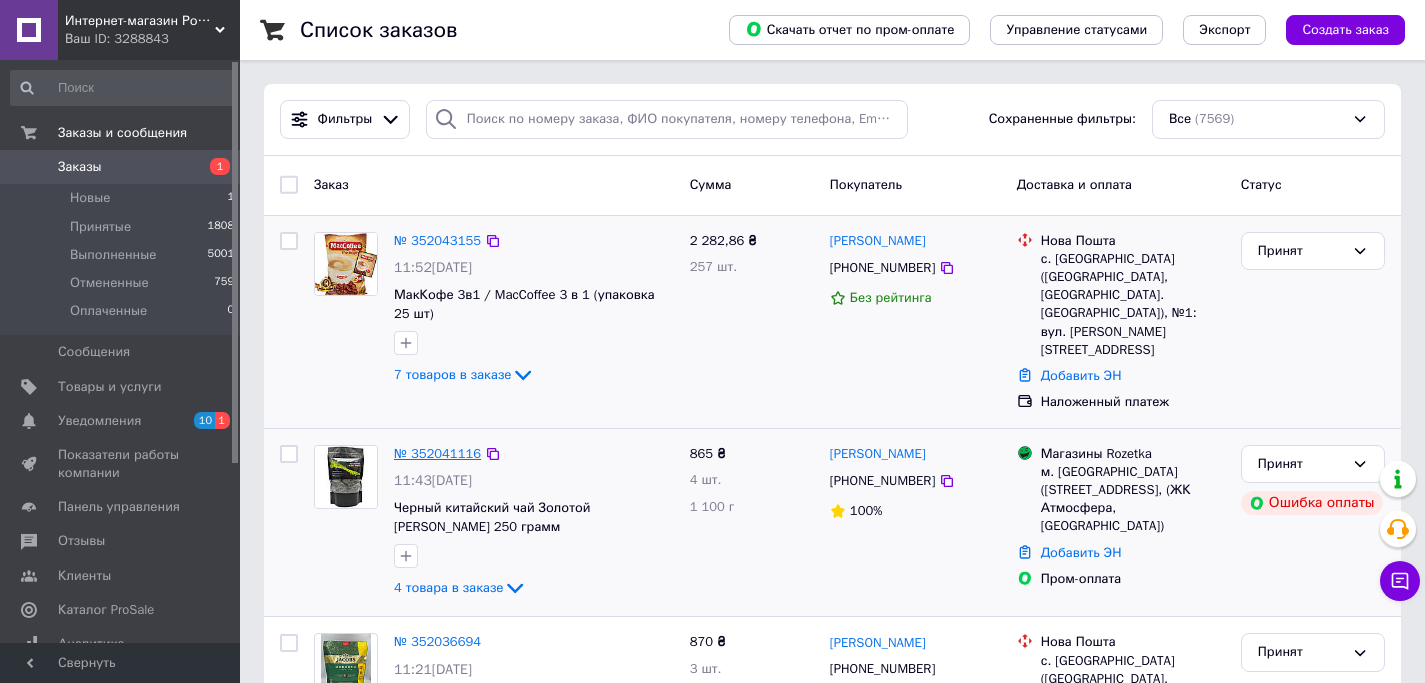 click on "№ 352041116" at bounding box center [437, 453] 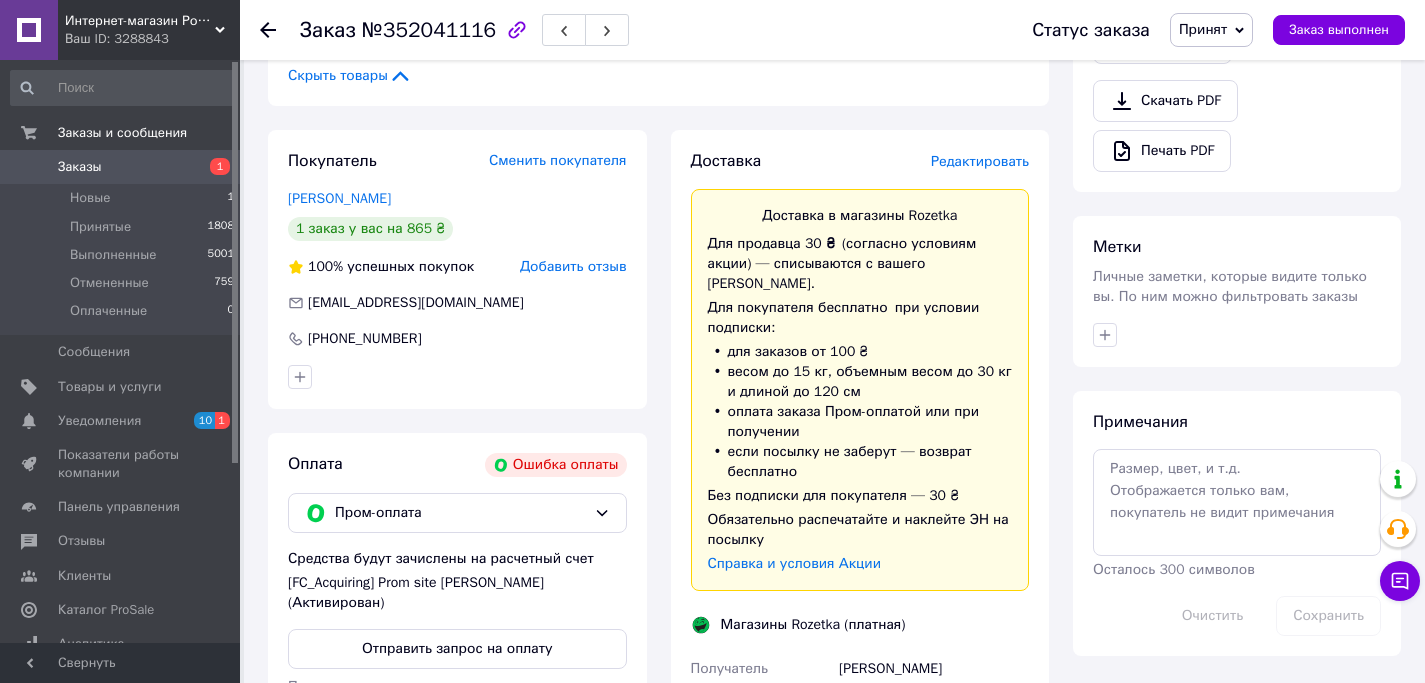 scroll, scrollTop: 706, scrollLeft: 0, axis: vertical 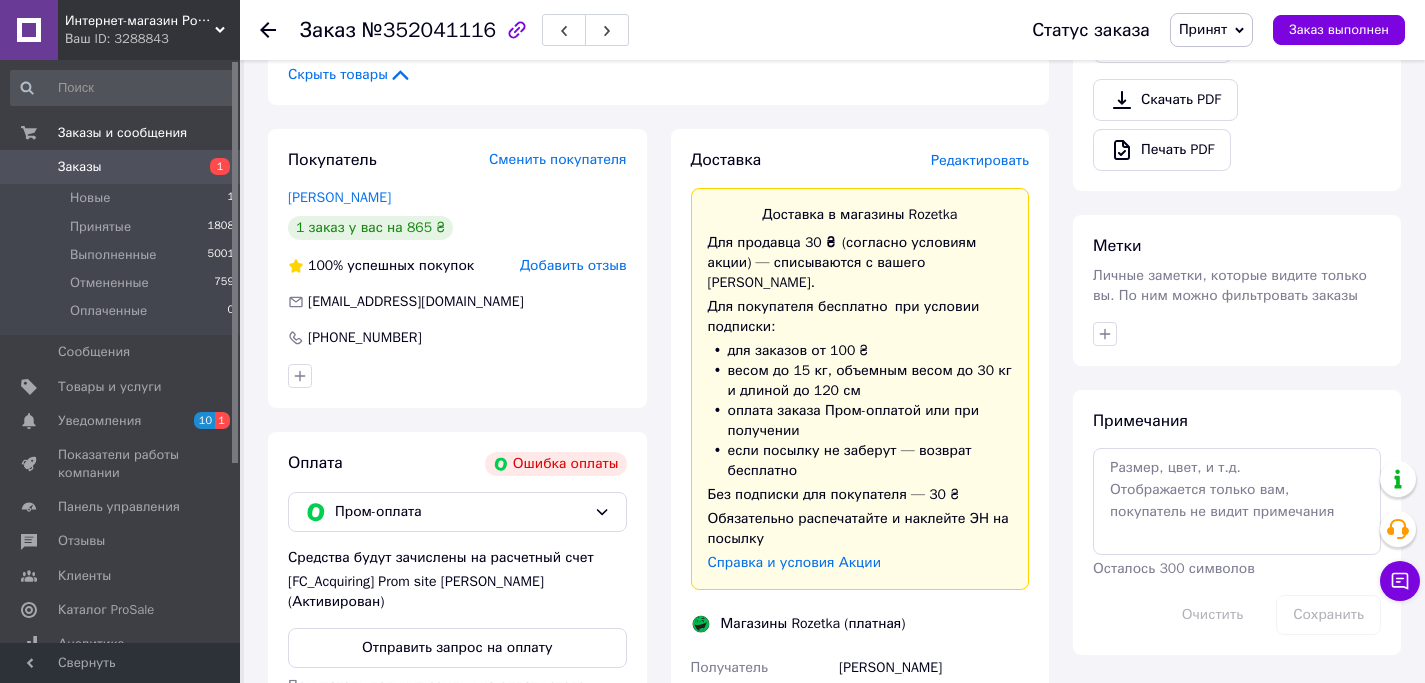 click on "Заказы" at bounding box center [121, 167] 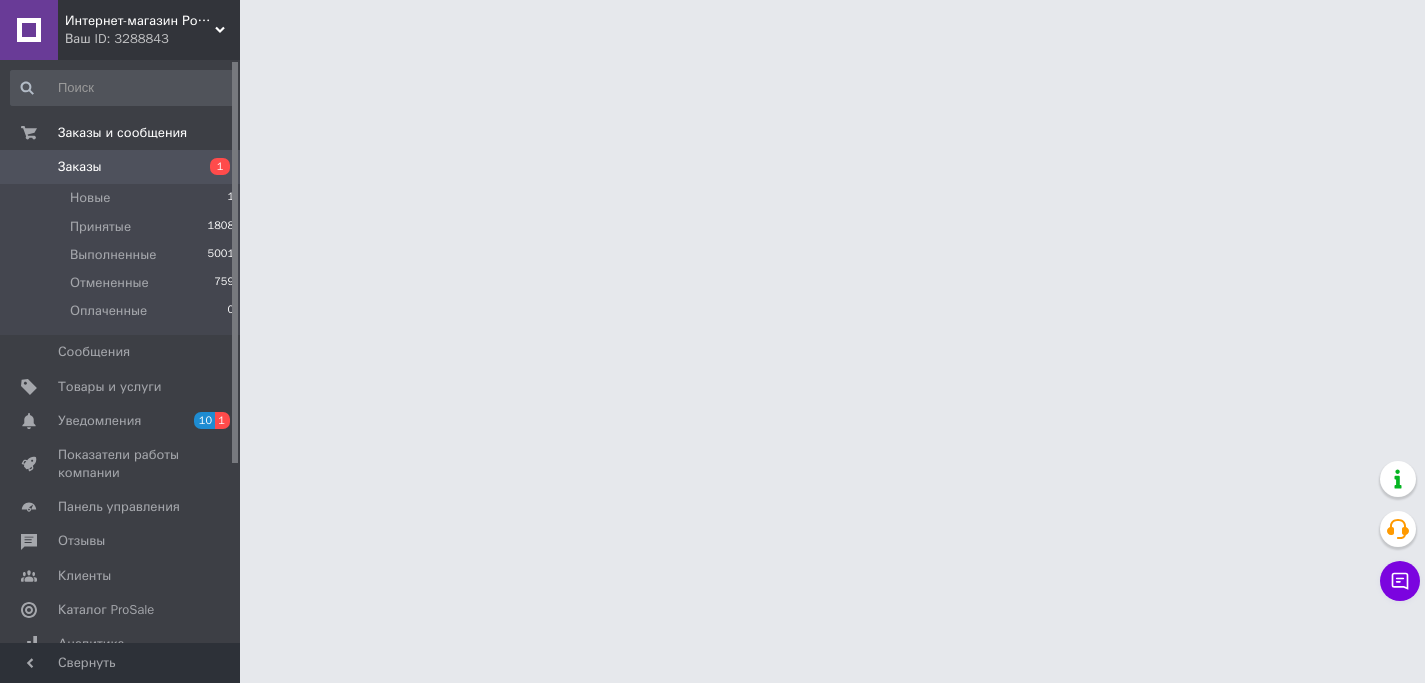 scroll, scrollTop: 0, scrollLeft: 0, axis: both 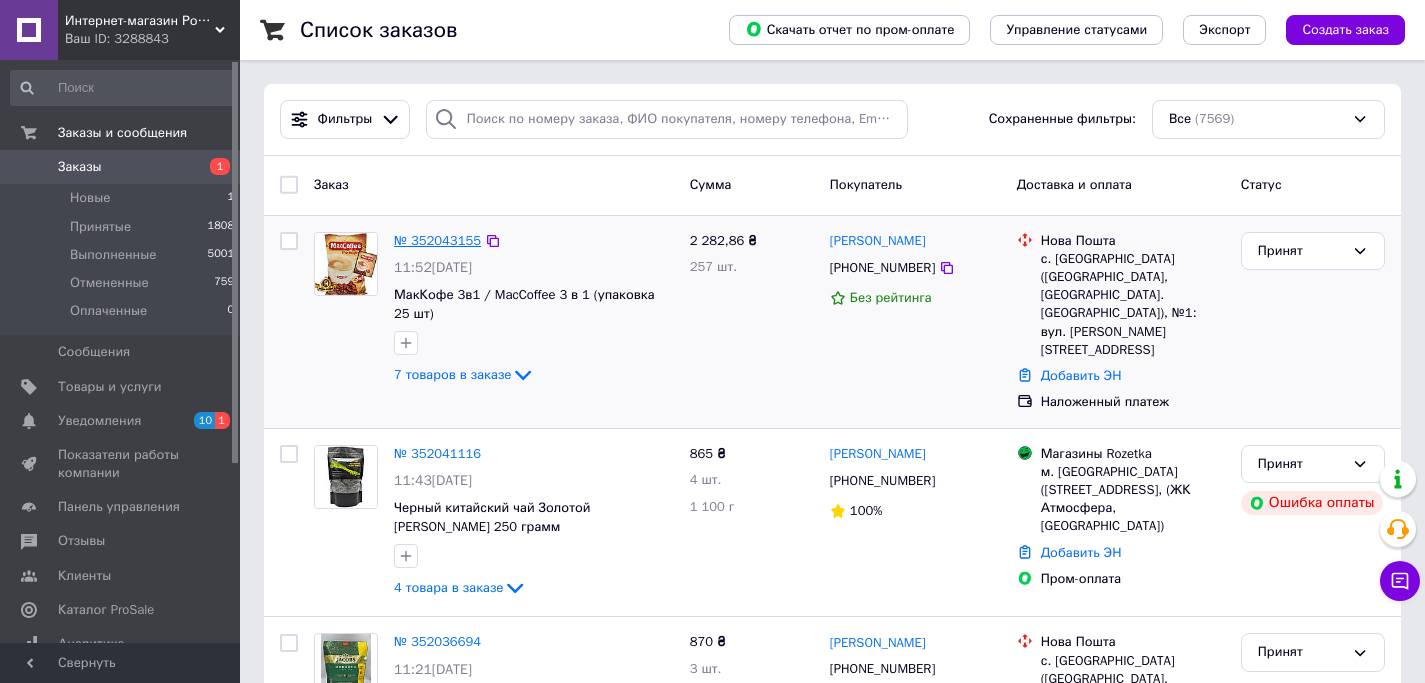 click on "№ 352043155" at bounding box center [437, 240] 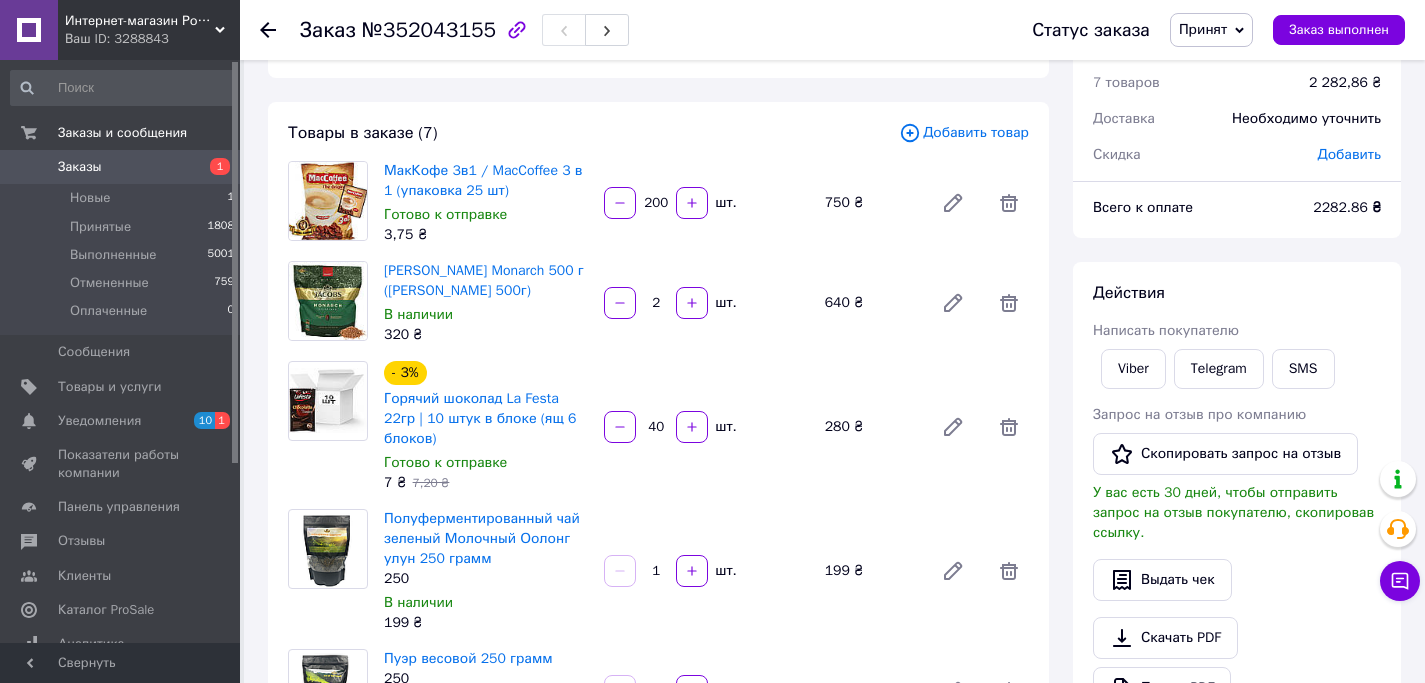 scroll, scrollTop: 79, scrollLeft: 0, axis: vertical 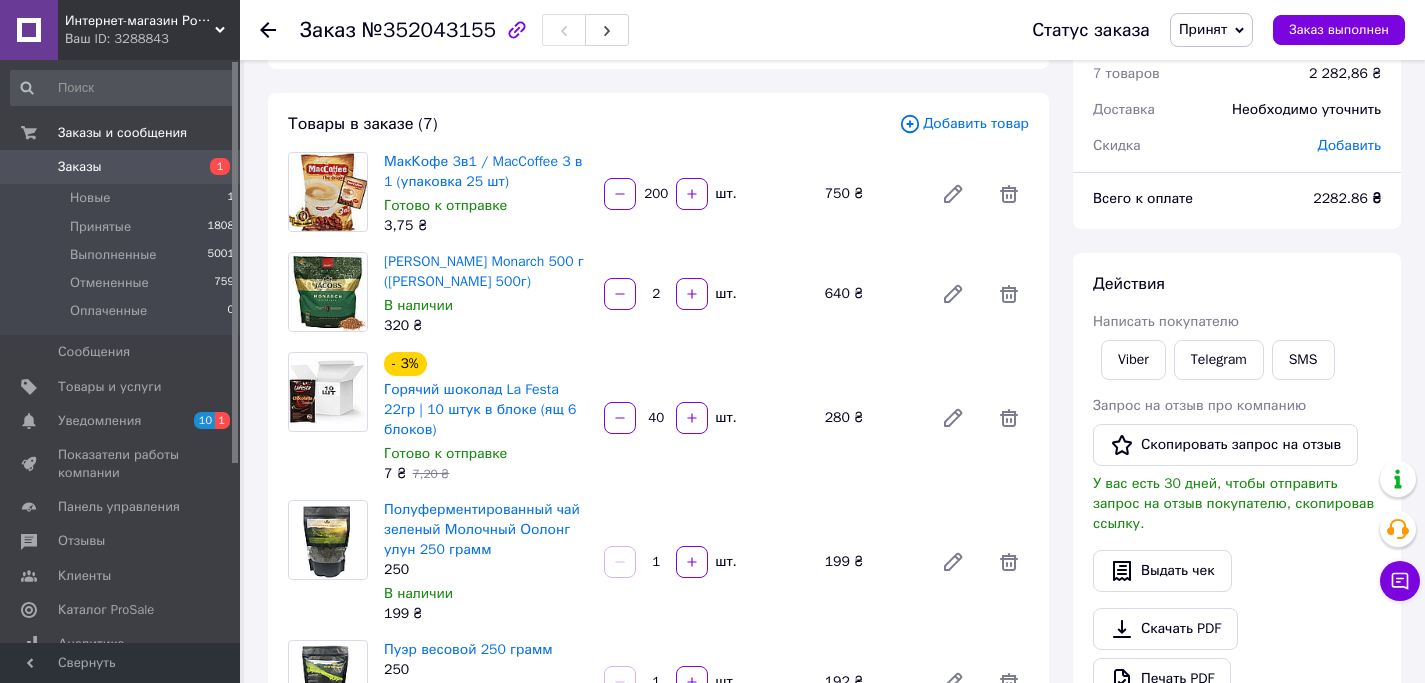 click on "Заказы 1" at bounding box center (123, 167) 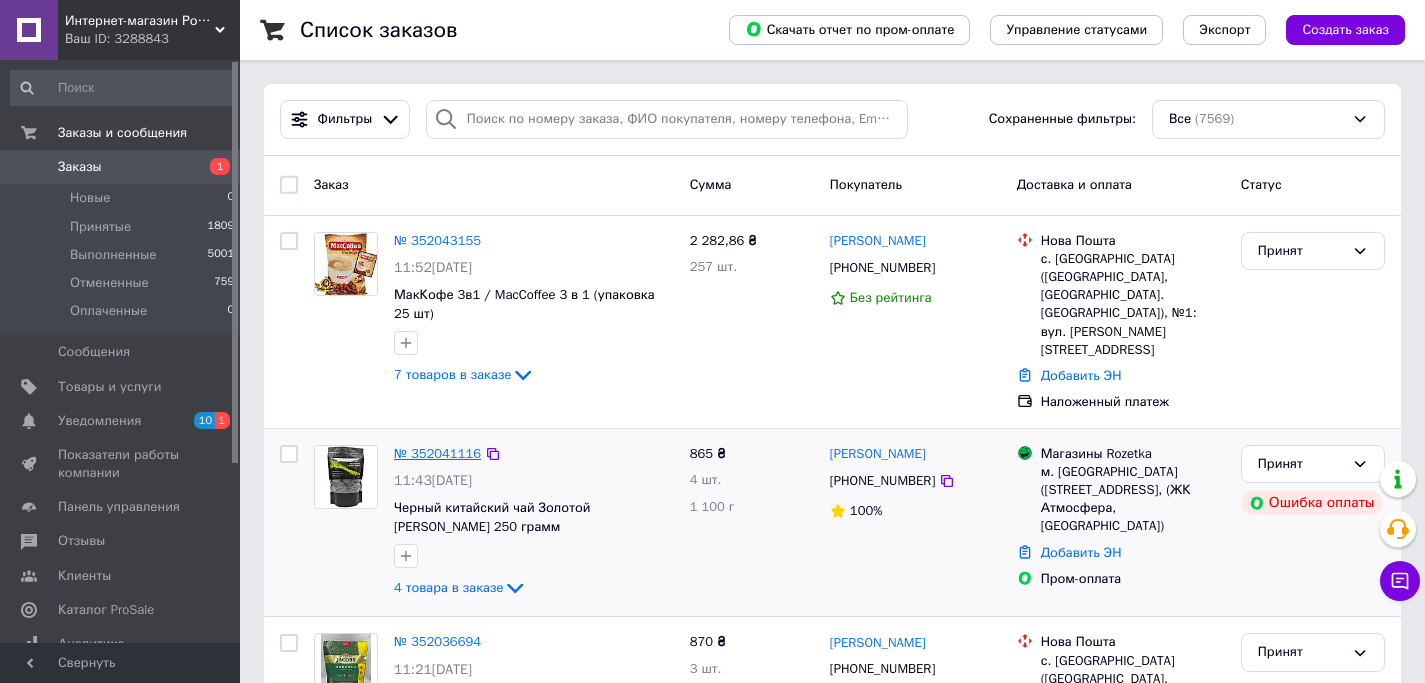 click on "№ 352041116" at bounding box center (437, 453) 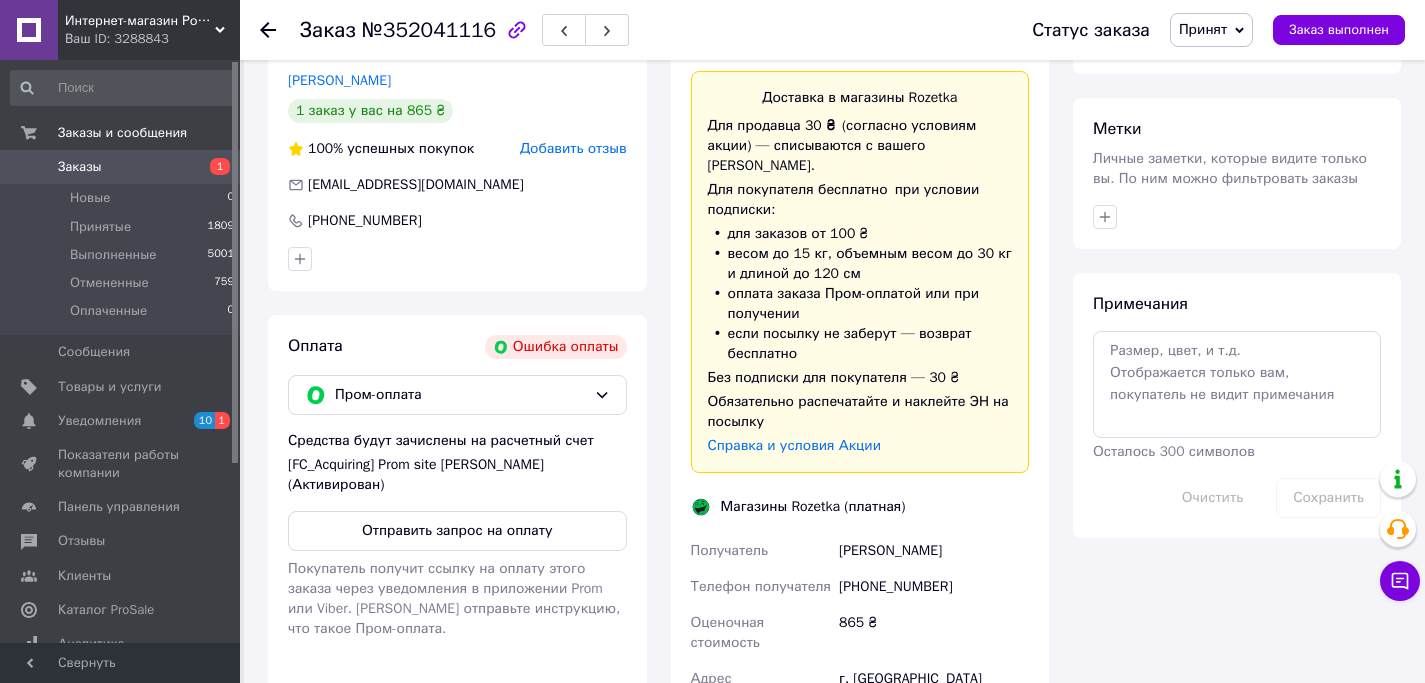 scroll, scrollTop: 868, scrollLeft: 0, axis: vertical 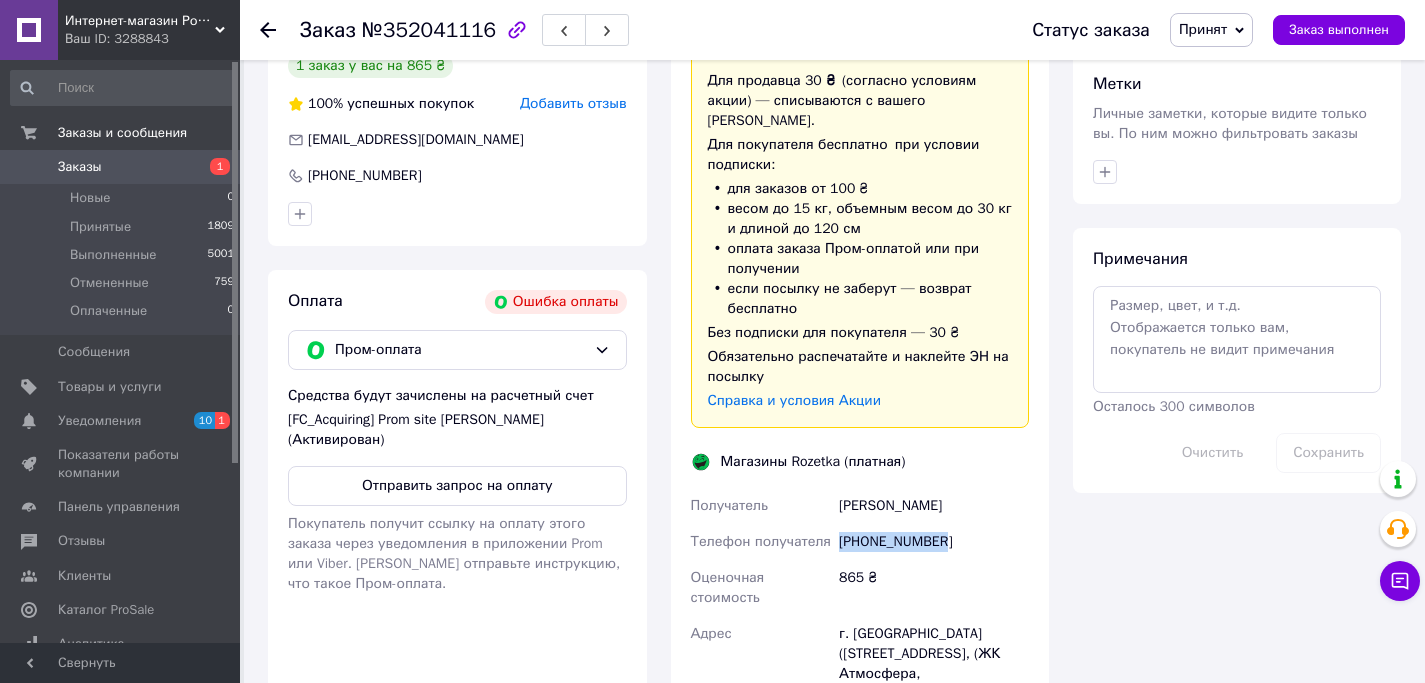drag, startPoint x: 966, startPoint y: 478, endPoint x: 827, endPoint y: 479, distance: 139.0036 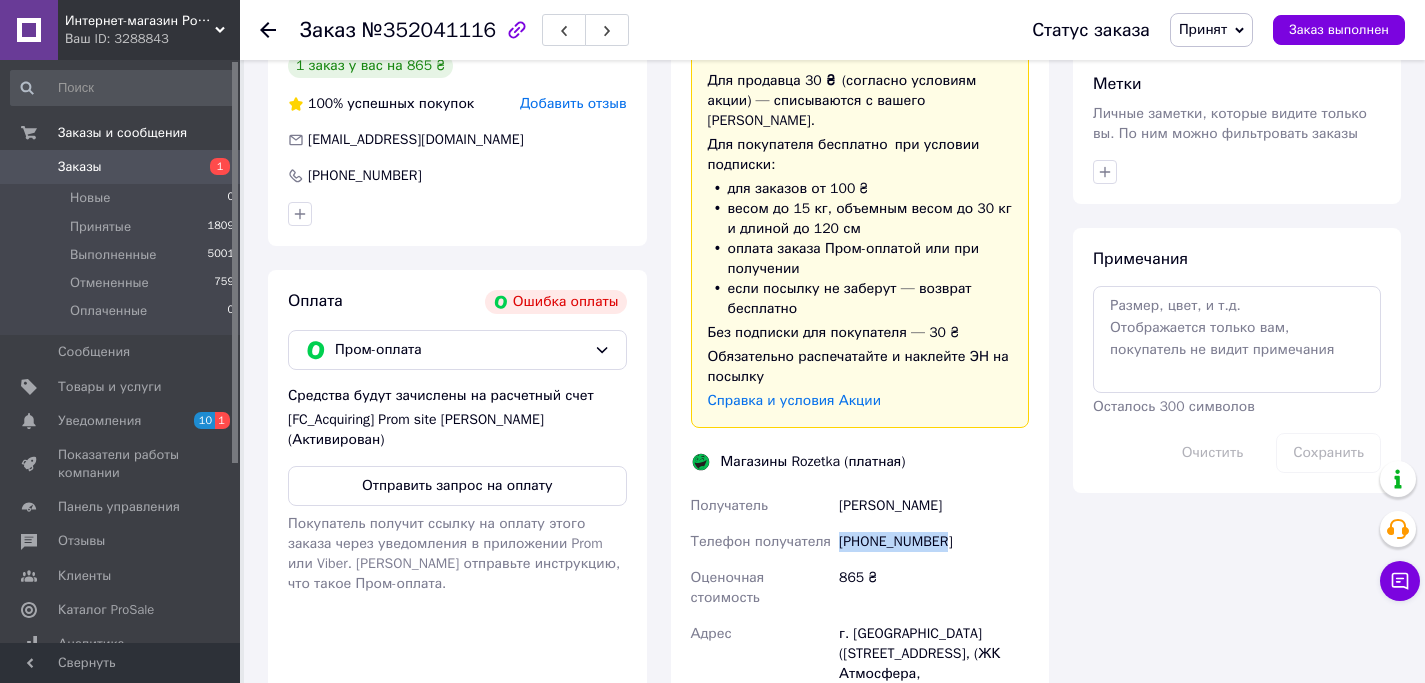 click on "Заказы" at bounding box center [121, 167] 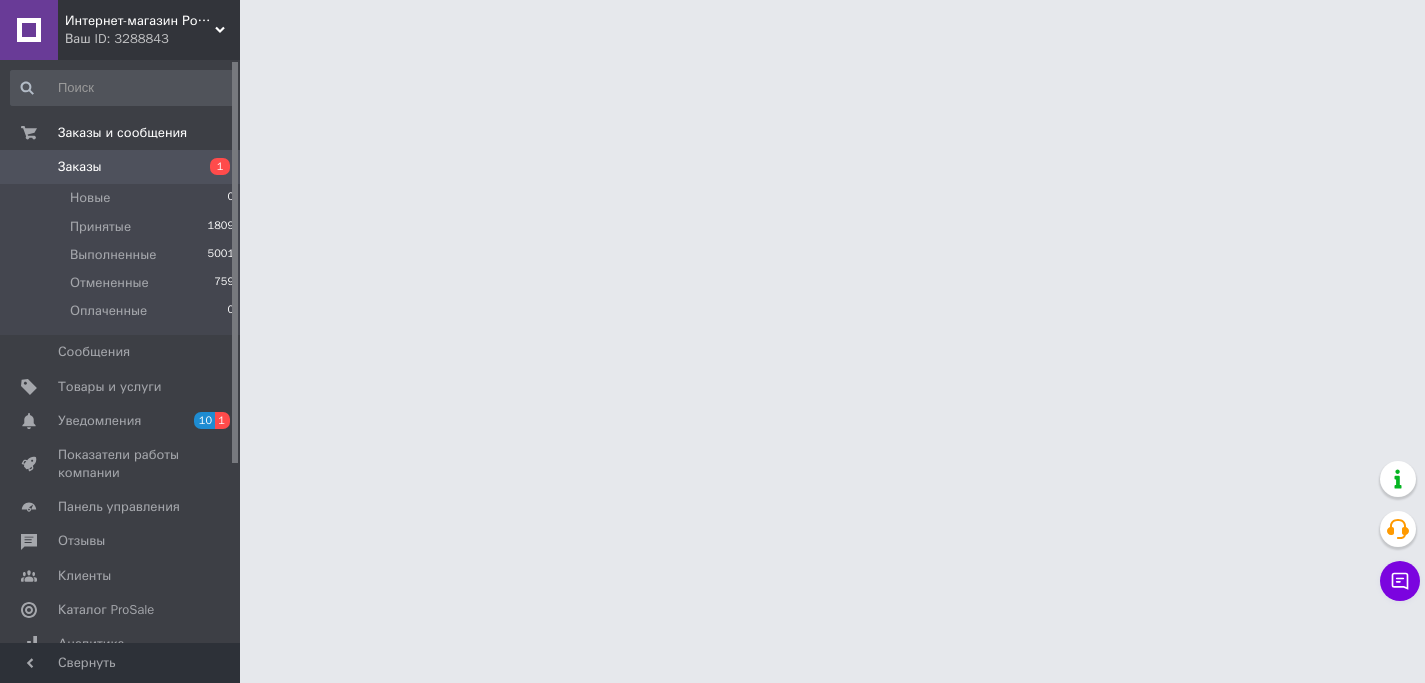 scroll, scrollTop: 0, scrollLeft: 0, axis: both 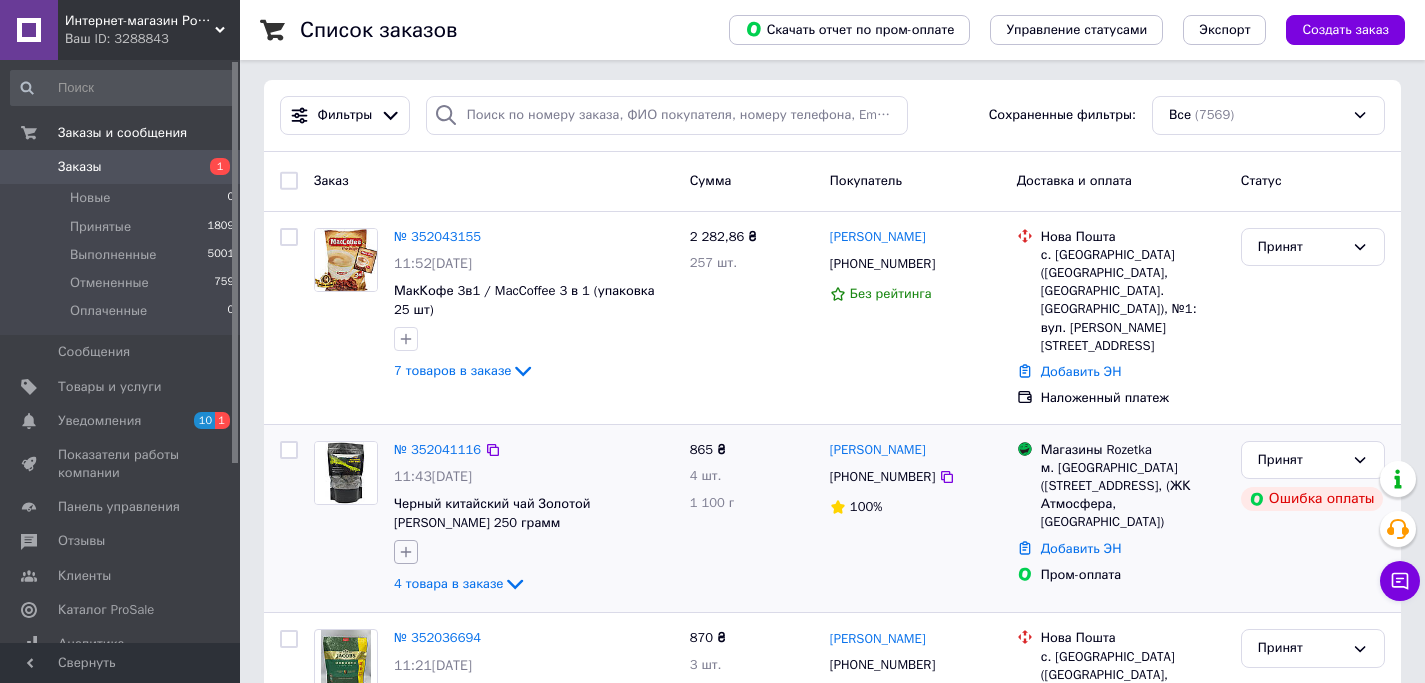click 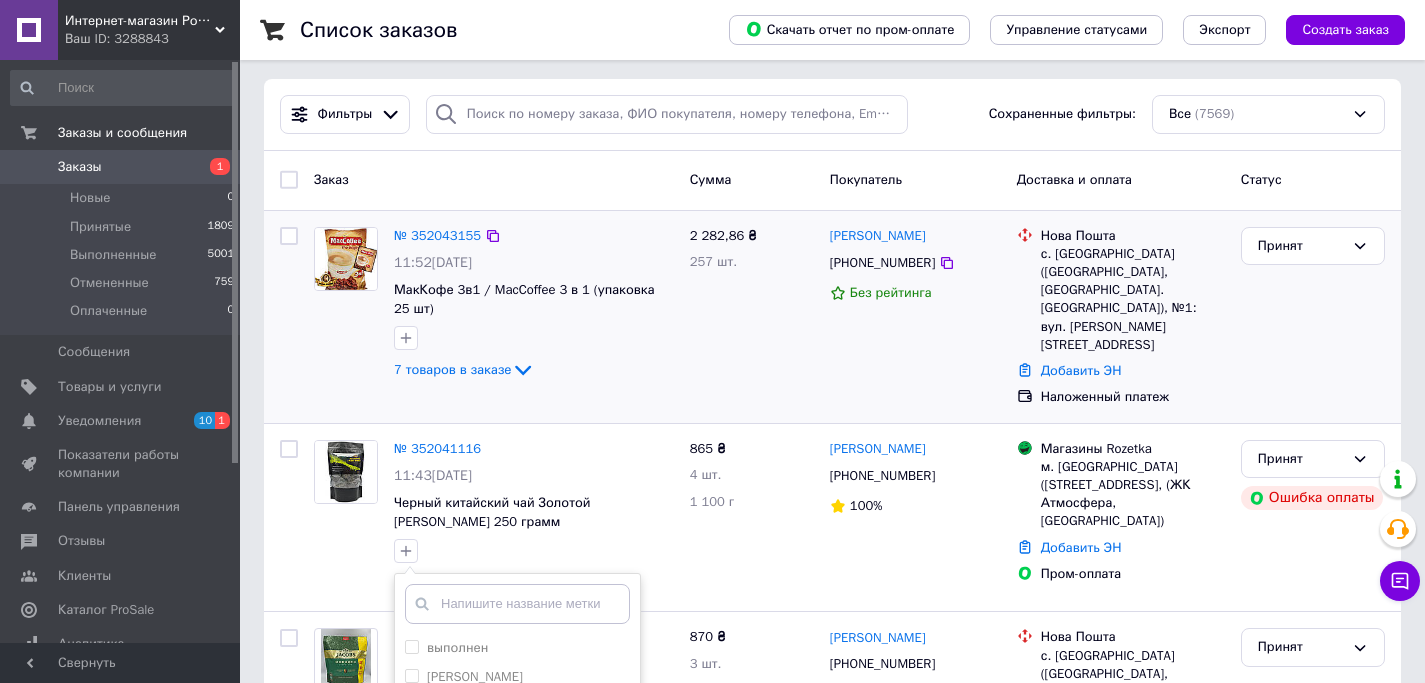 scroll, scrollTop: 377, scrollLeft: 0, axis: vertical 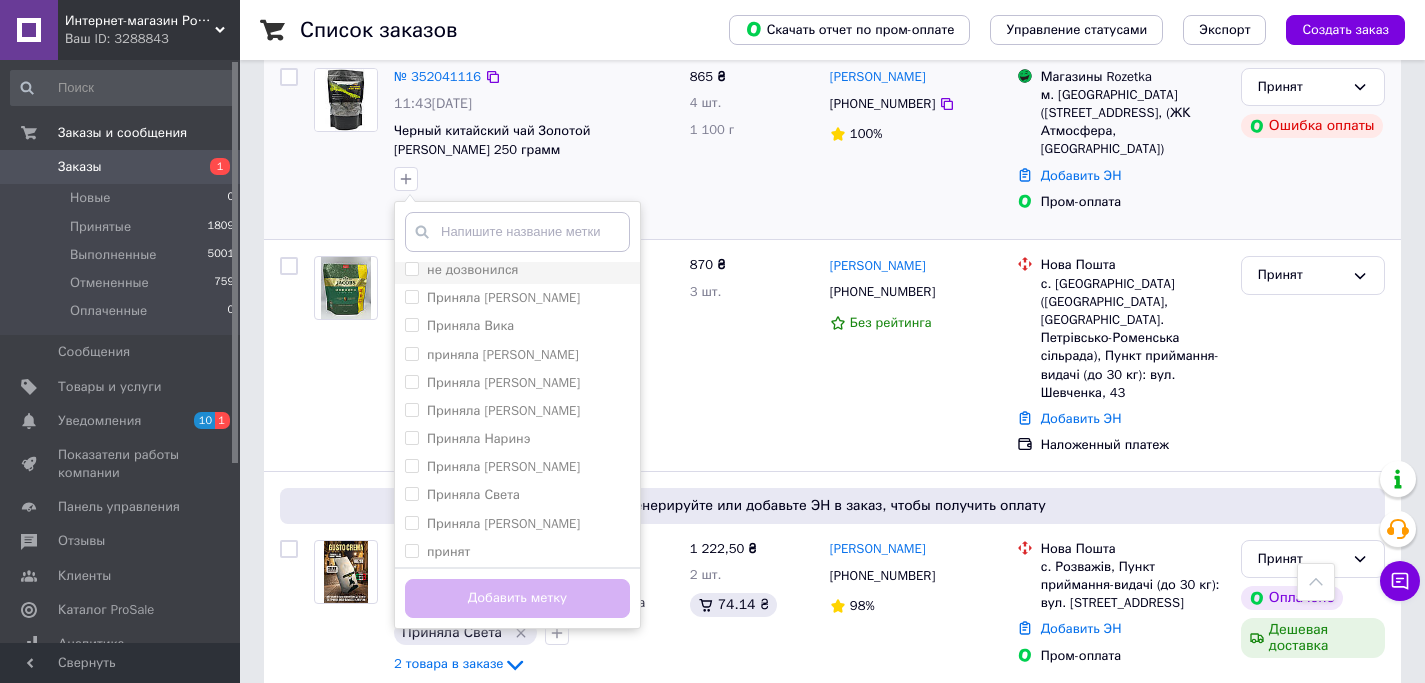 click on "не дозвонился" at bounding box center [473, 269] 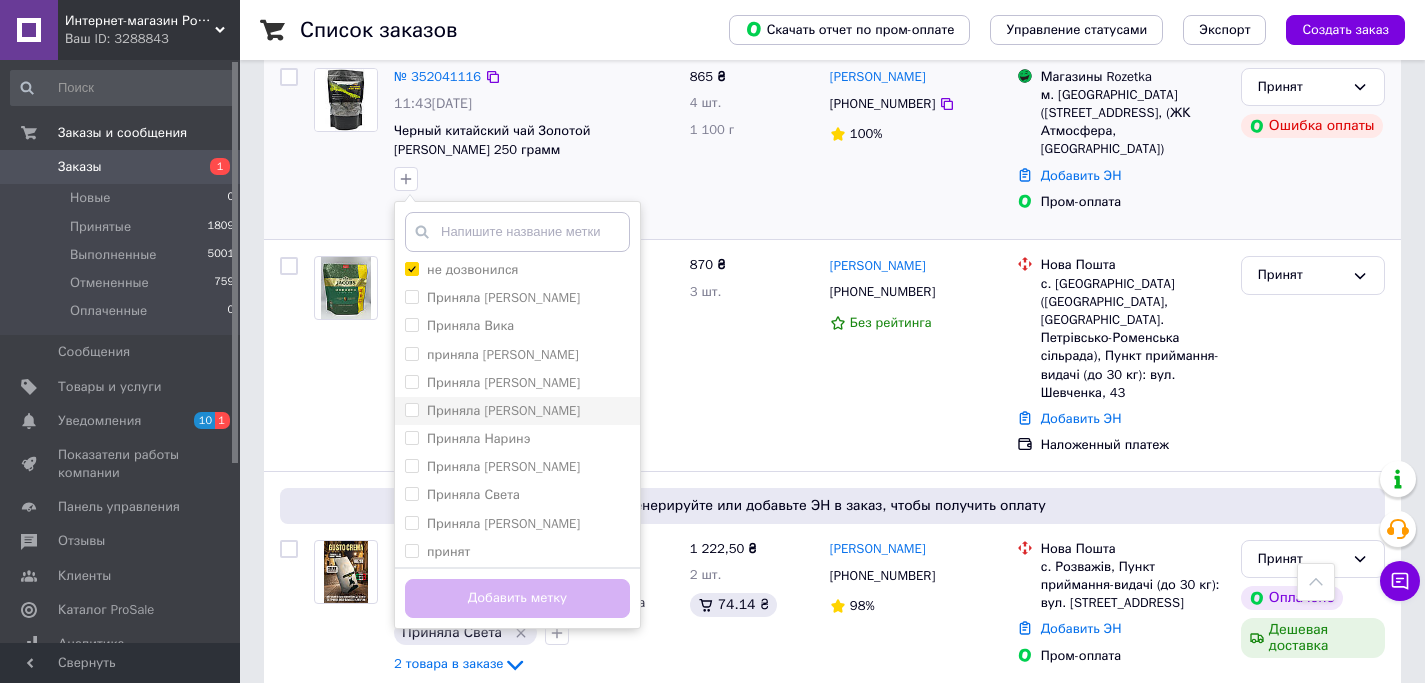 checkbox on "true" 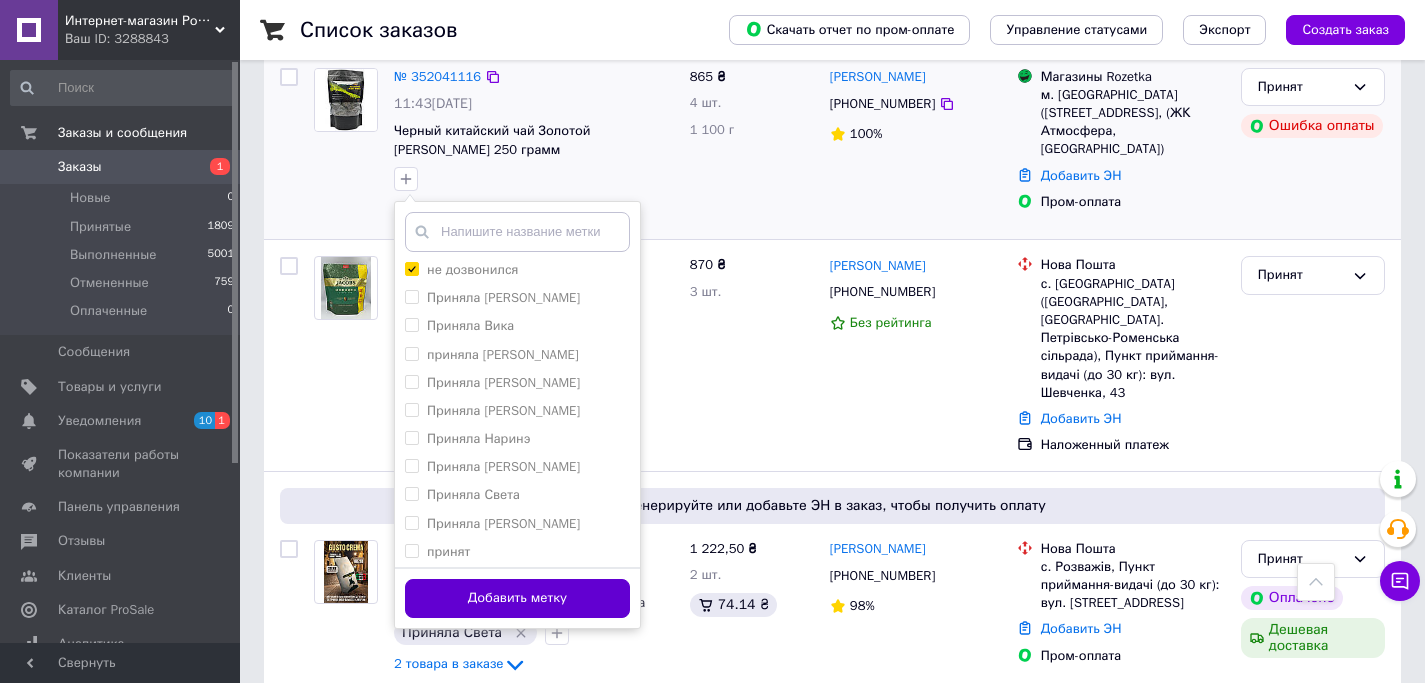 click on "Добавить метку" at bounding box center (517, 598) 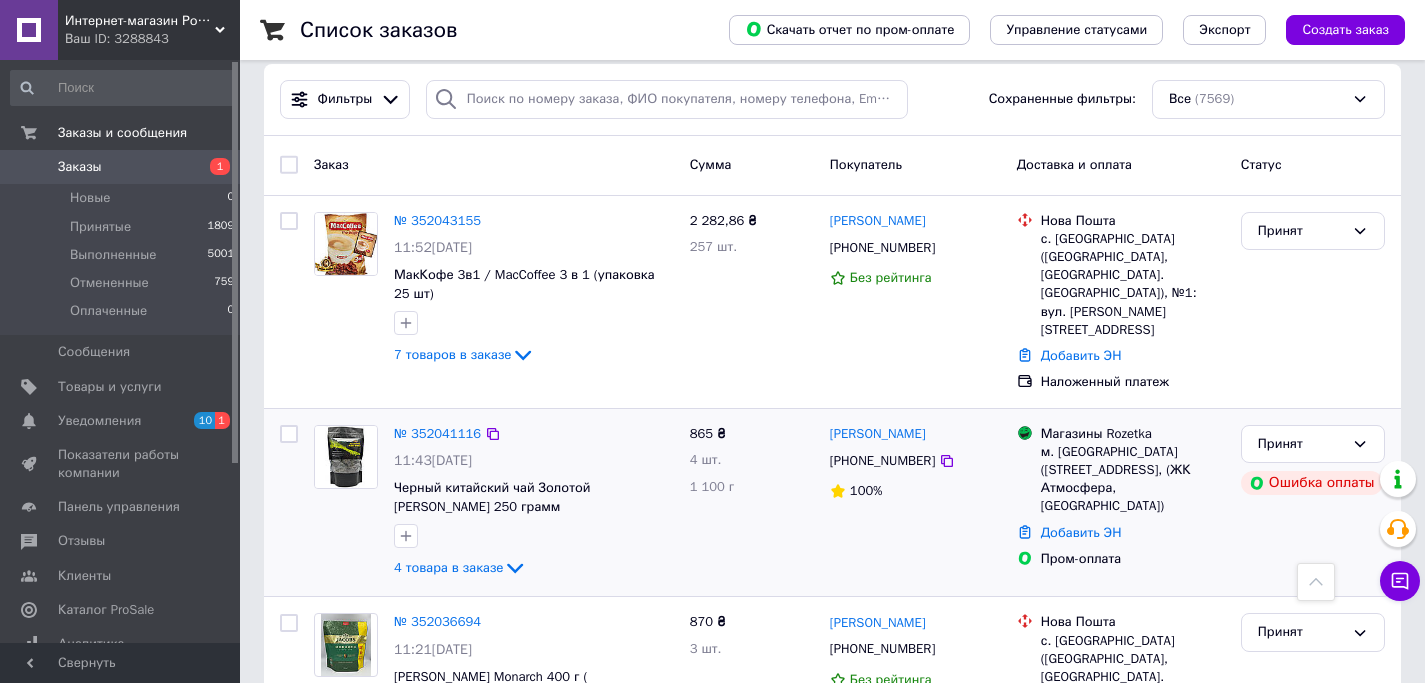 scroll, scrollTop: 0, scrollLeft: 0, axis: both 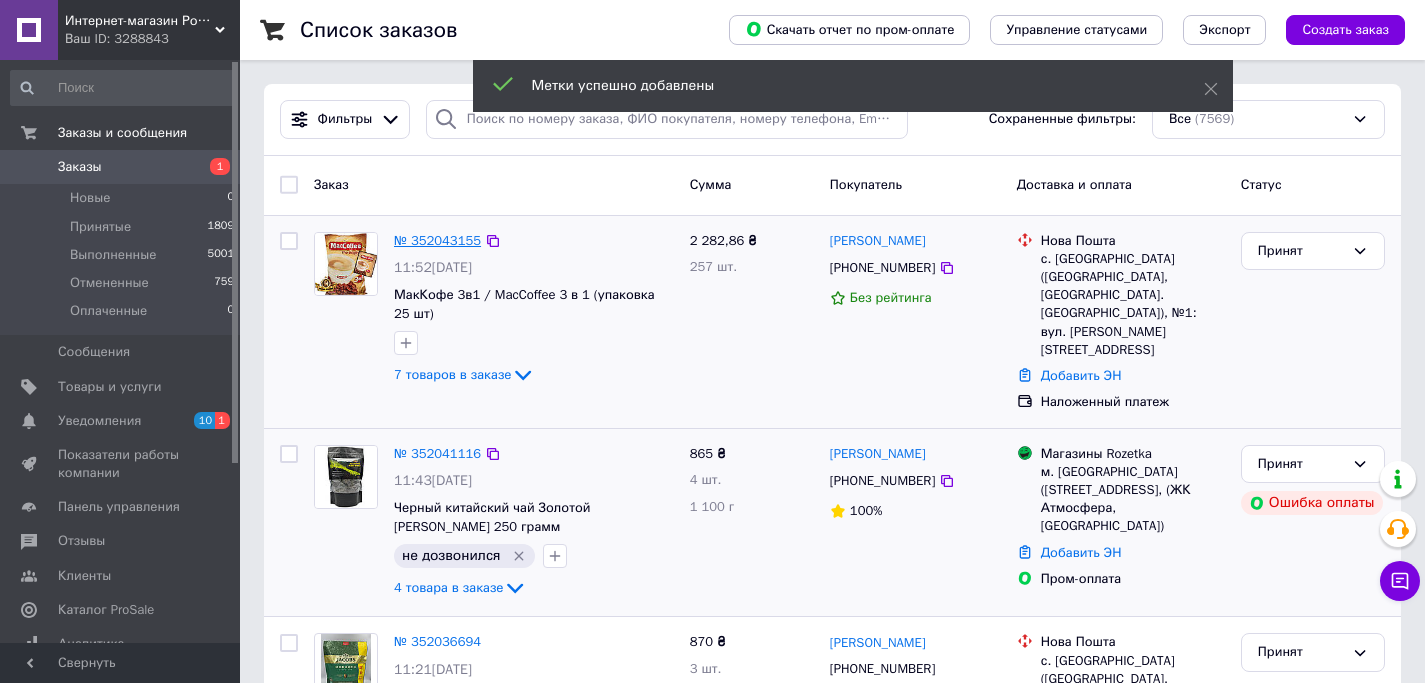 click on "№ 352043155" at bounding box center (437, 240) 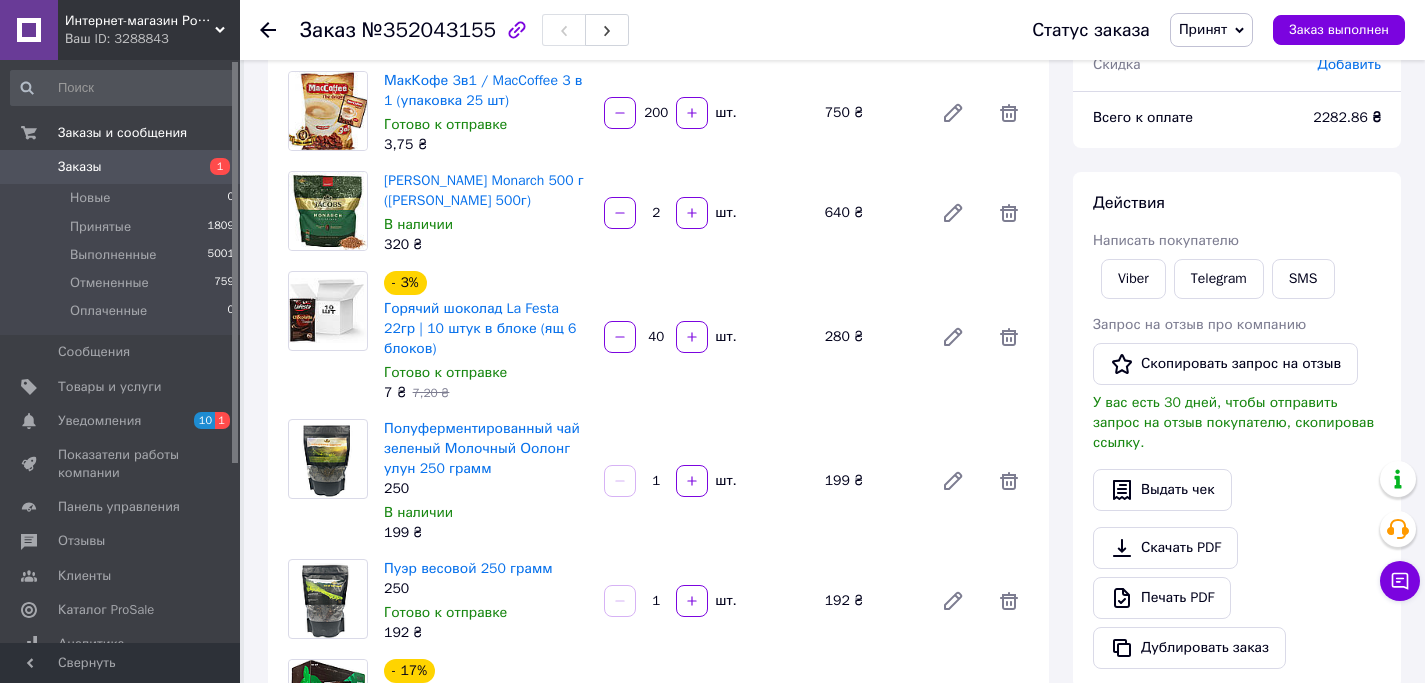 scroll, scrollTop: 0, scrollLeft: 0, axis: both 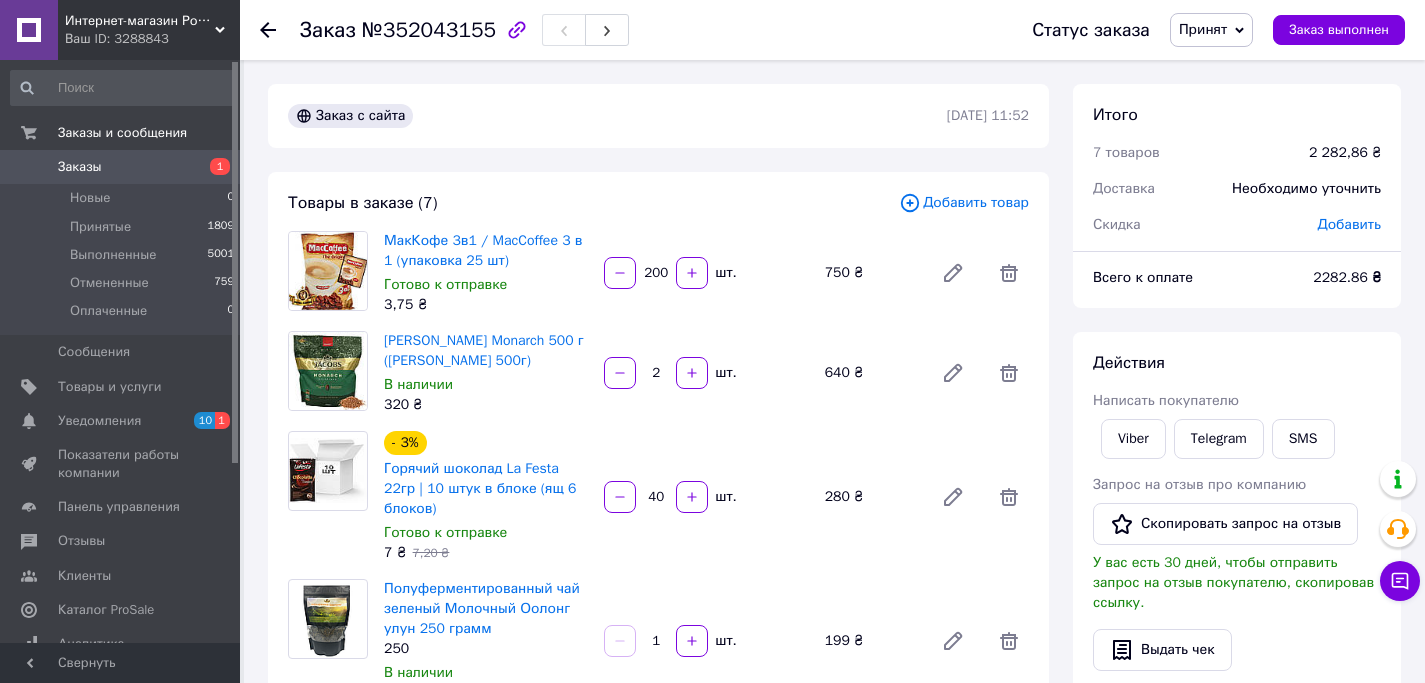 click on "Заказы" at bounding box center (121, 167) 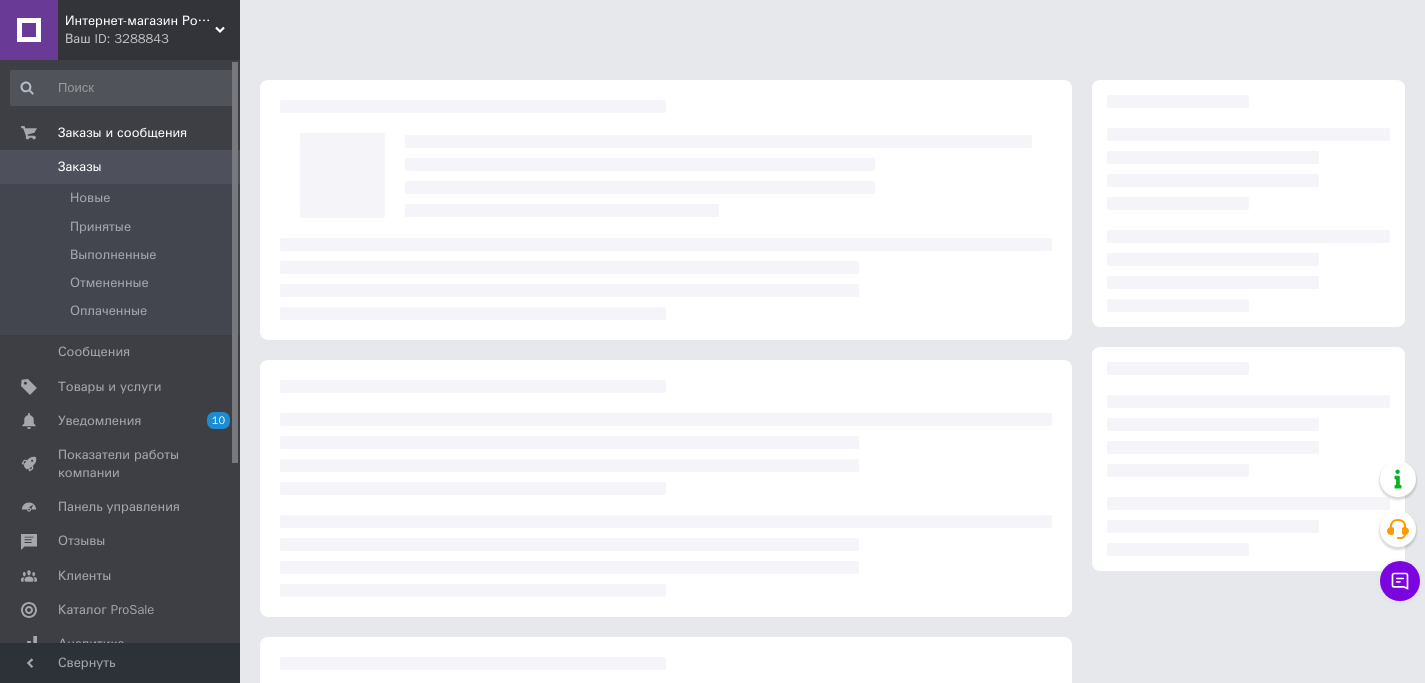 scroll, scrollTop: 0, scrollLeft: 0, axis: both 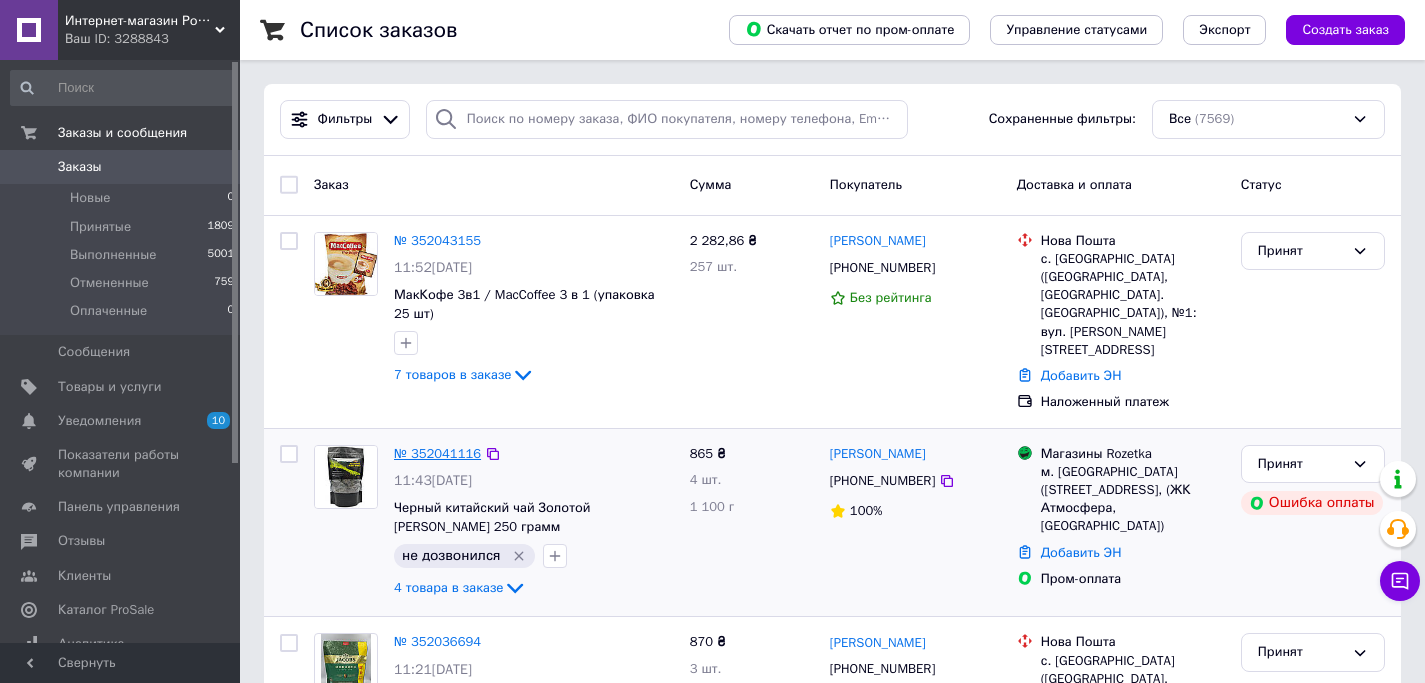 click on "№ 352041116" at bounding box center [437, 453] 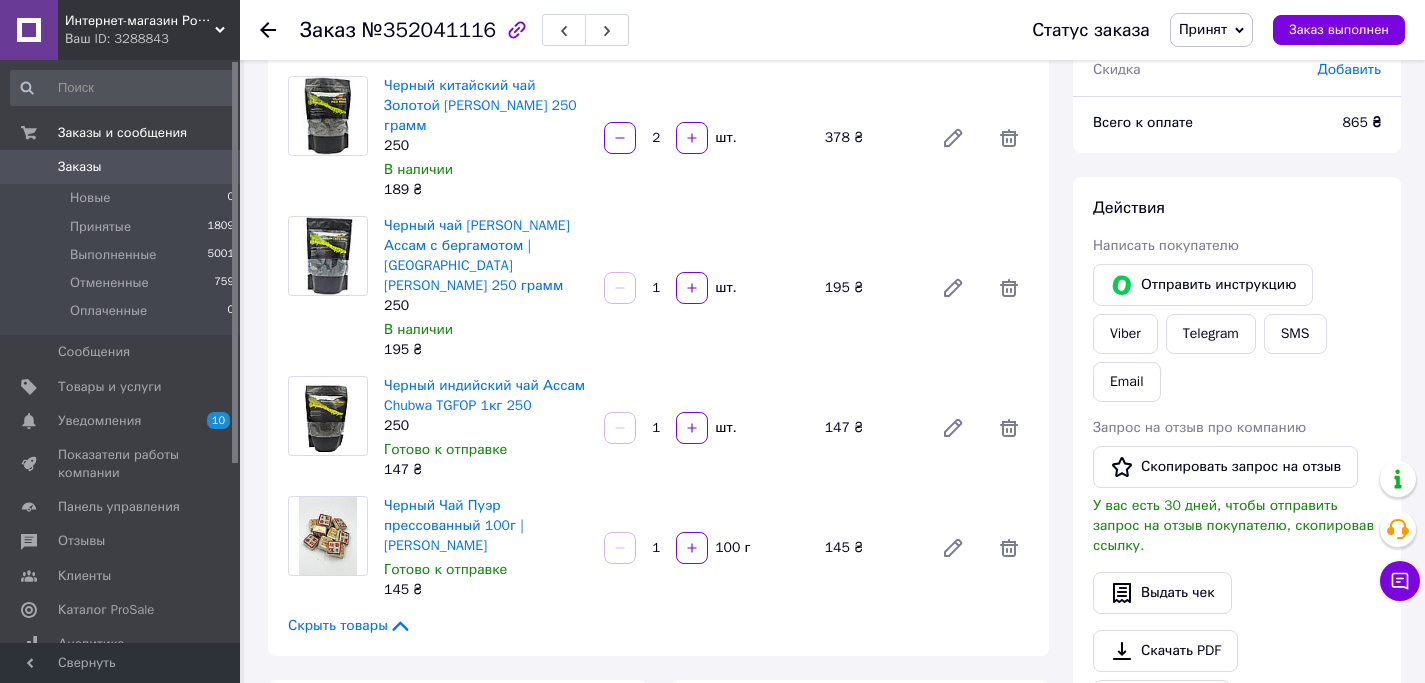 scroll, scrollTop: 126, scrollLeft: 0, axis: vertical 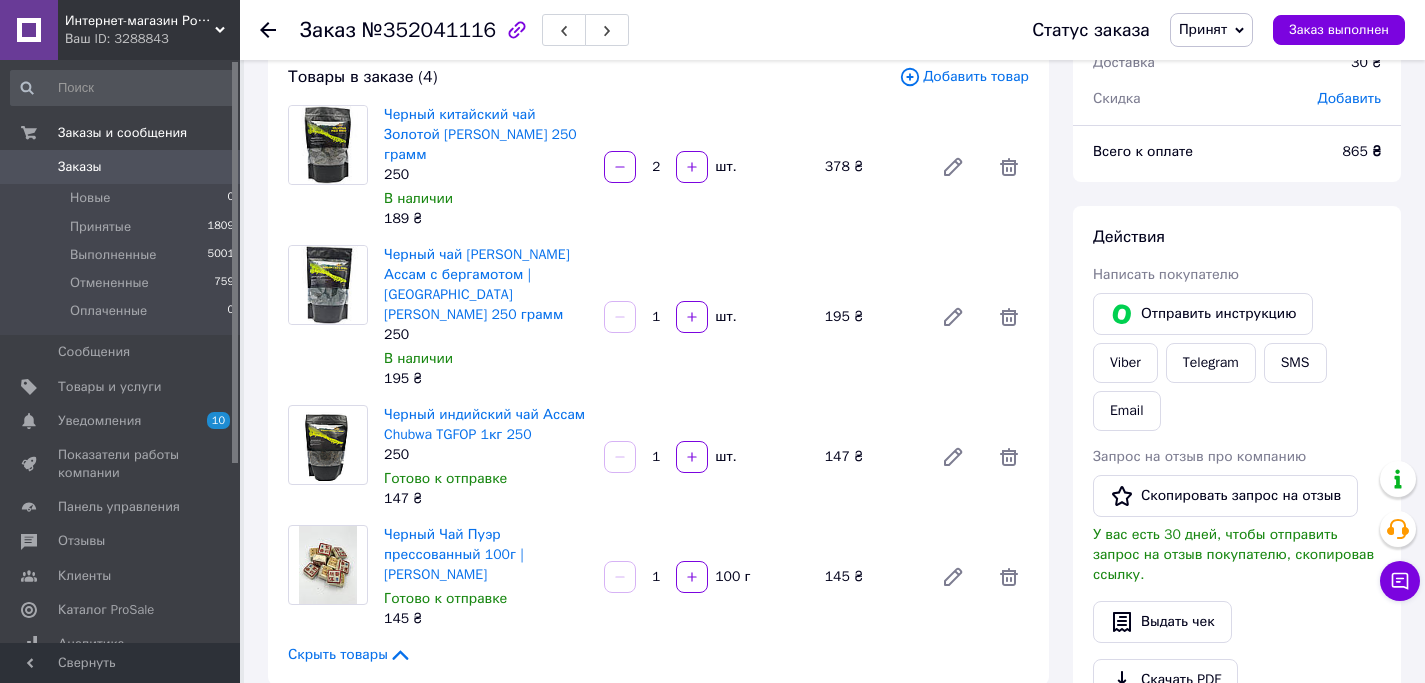 click on "Заказы" at bounding box center (121, 167) 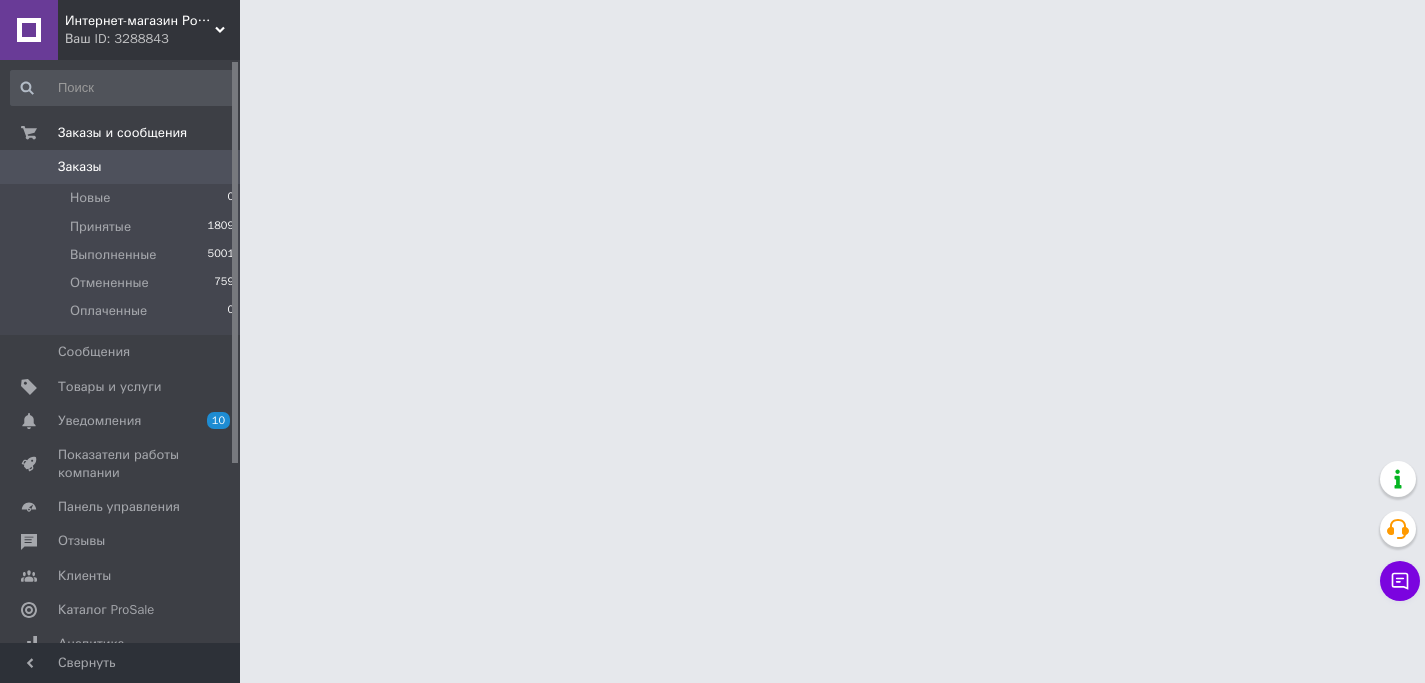 scroll, scrollTop: 0, scrollLeft: 0, axis: both 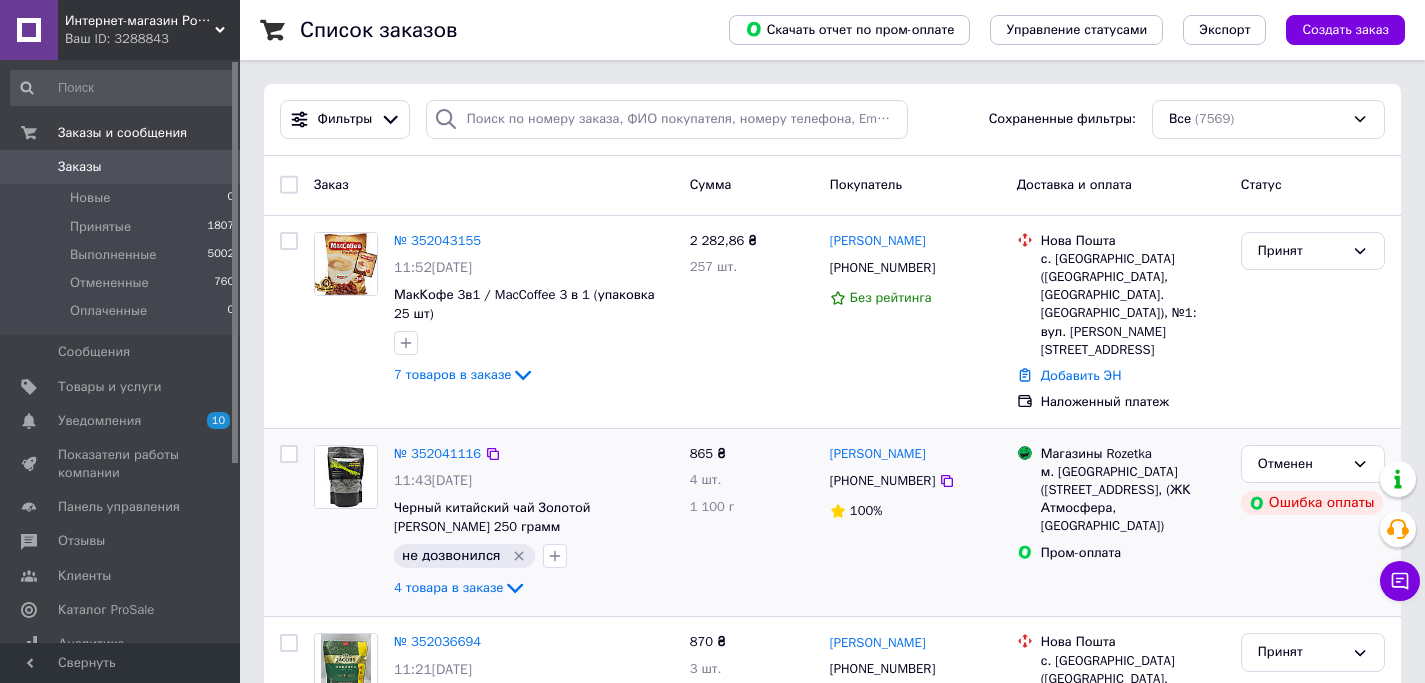 click 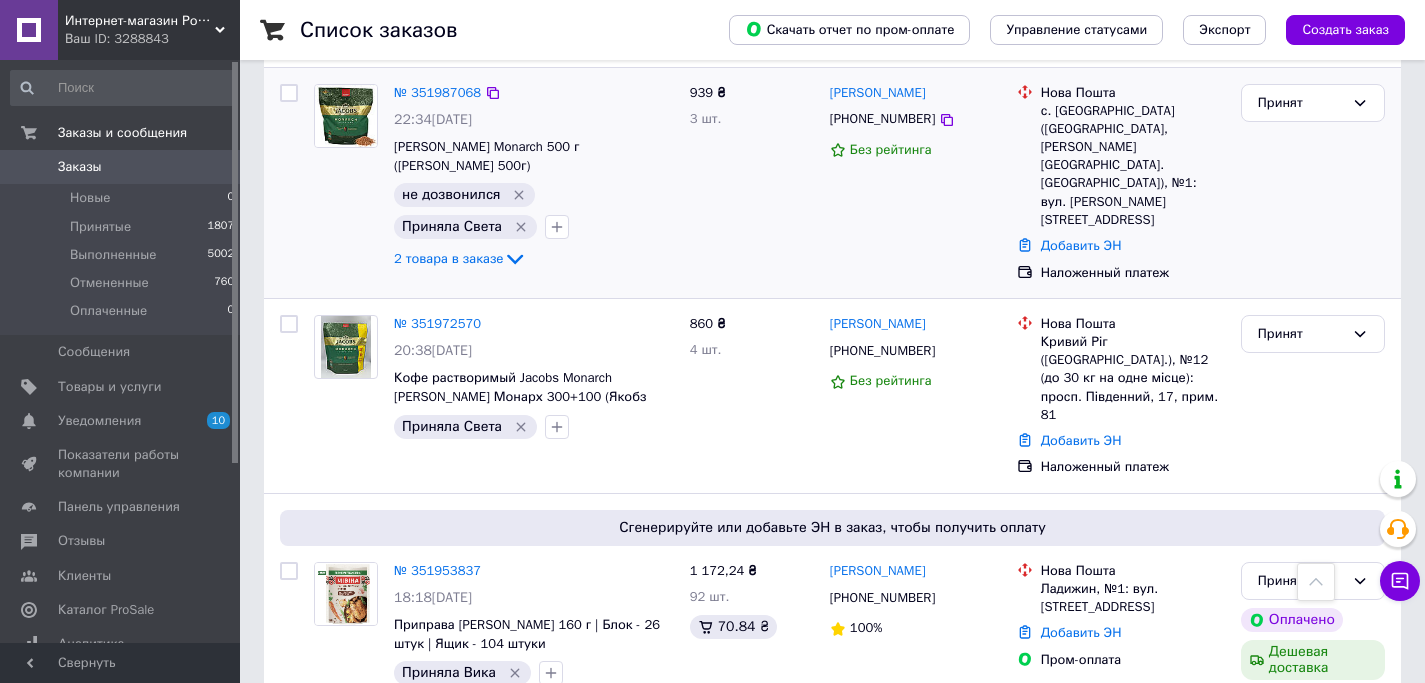 scroll, scrollTop: 1333, scrollLeft: 0, axis: vertical 